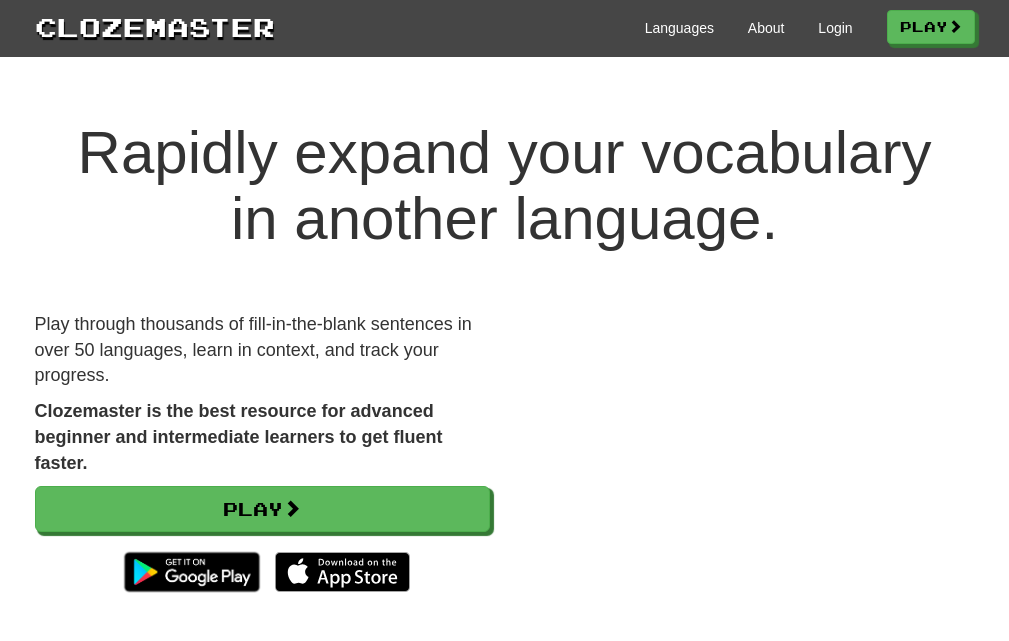 scroll, scrollTop: 0, scrollLeft: 0, axis: both 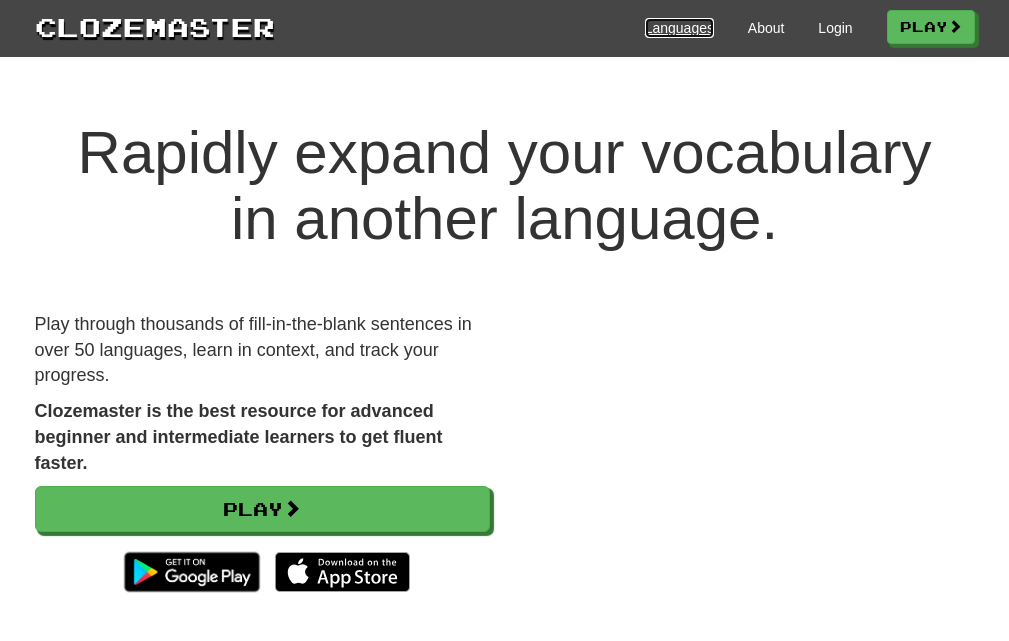 click on "Languages" at bounding box center (679, 28) 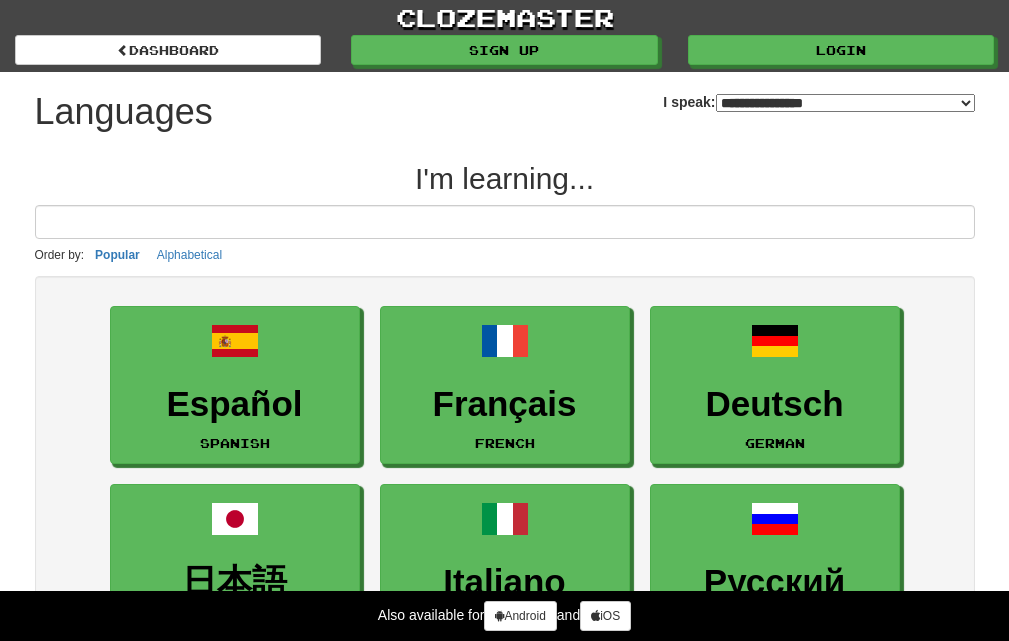select on "*******" 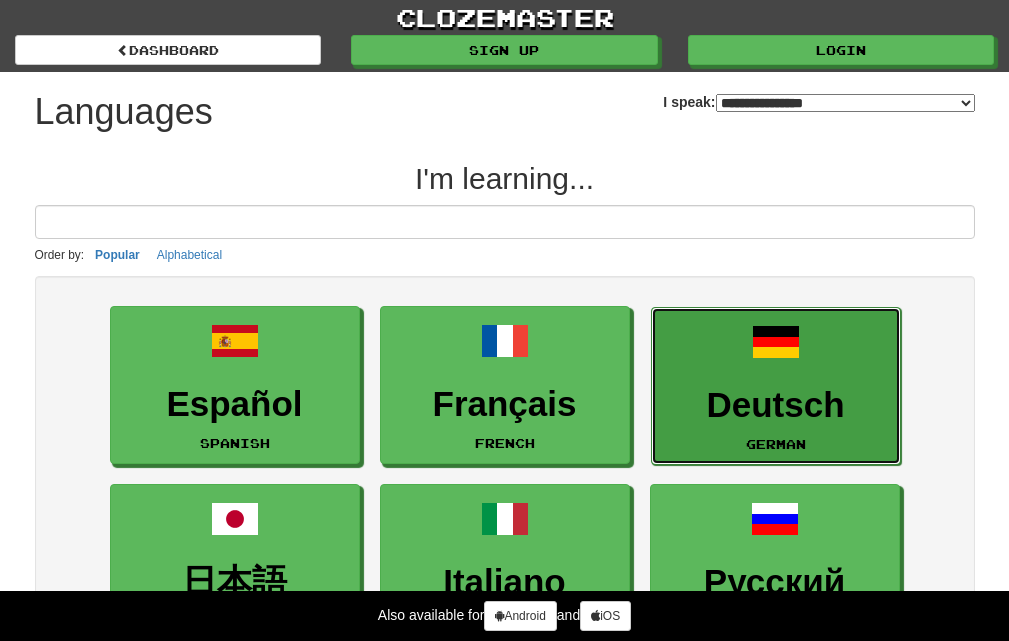 click on "Deutsch" at bounding box center [776, 405] 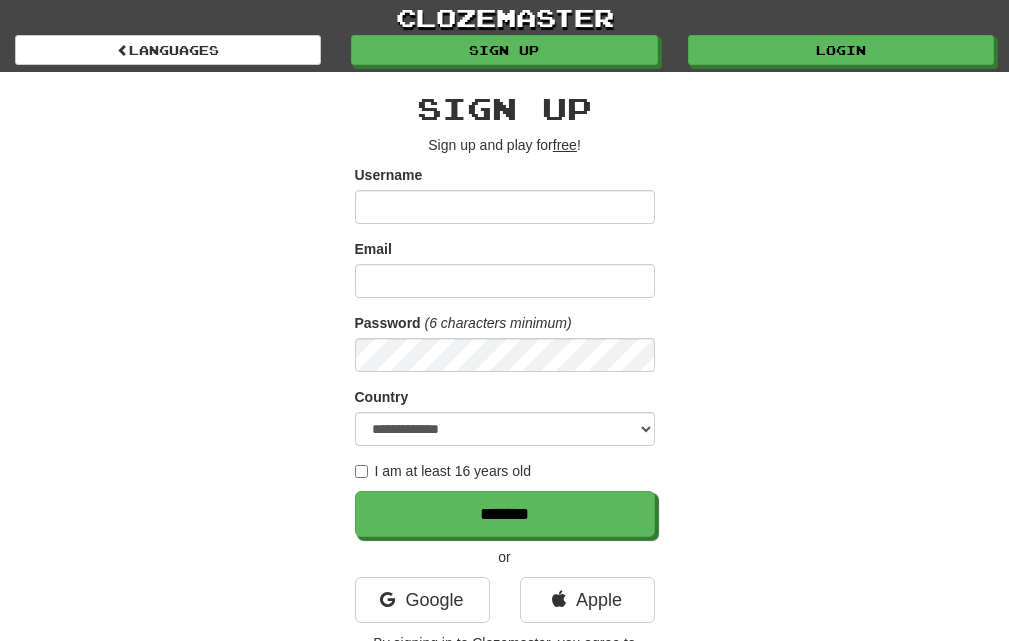 scroll, scrollTop: 0, scrollLeft: 0, axis: both 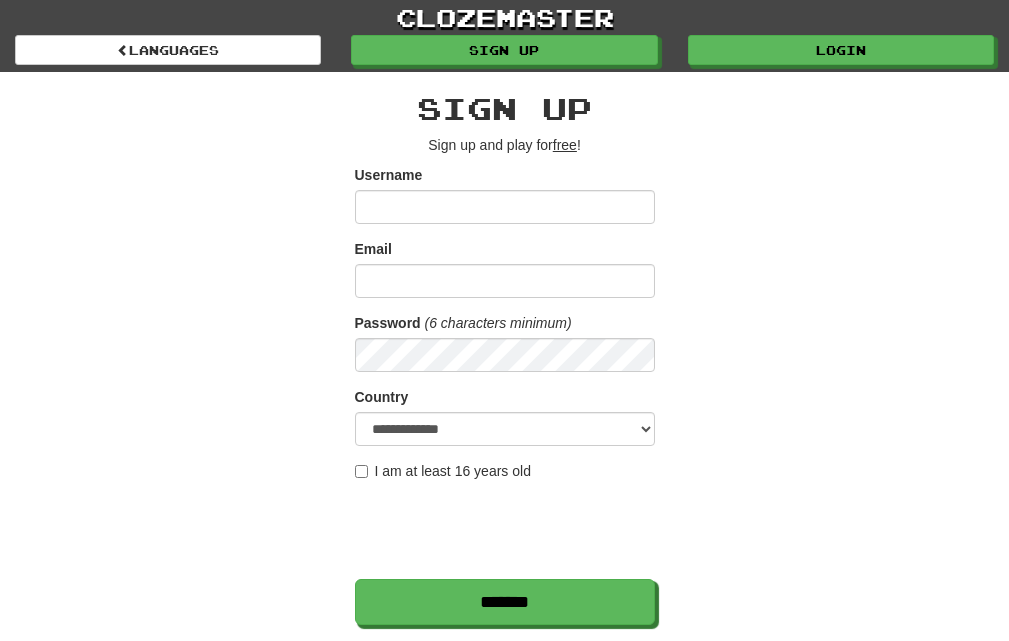 click on "Username" at bounding box center [505, 207] 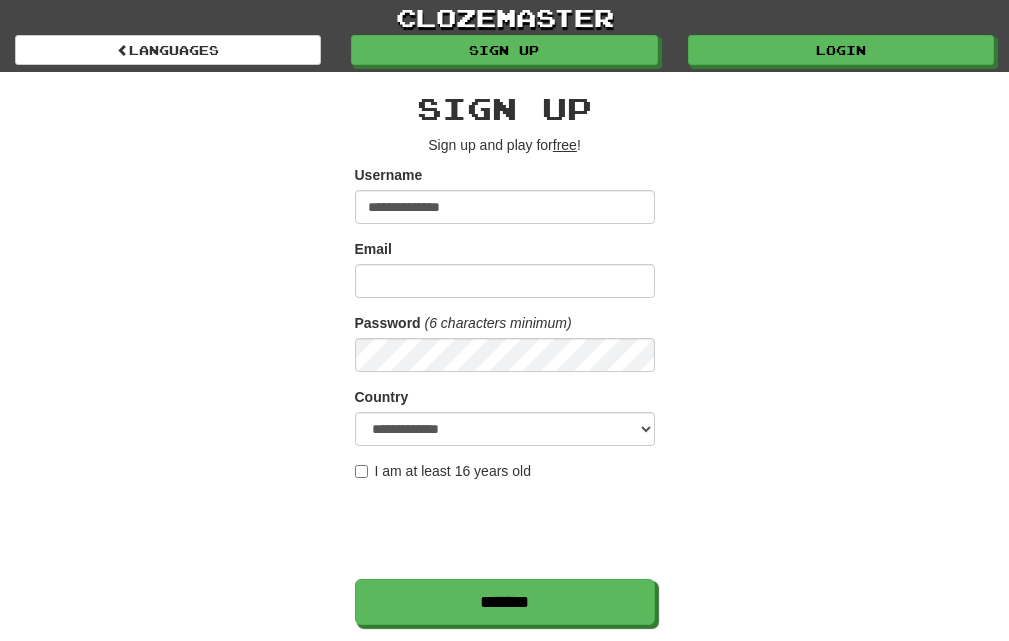 type on "**********" 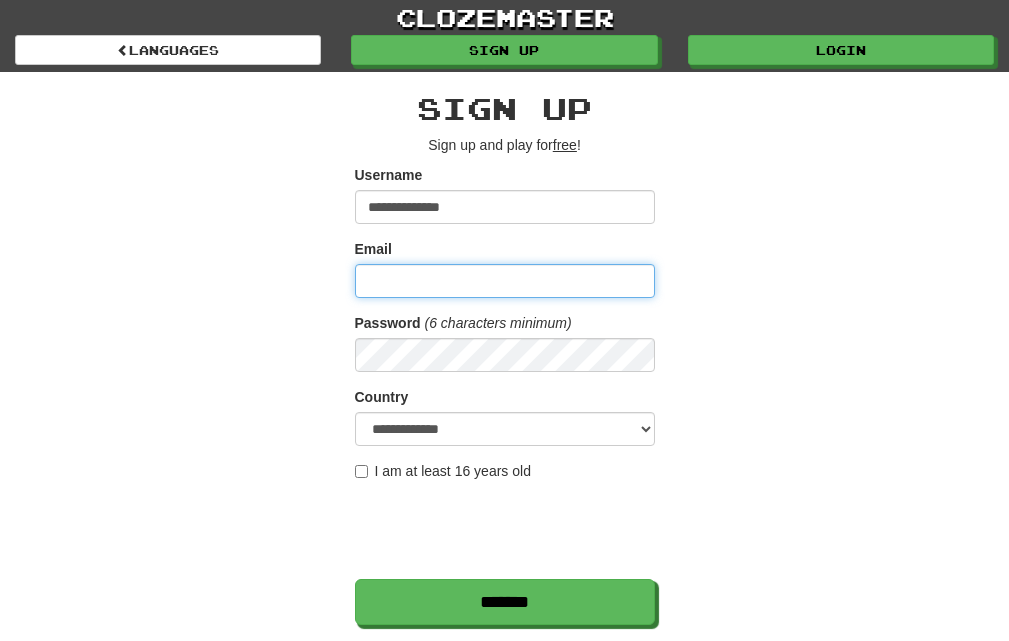 click on "Email" at bounding box center [505, 281] 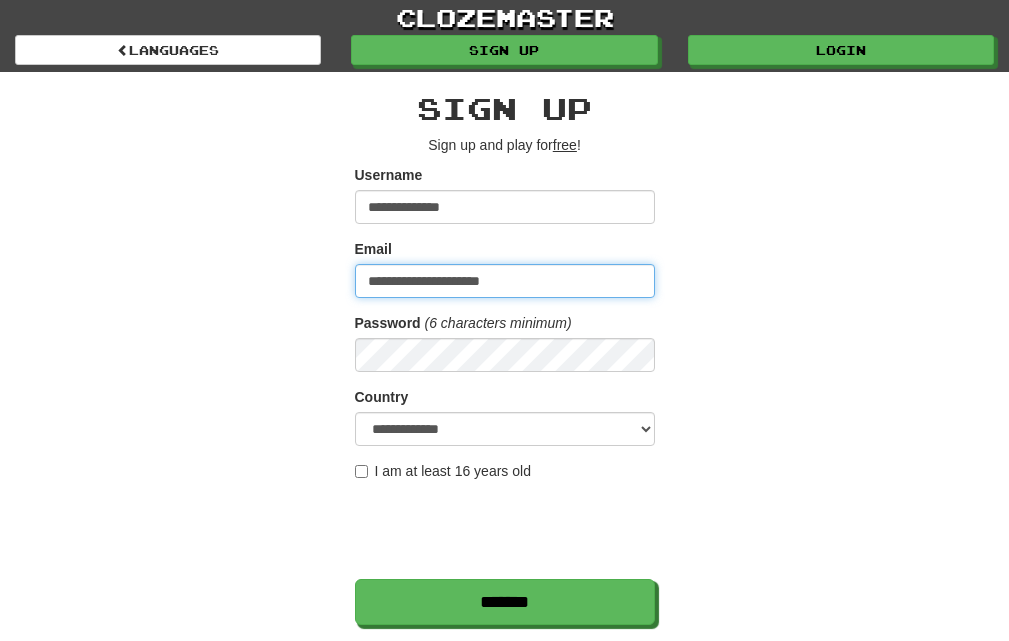type on "**********" 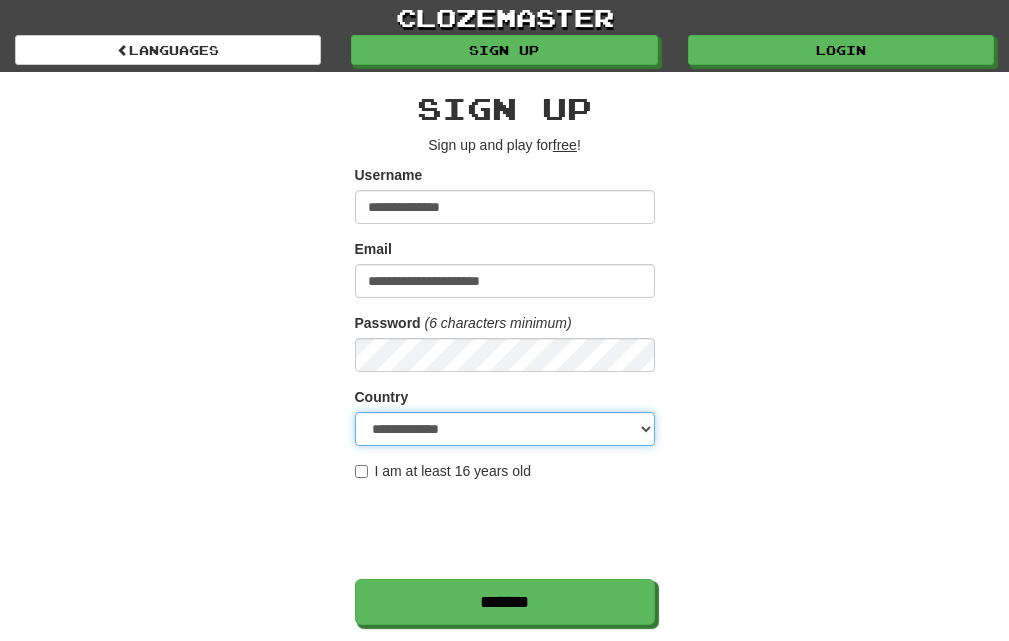 click on "**********" at bounding box center (505, 429) 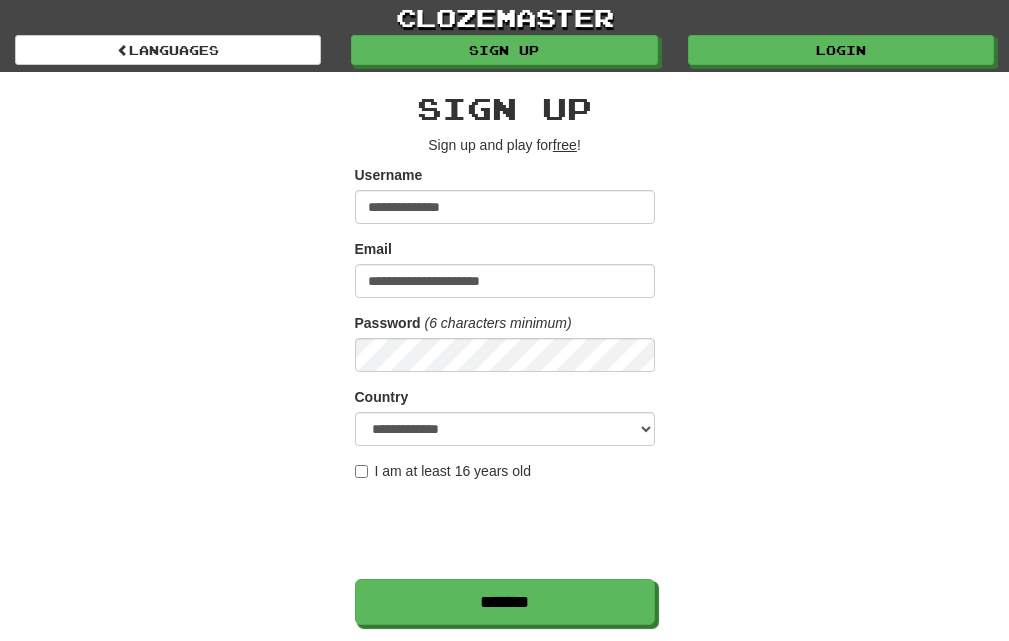 click on "I am at least 16 years old" at bounding box center [443, 471] 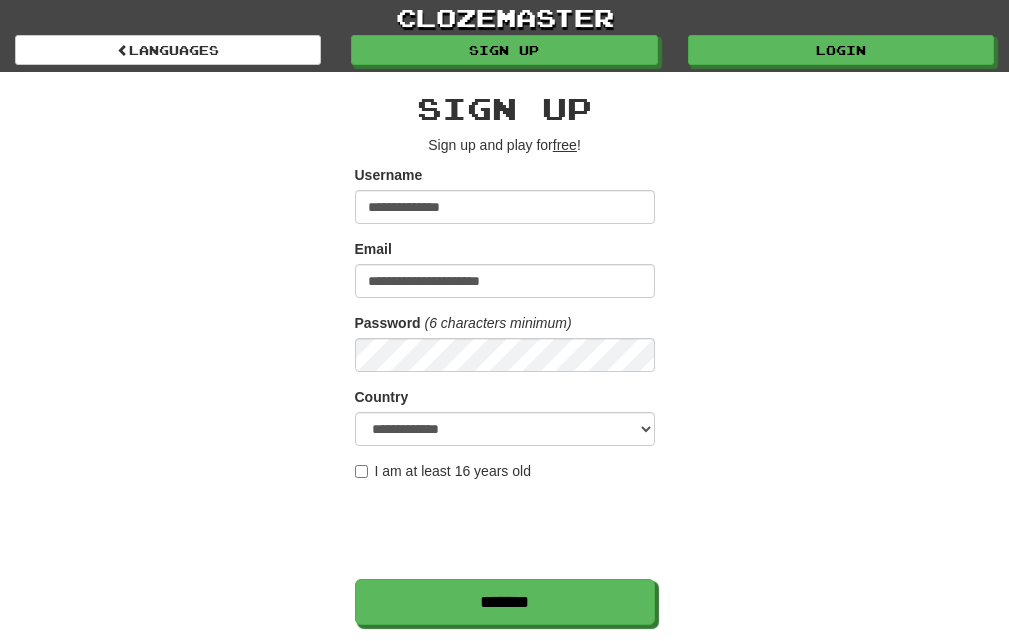 scroll, scrollTop: 100, scrollLeft: 0, axis: vertical 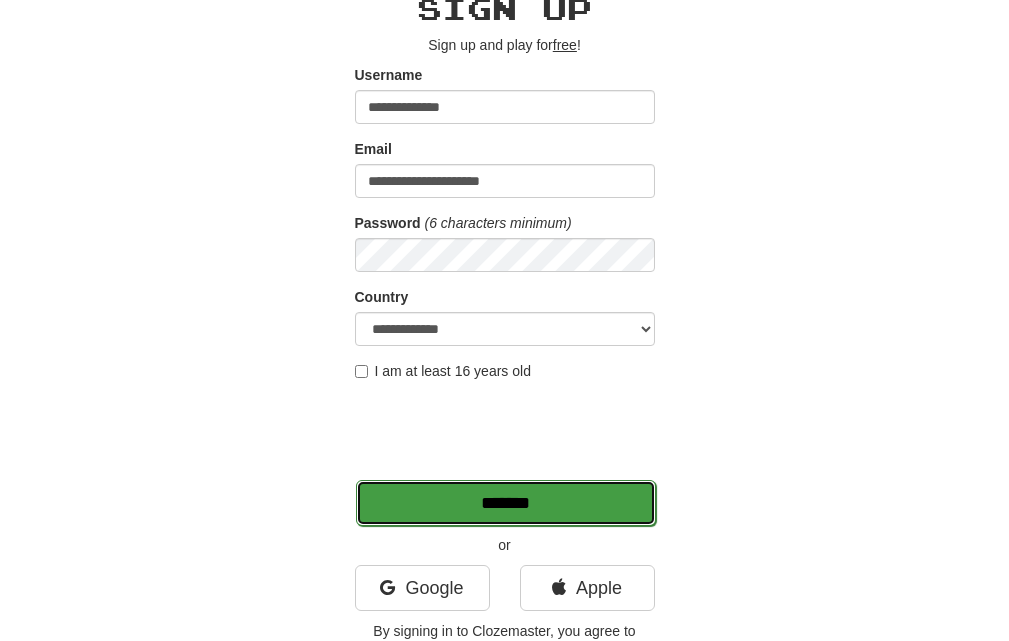 click on "*******" at bounding box center (506, 503) 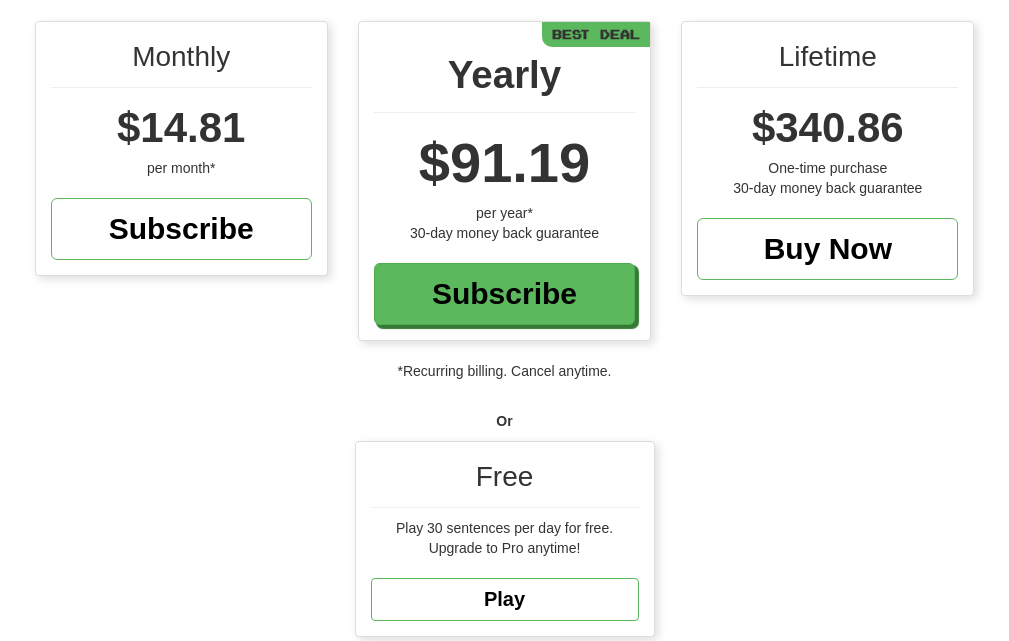 scroll, scrollTop: 300, scrollLeft: 0, axis: vertical 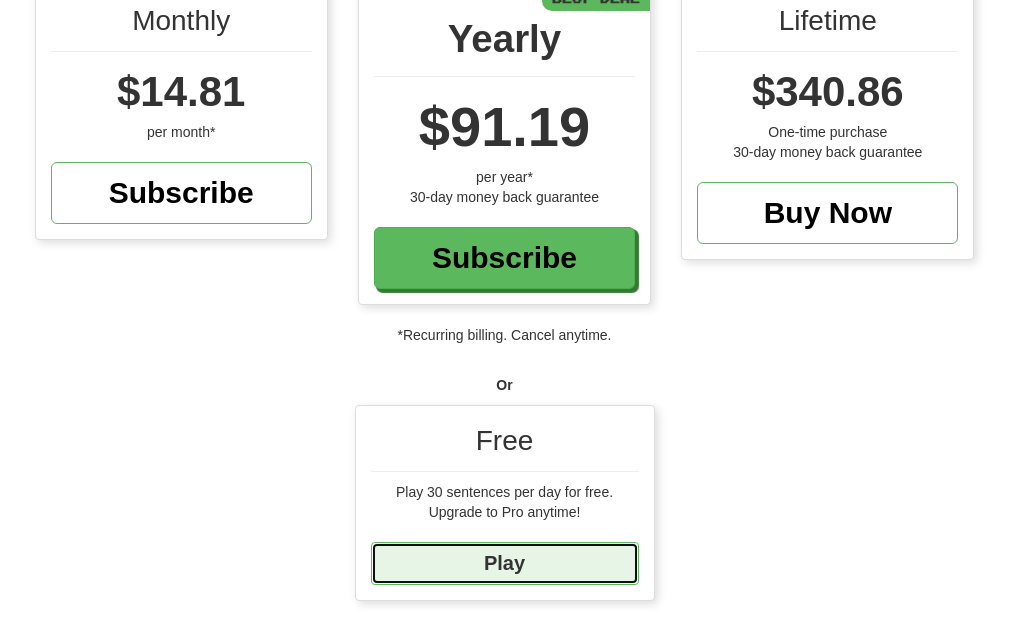 click on "Play" at bounding box center (505, 563) 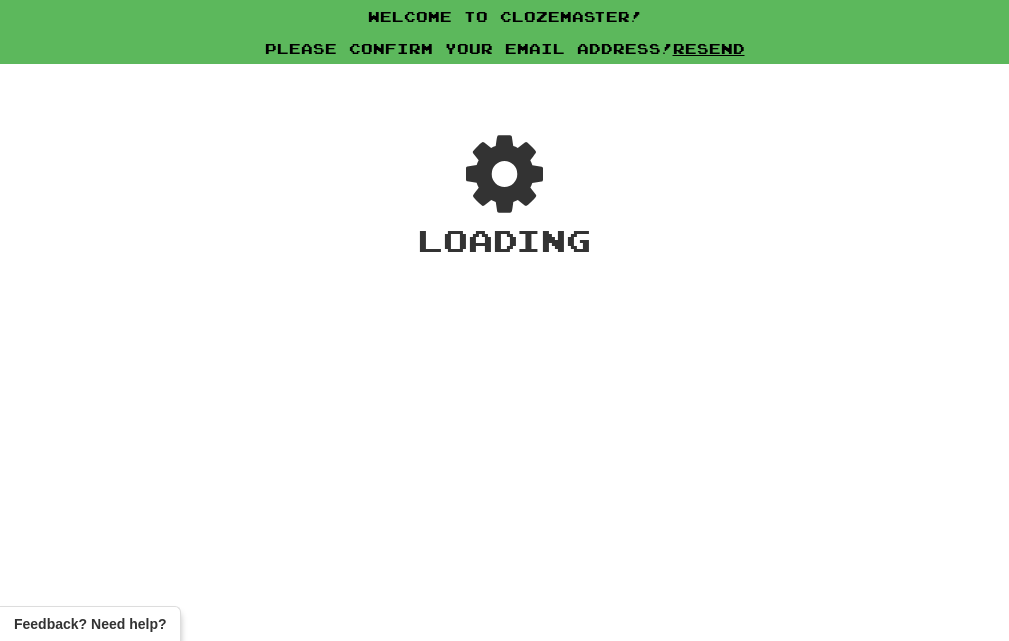 scroll, scrollTop: 0, scrollLeft: 0, axis: both 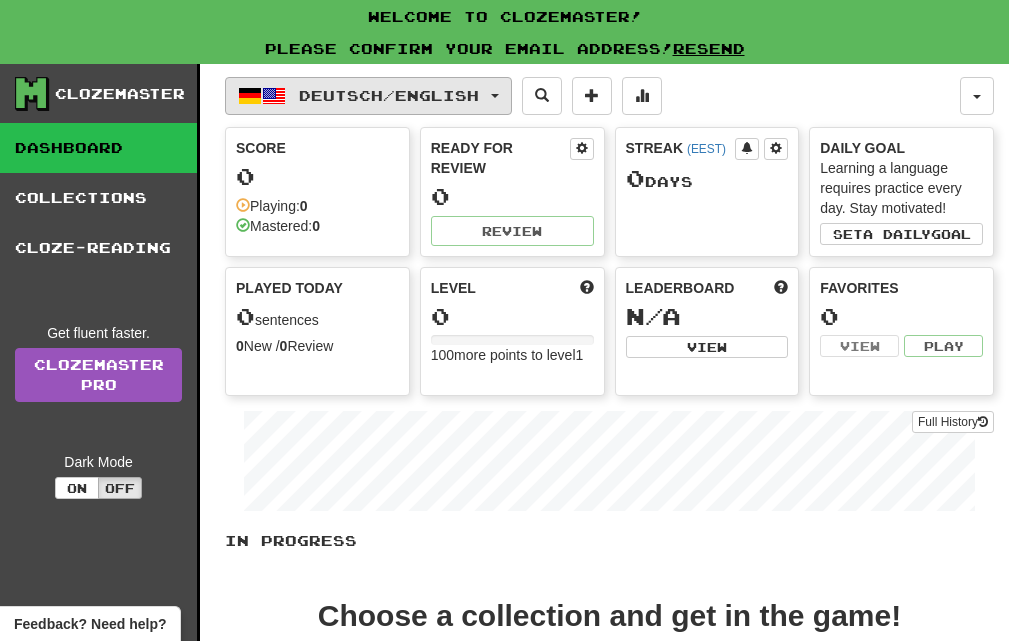 click on "Deutsch  /  English" at bounding box center (389, 95) 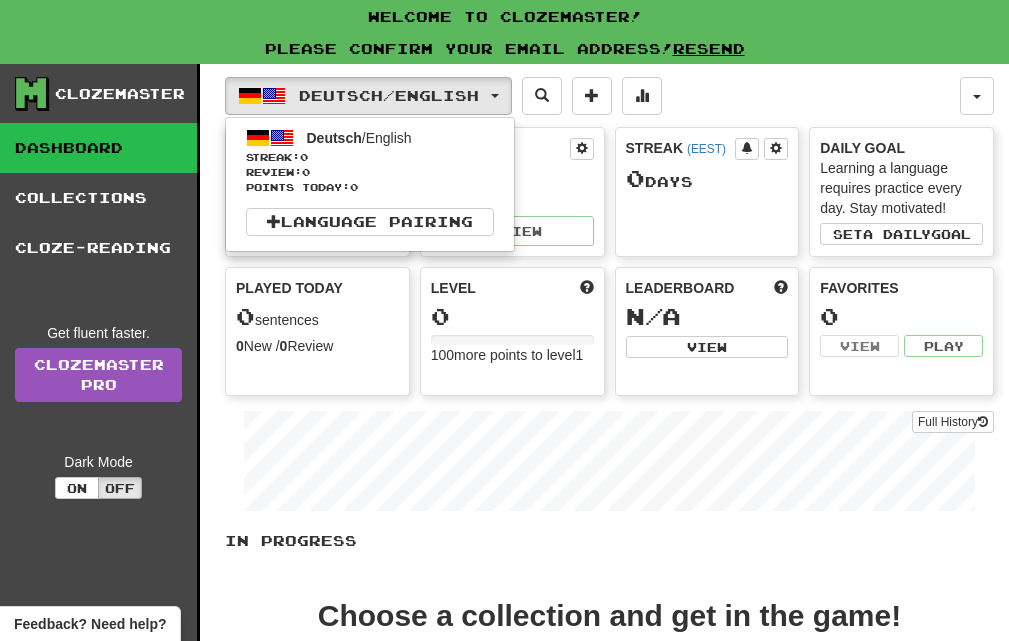 click on "Deutsch  /  English Deutsch  /  English Streak:  0   Review:  0 Points today:  0  Language Pairing" at bounding box center (592, 96) 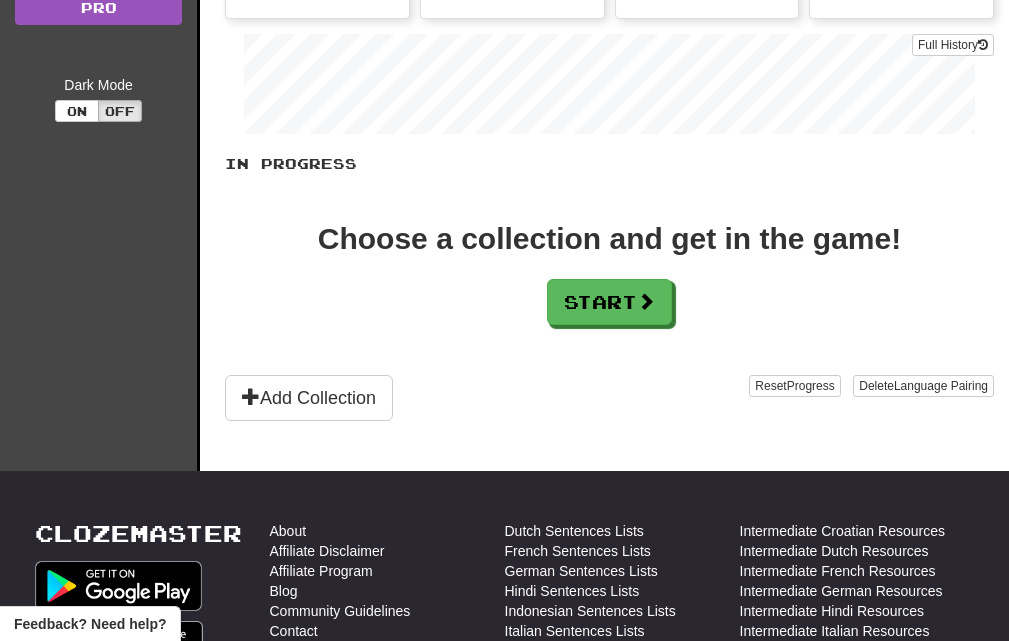 scroll, scrollTop: 400, scrollLeft: 0, axis: vertical 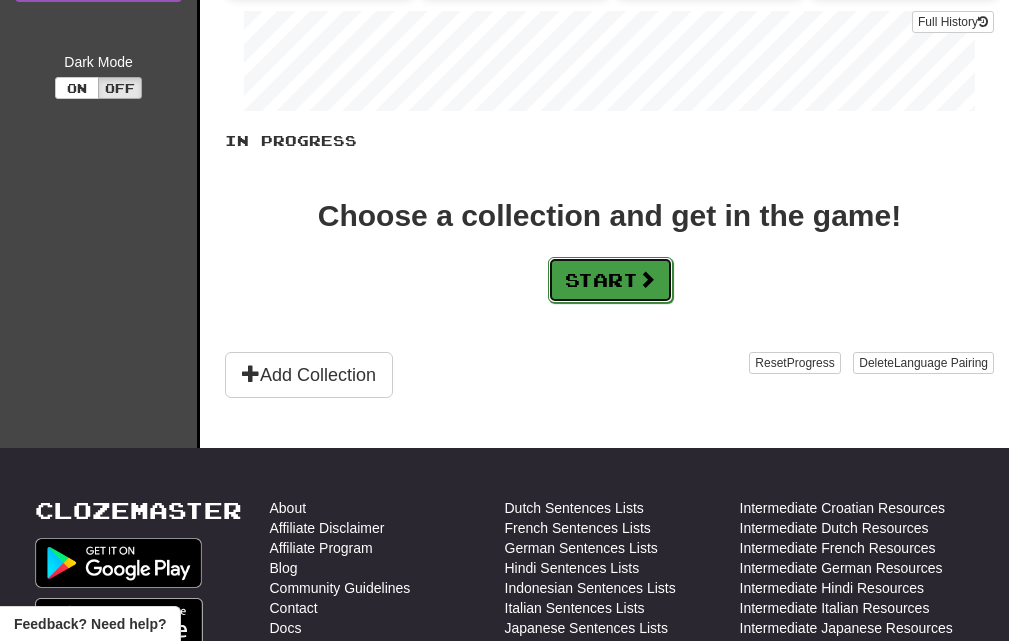 click on "Start" at bounding box center (610, 280) 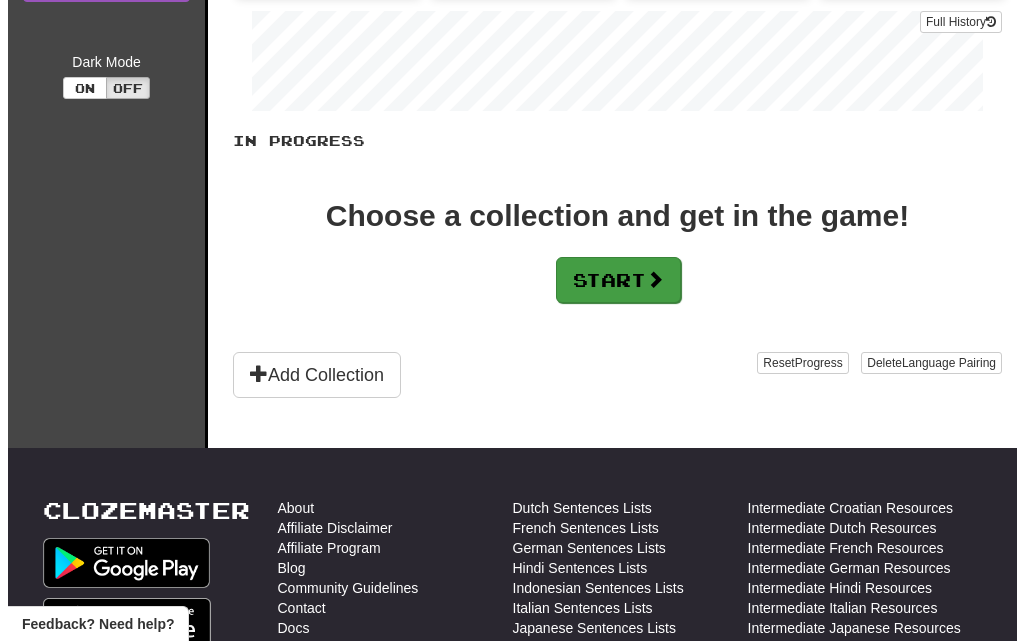 scroll, scrollTop: 0, scrollLeft: 0, axis: both 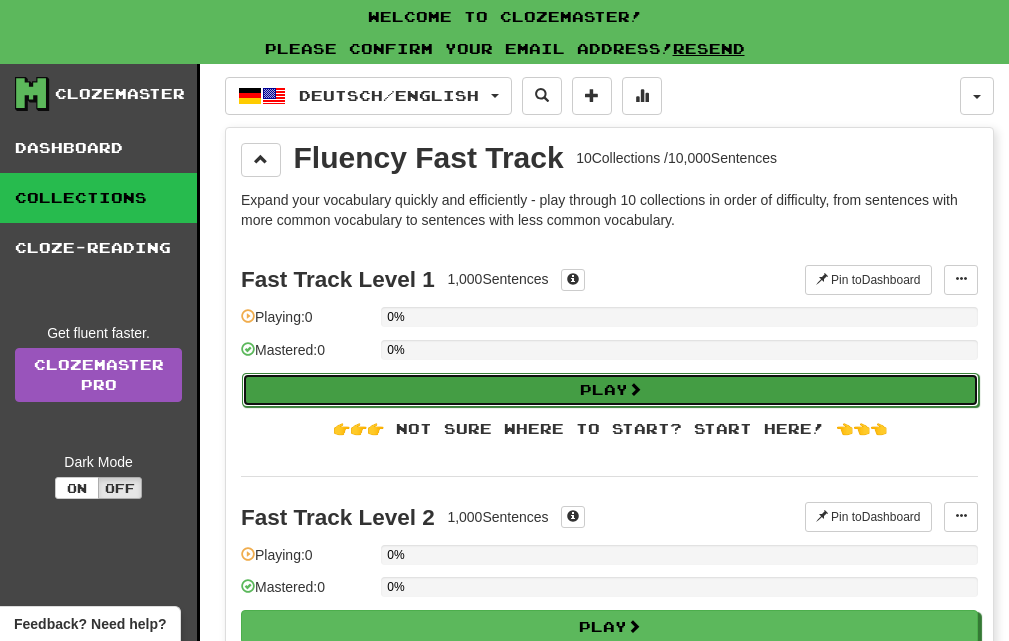 click on "Play" at bounding box center (610, 390) 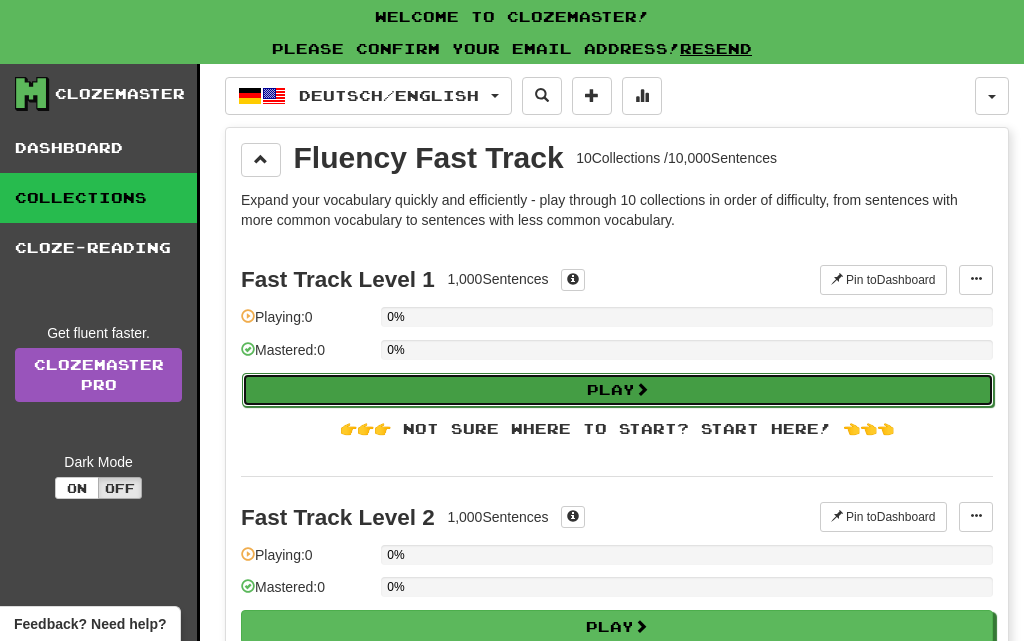 select on "**" 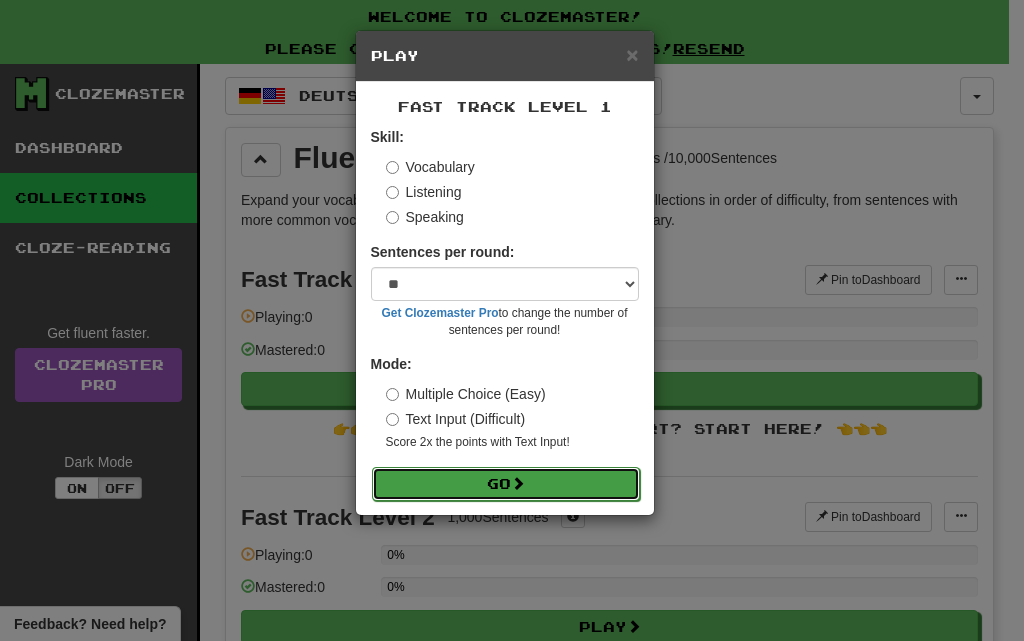 click at bounding box center [518, 483] 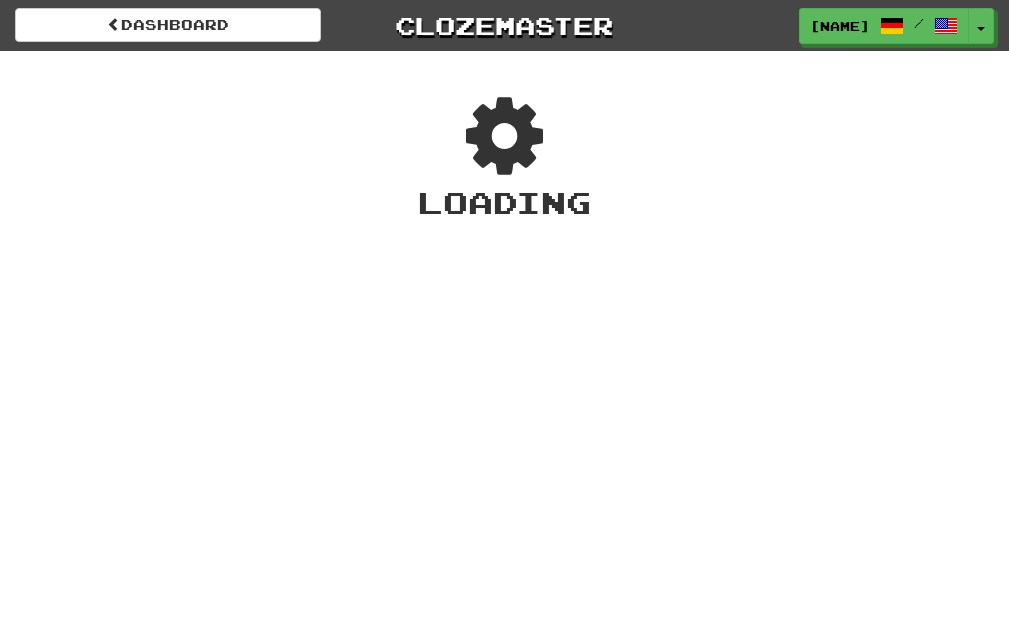 scroll, scrollTop: 0, scrollLeft: 0, axis: both 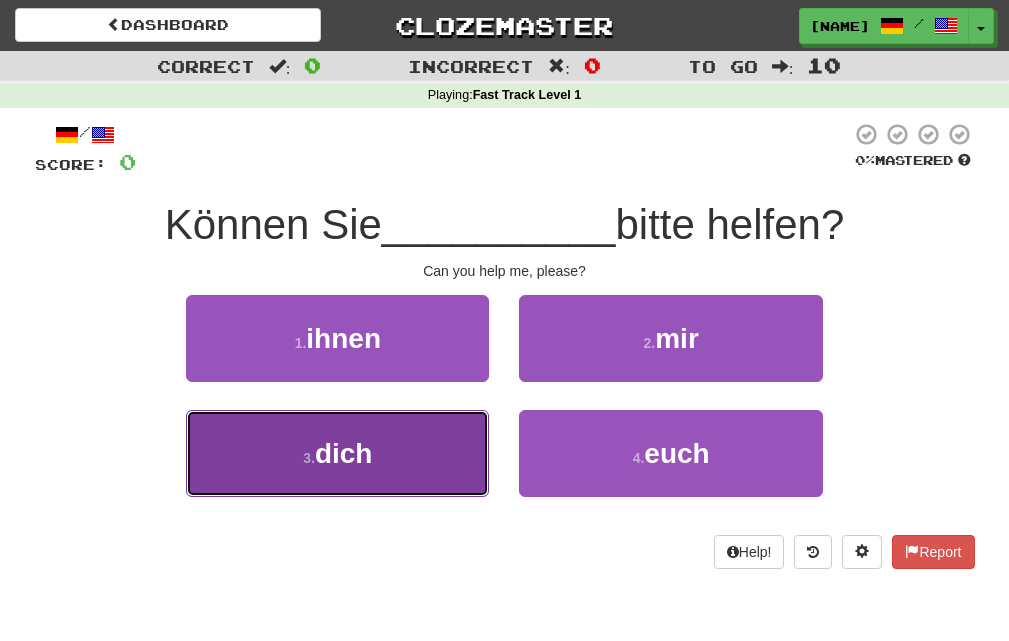 click on "3 .  dich" at bounding box center (337, 453) 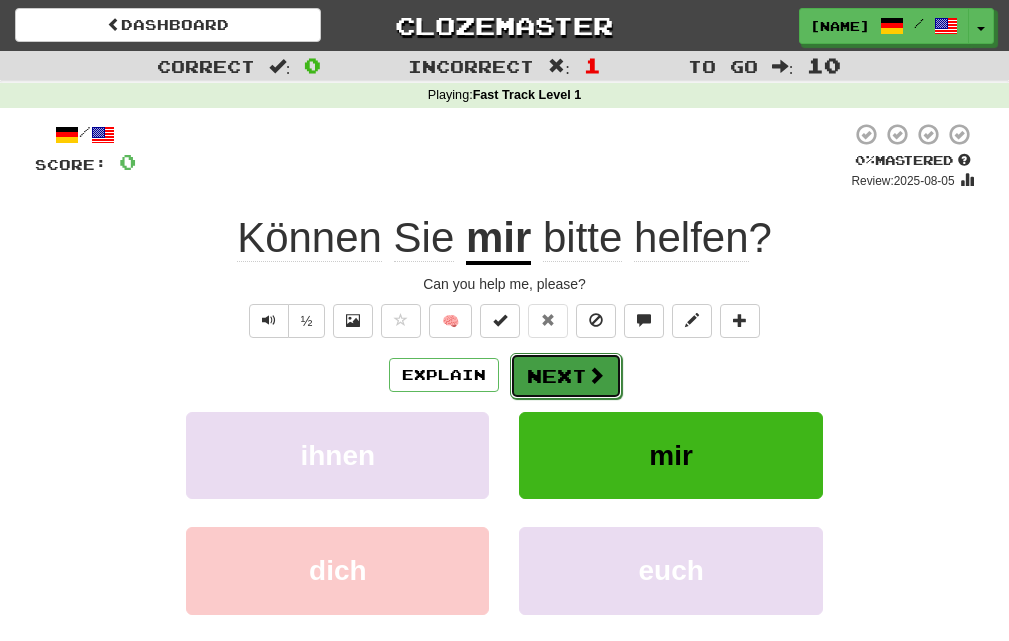 click on "Next" at bounding box center [566, 376] 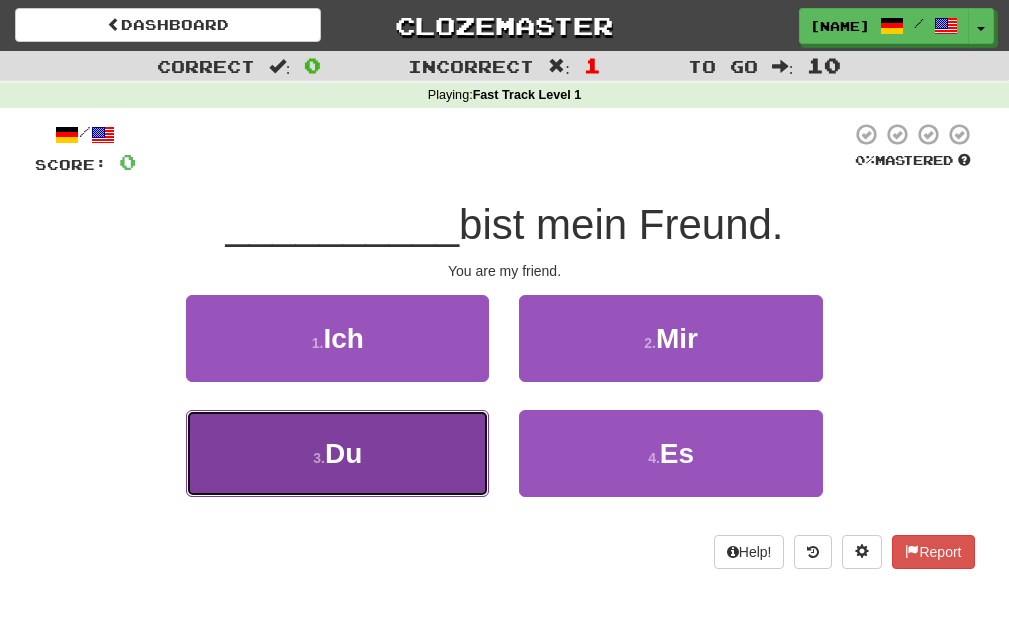 click on "3 .  Du" at bounding box center [337, 453] 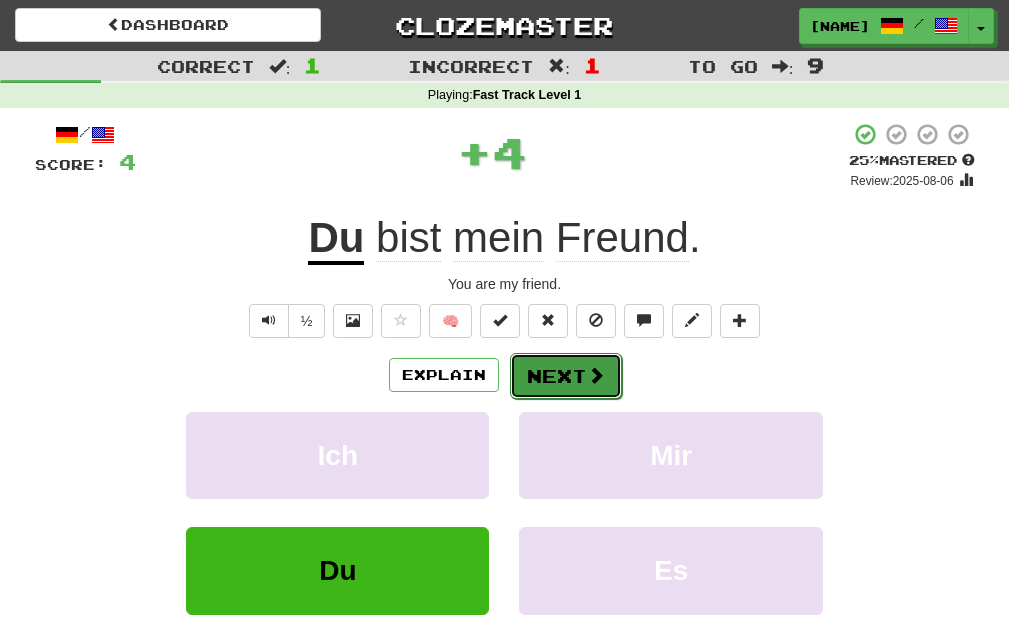 click on "Next" at bounding box center (566, 376) 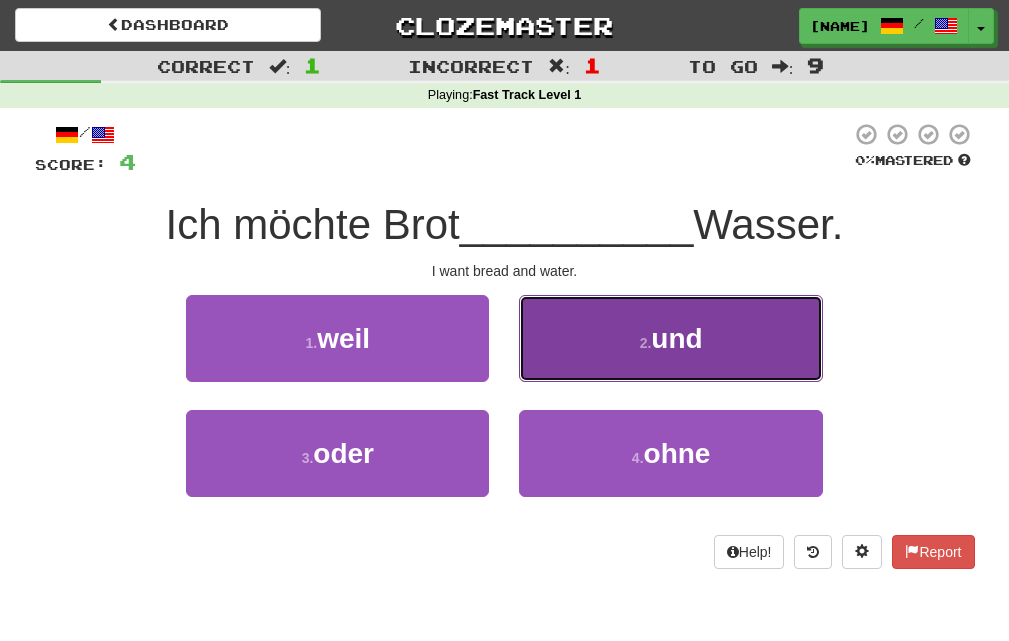 click on "2 .  und" at bounding box center [670, 338] 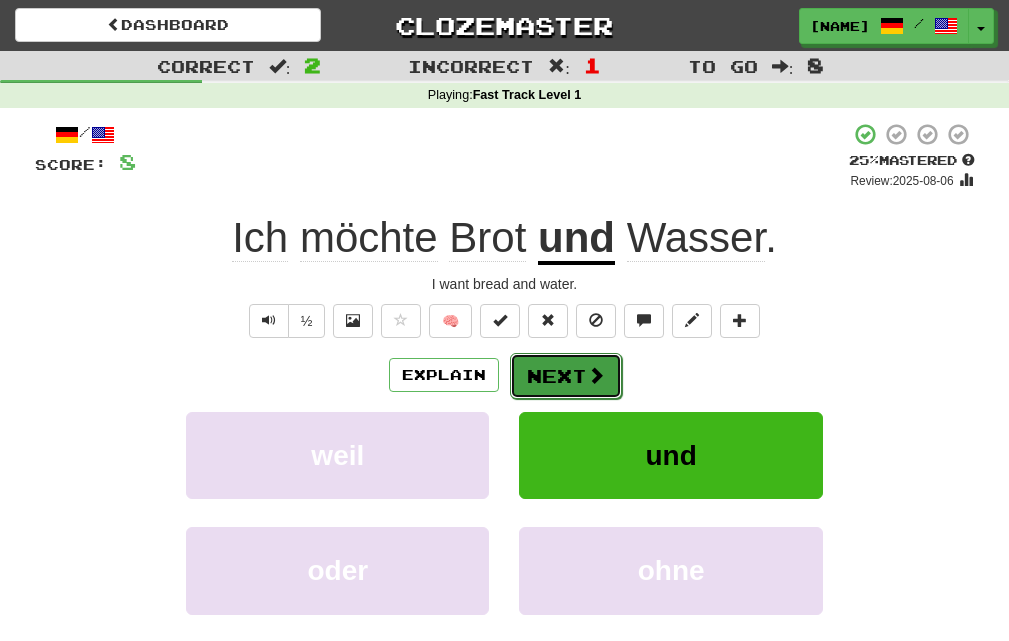 click on "Next" at bounding box center (566, 376) 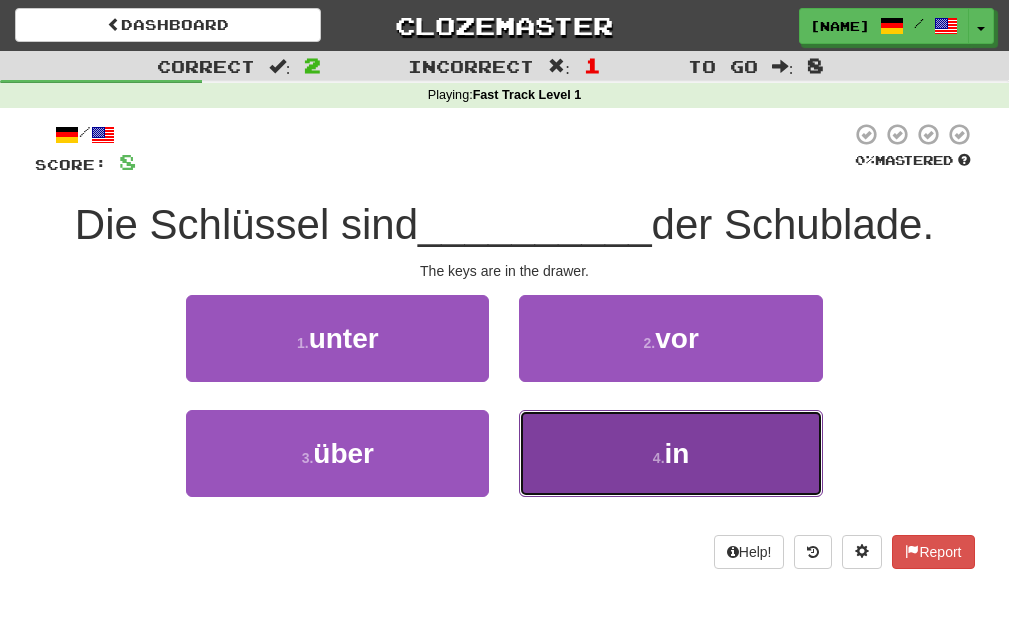 click on "4 .  in" at bounding box center [670, 453] 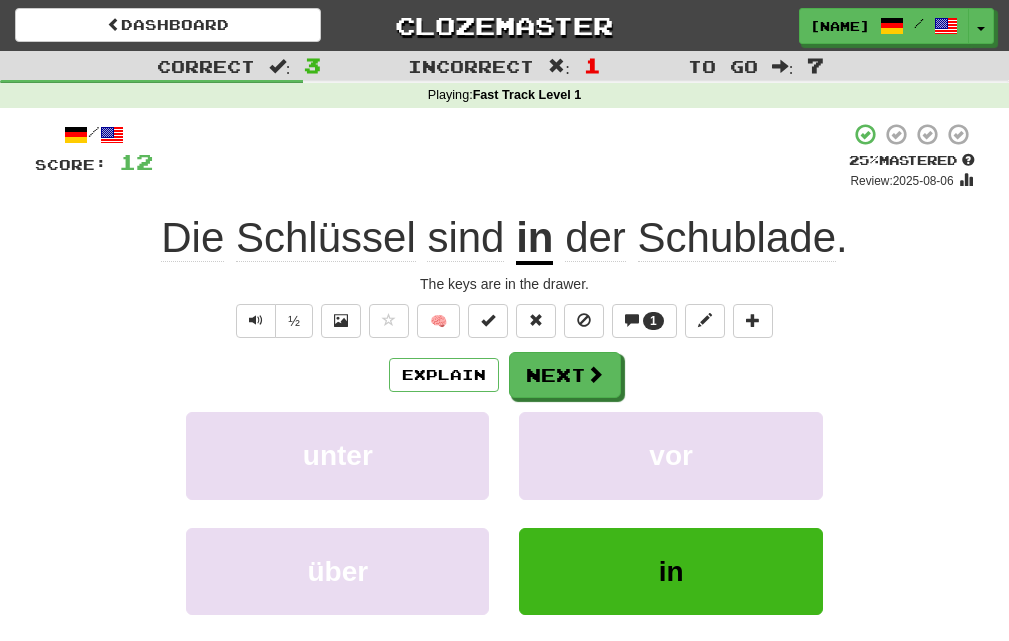 click on "Schublade" at bounding box center [737, 238] 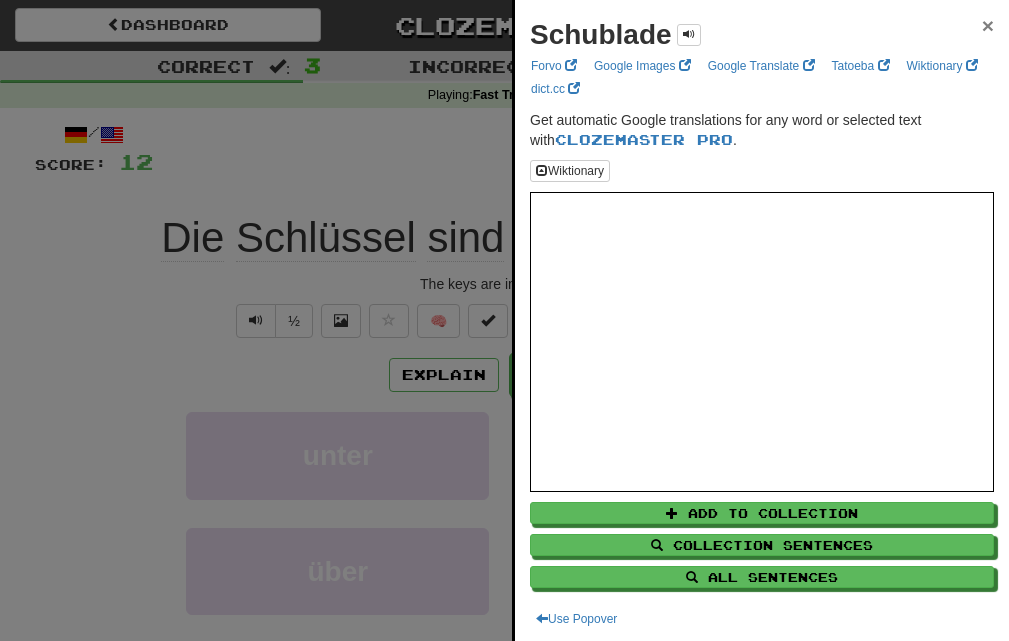 click on "×" at bounding box center (988, 25) 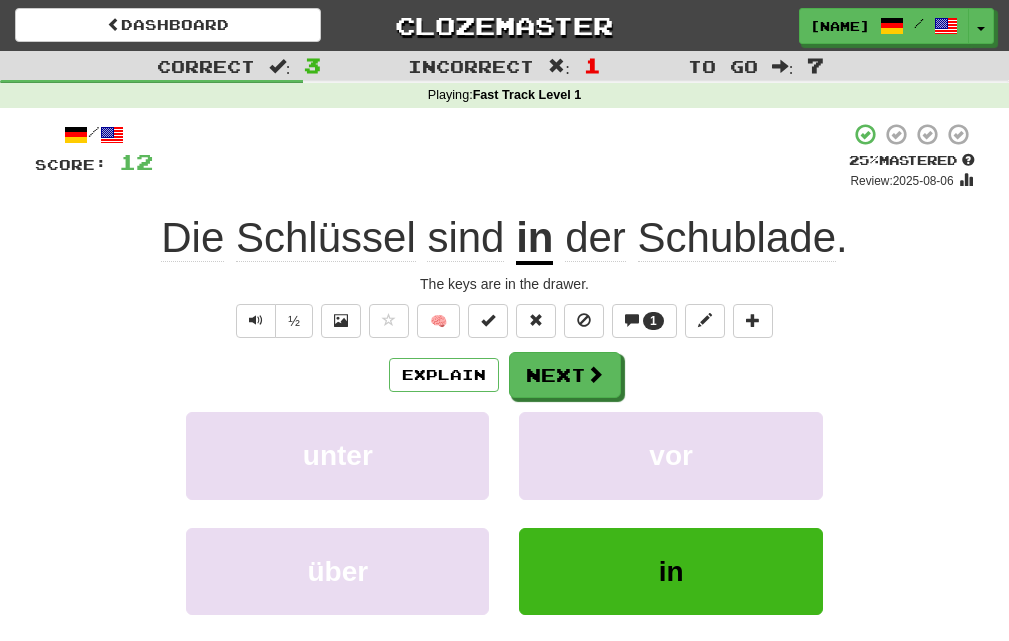click on "Schlüssel" 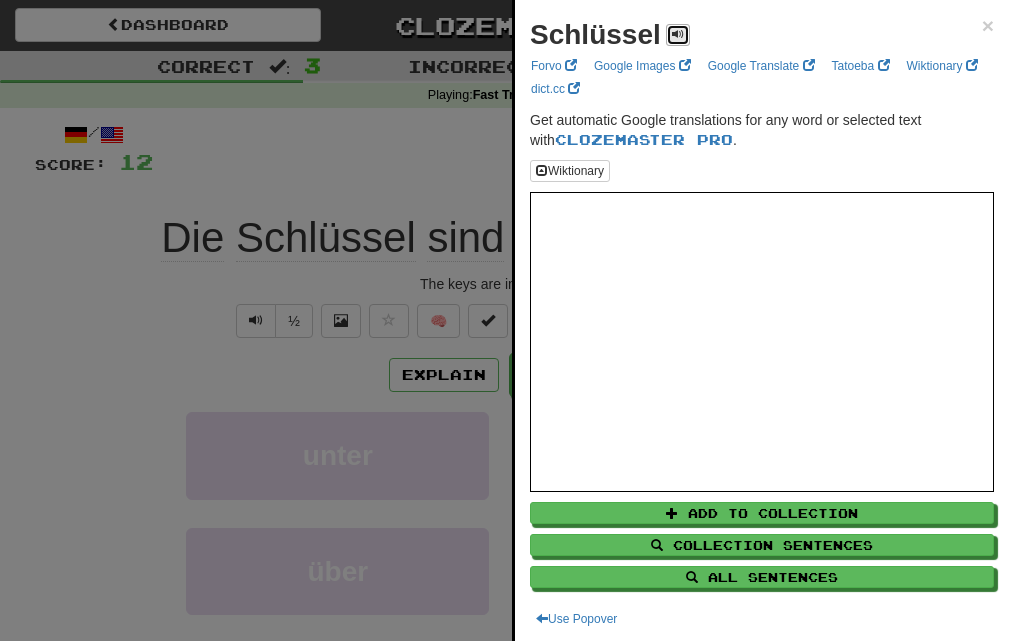 click at bounding box center (678, 34) 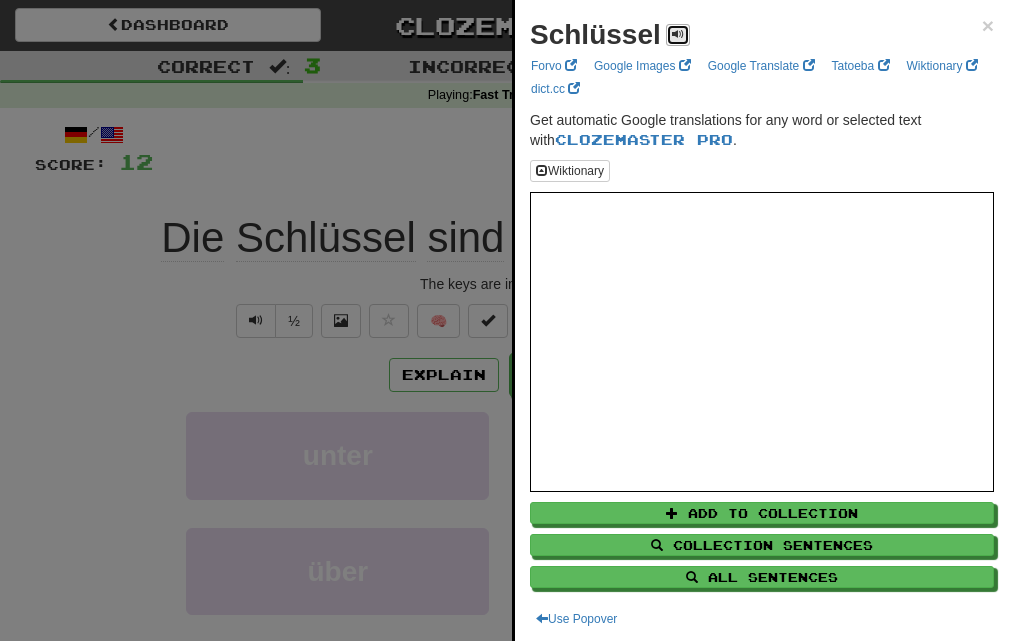 click at bounding box center [678, 34] 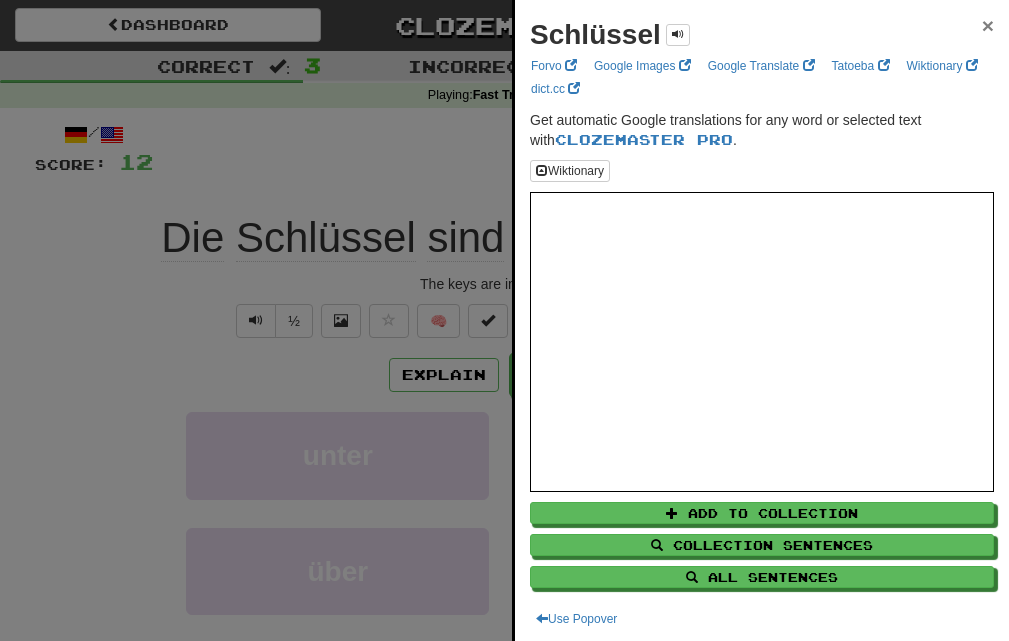 click on "×" at bounding box center [988, 25] 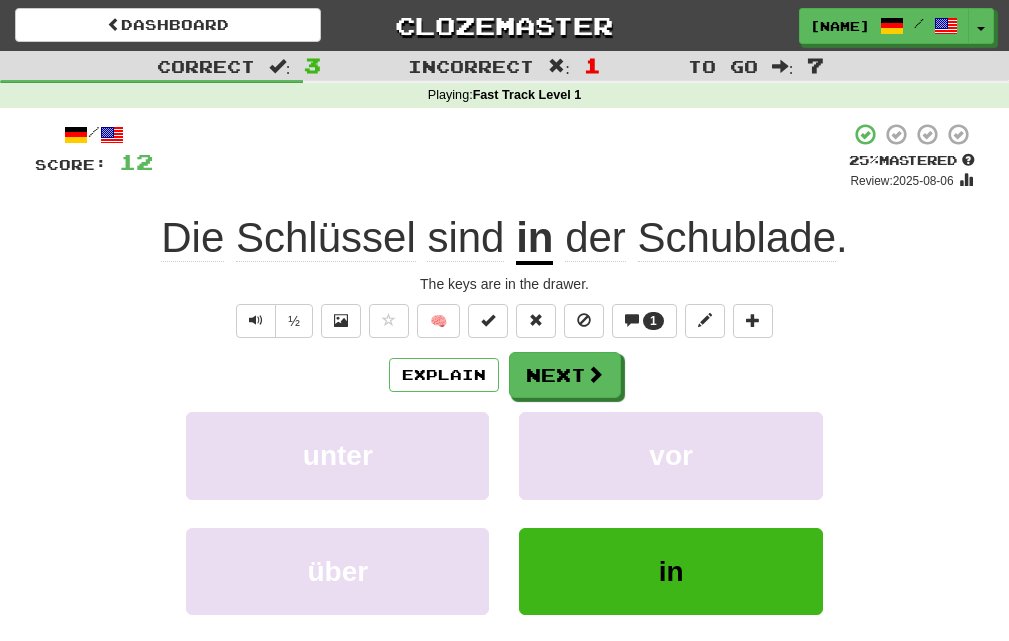 click on "Schublade" at bounding box center (737, 238) 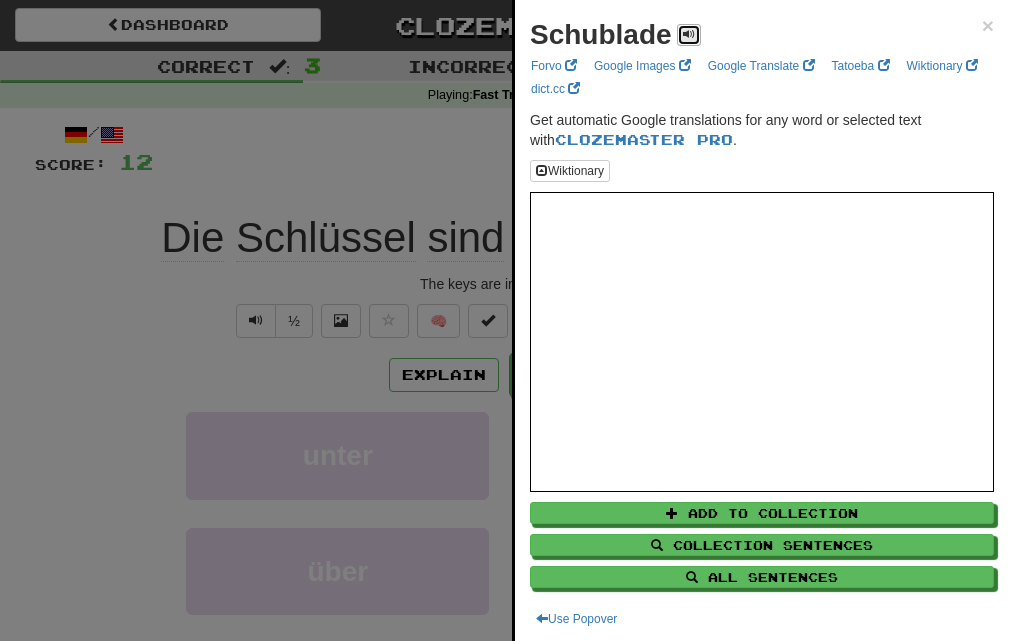 click at bounding box center (689, 35) 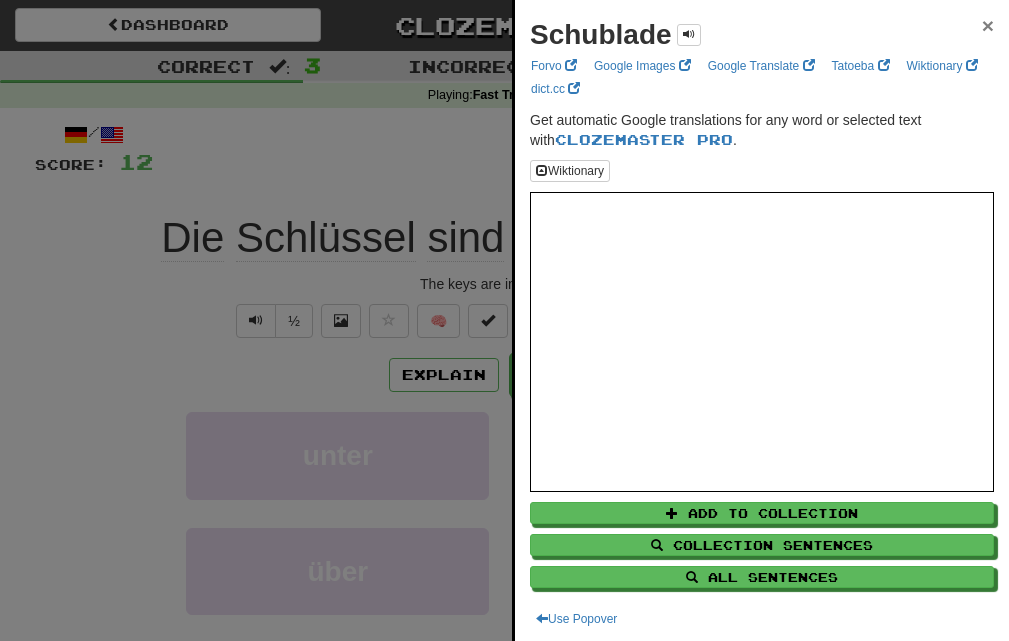 click on "×" at bounding box center [988, 25] 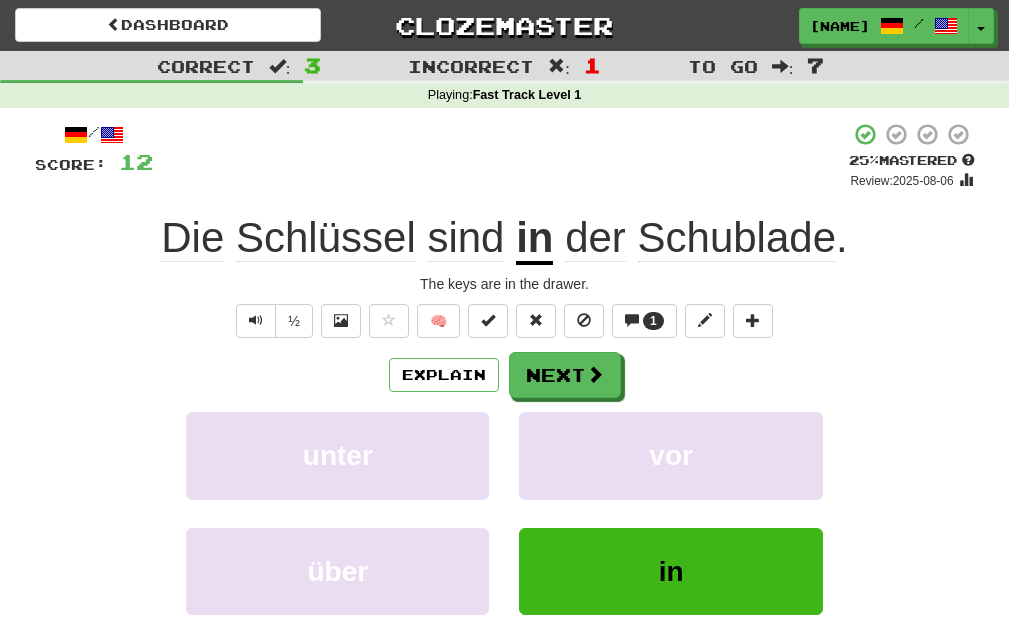 click on "Schlüssel" 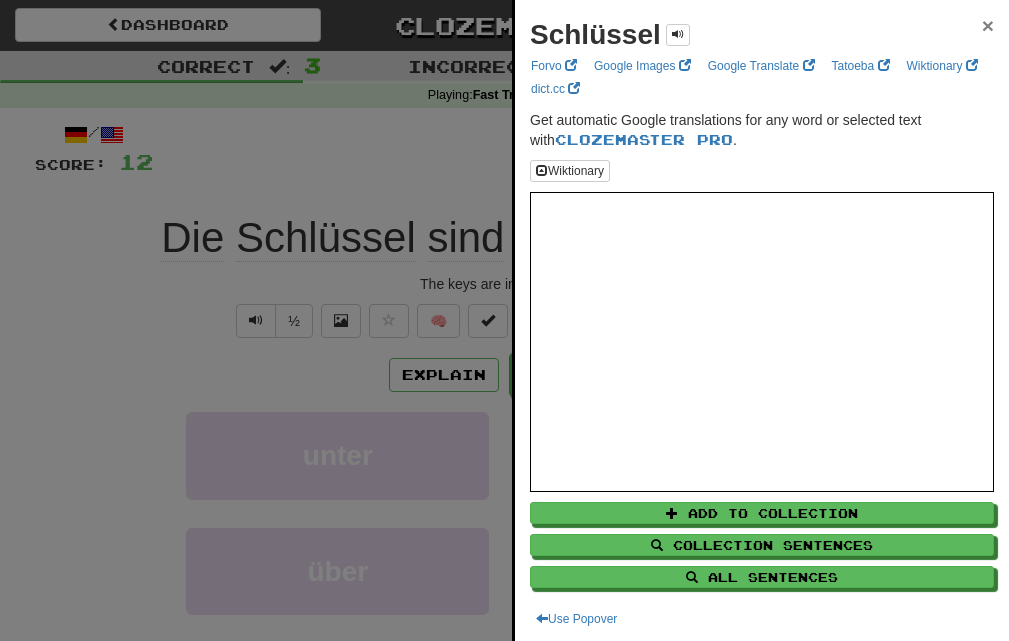 click on "×" at bounding box center (988, 25) 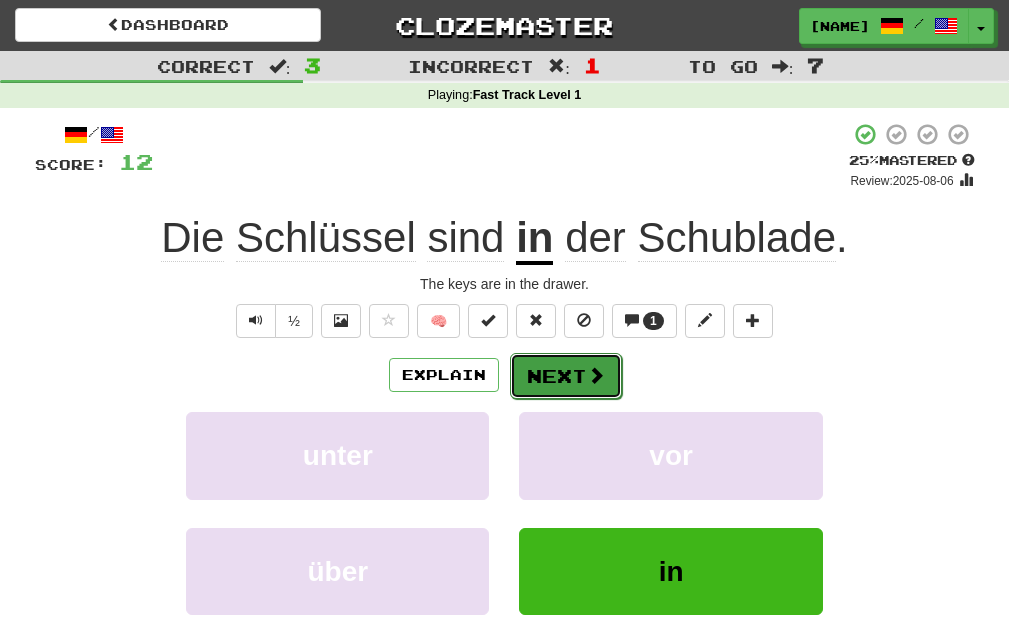 click on "Next" at bounding box center [566, 376] 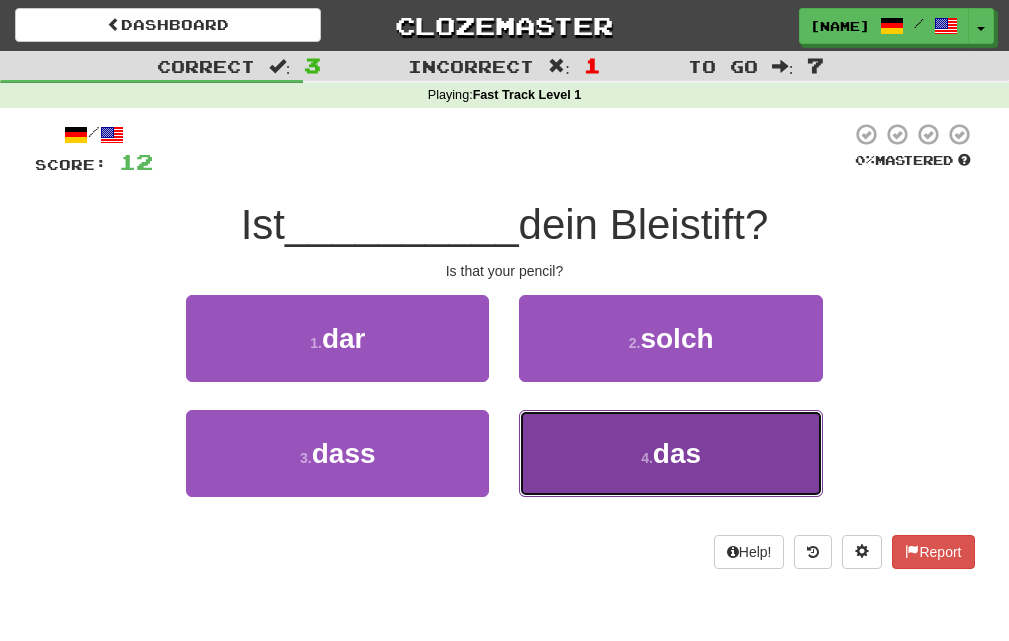 click on "4 .  das" at bounding box center (670, 453) 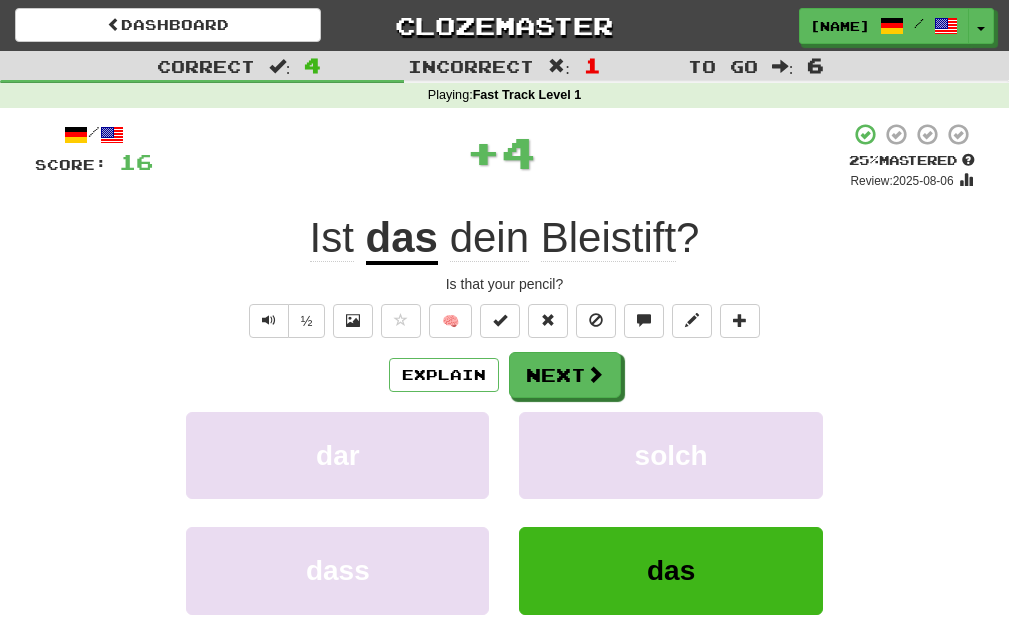click on "Bleistift" at bounding box center [608, 238] 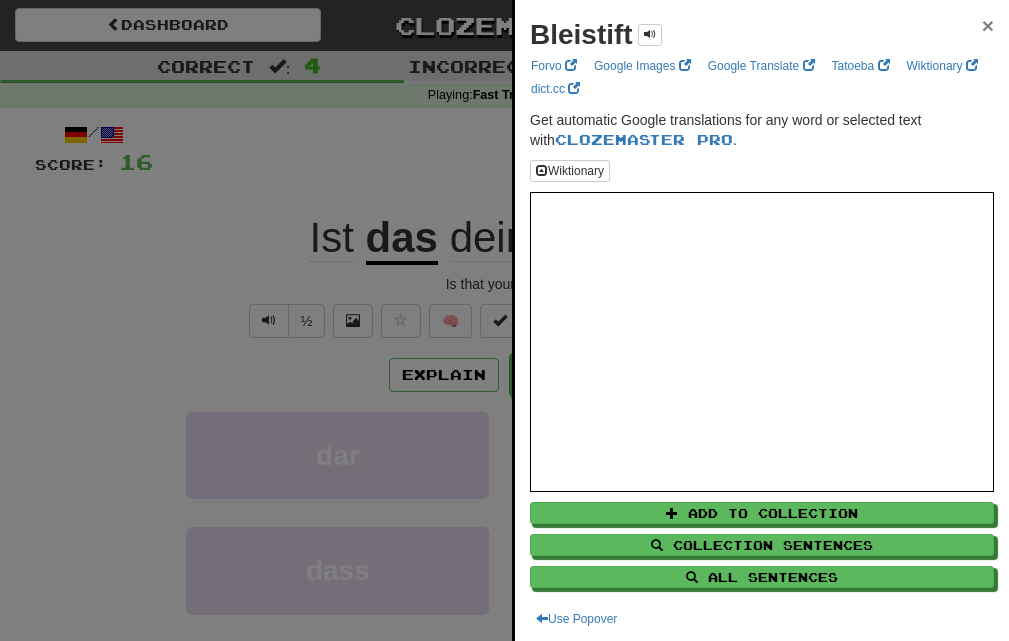 drag, startPoint x: 959, startPoint y: 23, endPoint x: 970, endPoint y: 29, distance: 12.529964 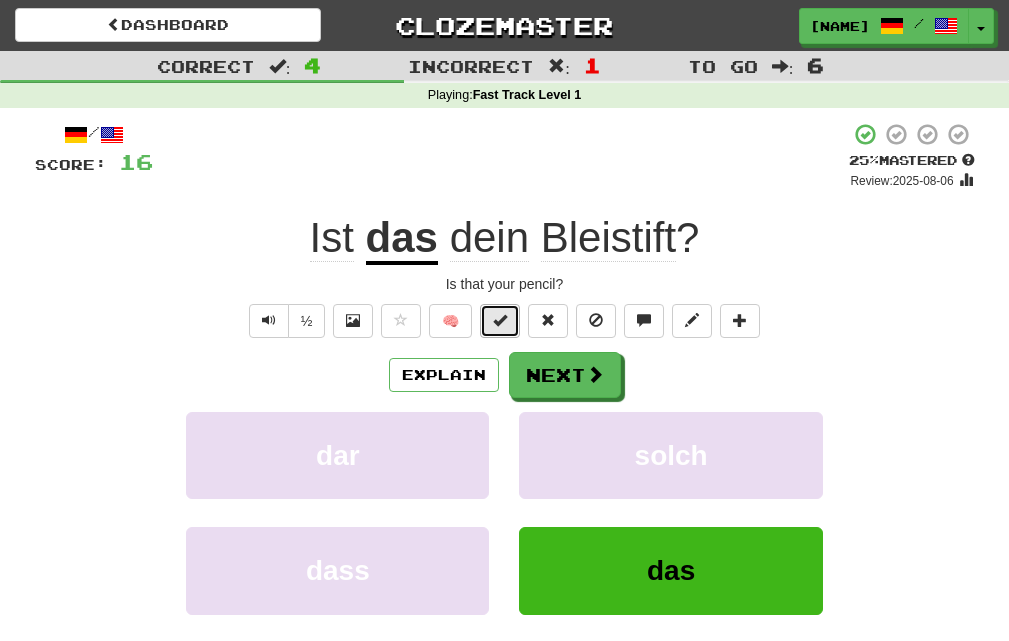 click at bounding box center [500, 321] 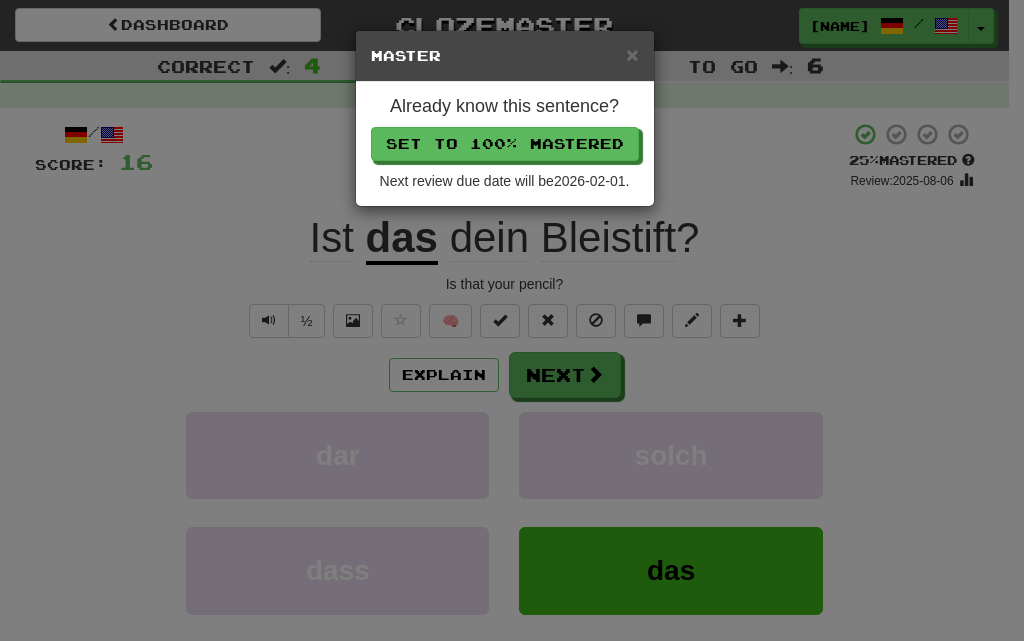 click on "Master" at bounding box center [505, 56] 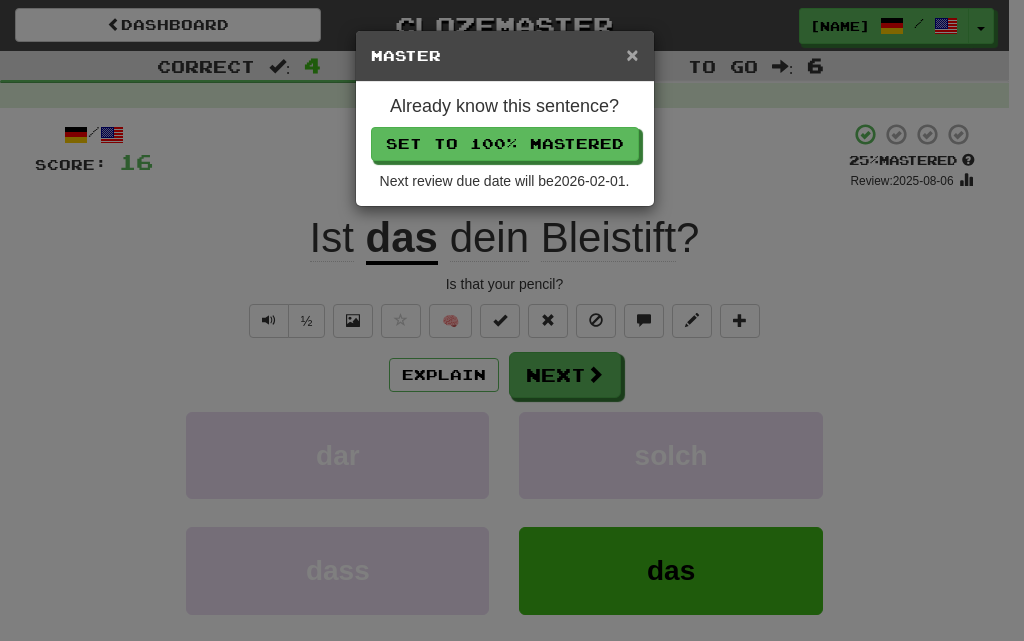 click on "×" at bounding box center (632, 54) 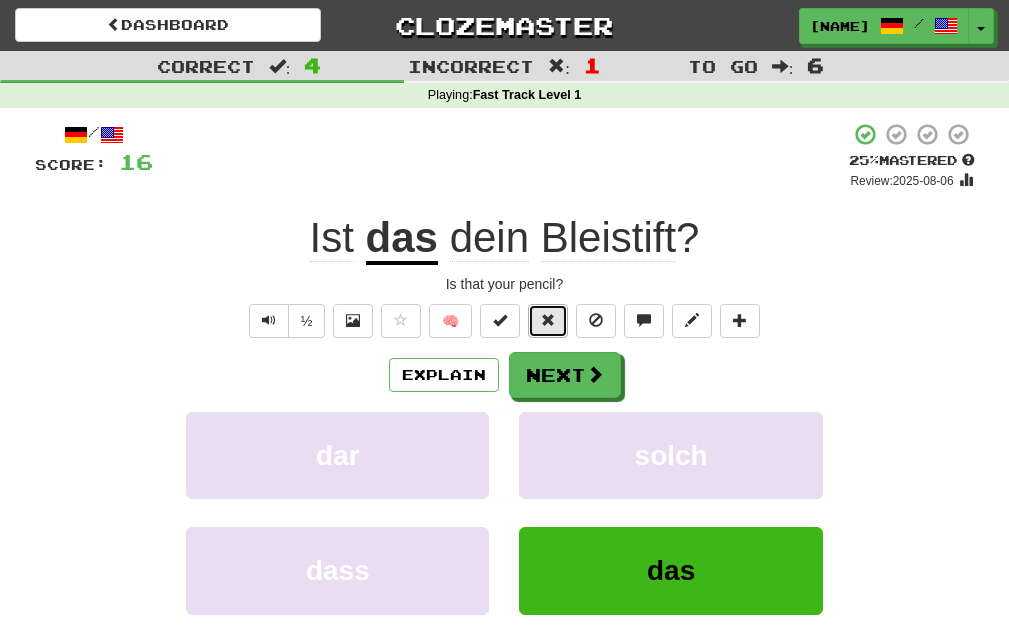 click at bounding box center [548, 321] 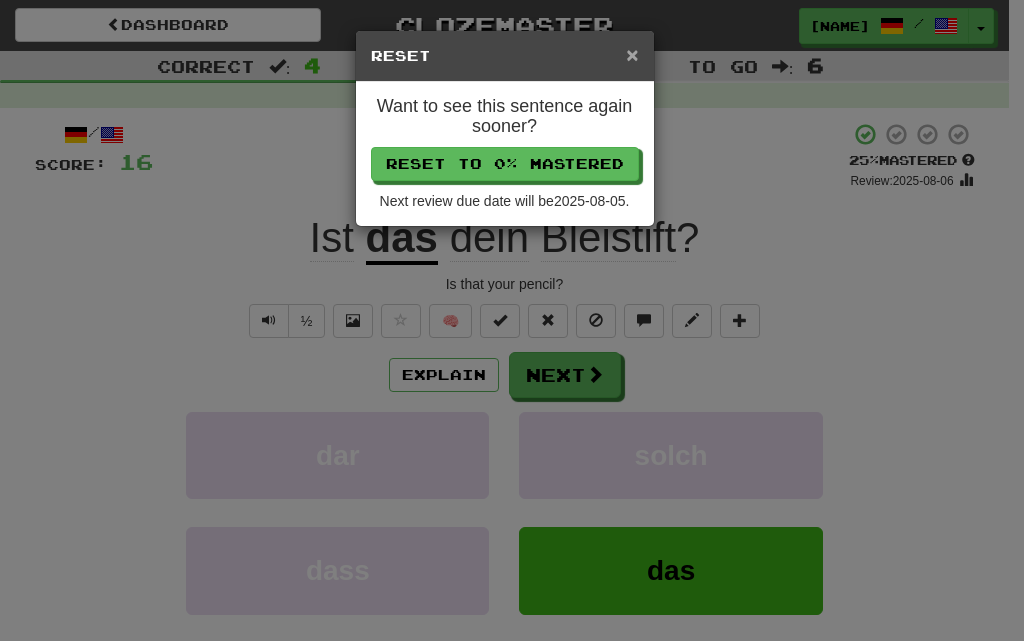 click on "×" at bounding box center (632, 54) 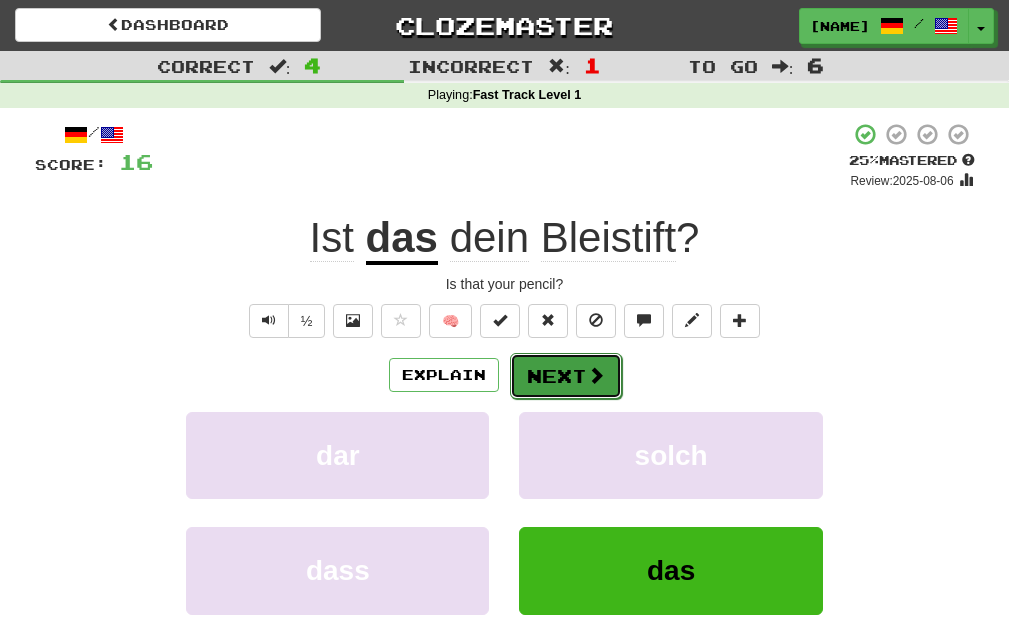 click on "Next" at bounding box center (566, 376) 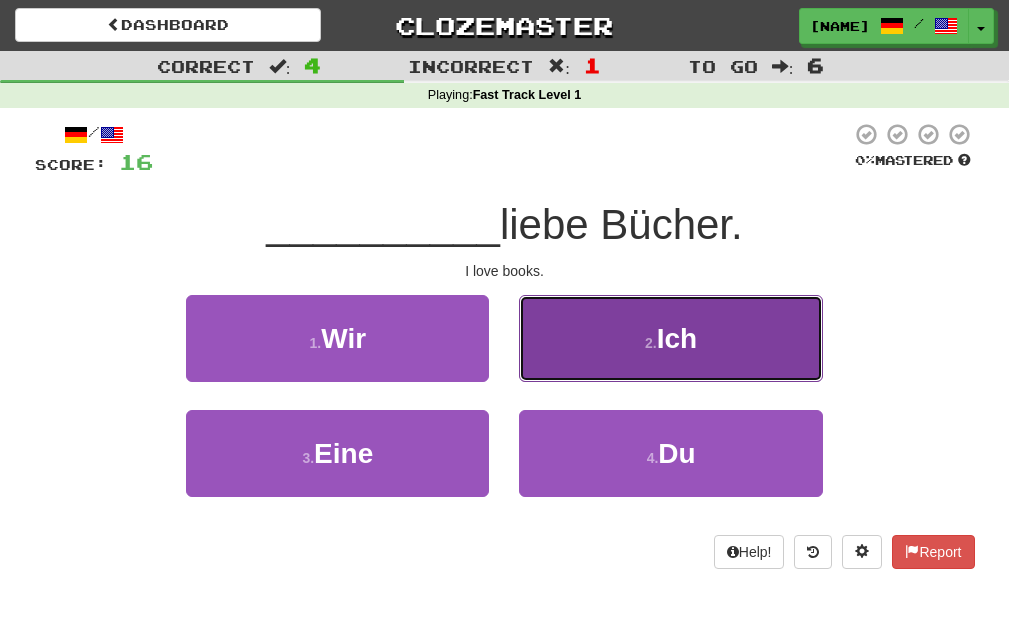 click on "2 .  Ich" at bounding box center (670, 338) 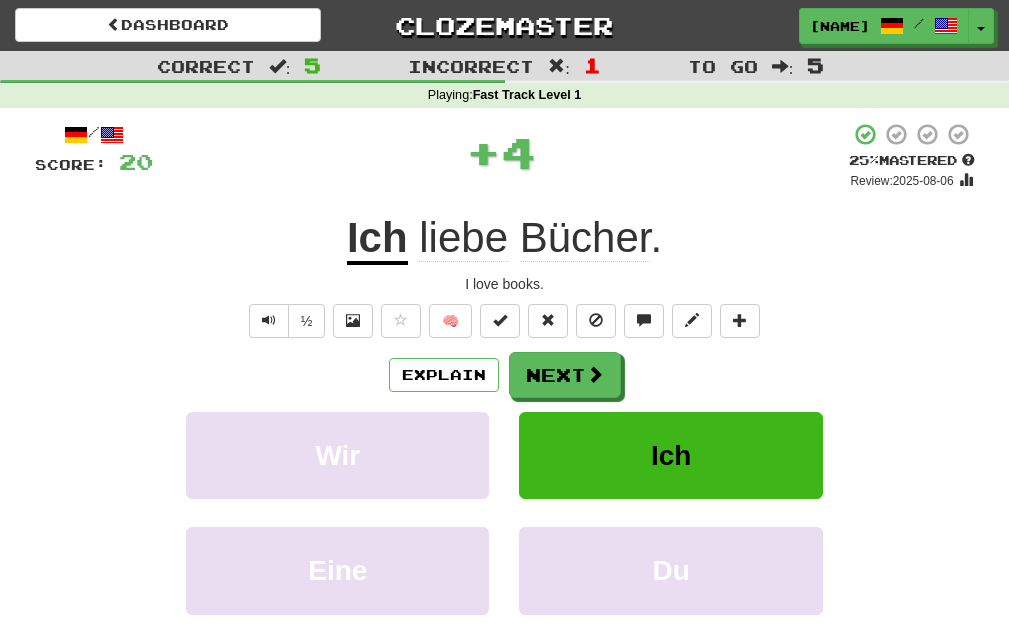click on "Bücher" at bounding box center [585, 238] 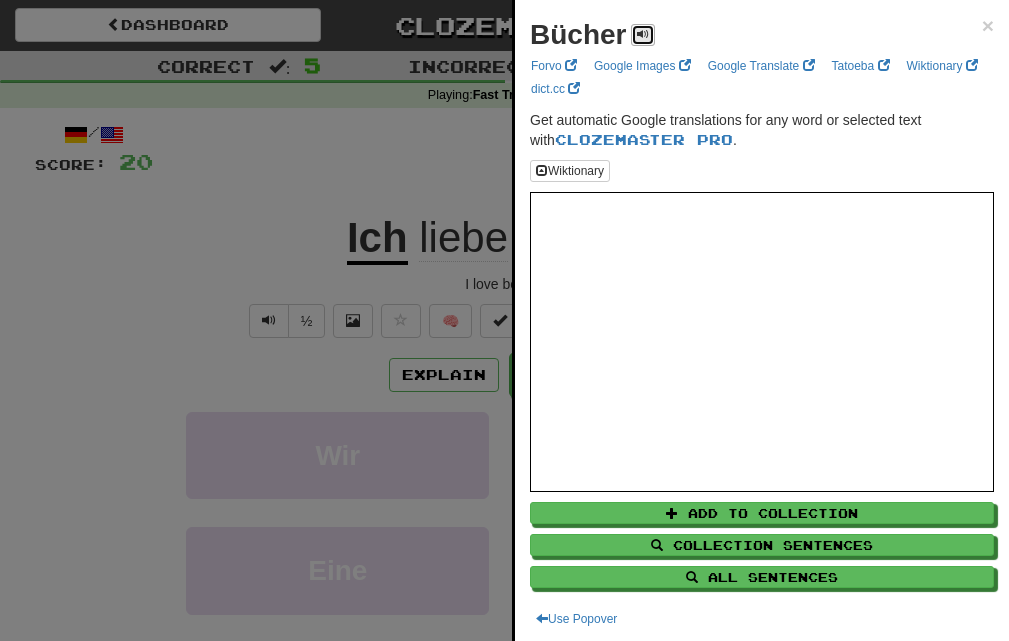 click at bounding box center (643, 34) 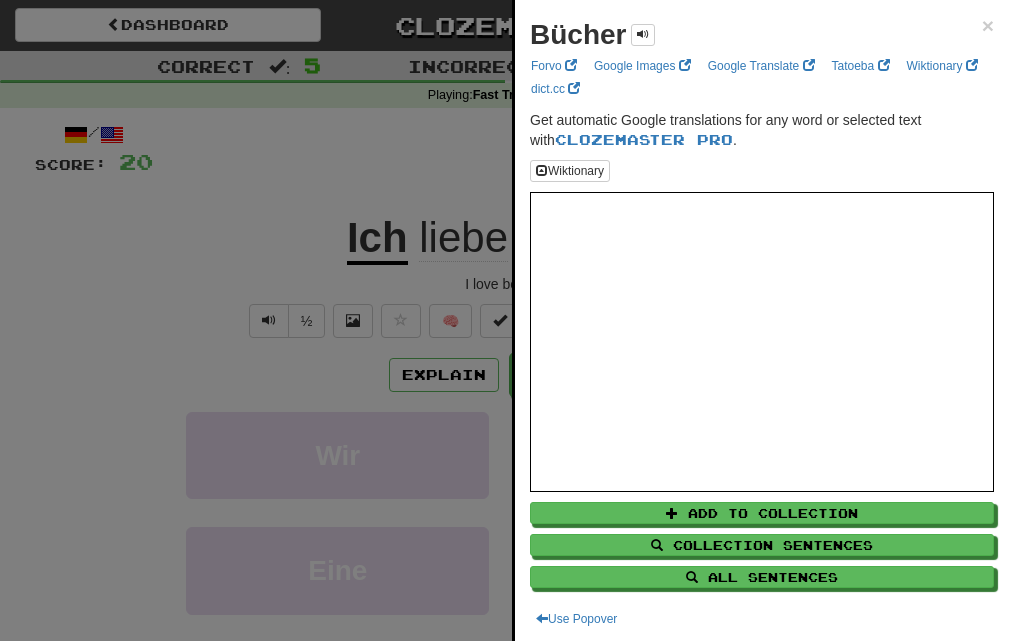 click on "Bücher × Forvo   Google Images   Google Translate   Tatoeba   Wiktionary   dict.cc   Get automatic Google translations for any word or selected text with  Clozemaster Pro .  Wiktionary   Add to Collection   Collection Sentences   All Sentences  Use Popover" at bounding box center [762, 322] 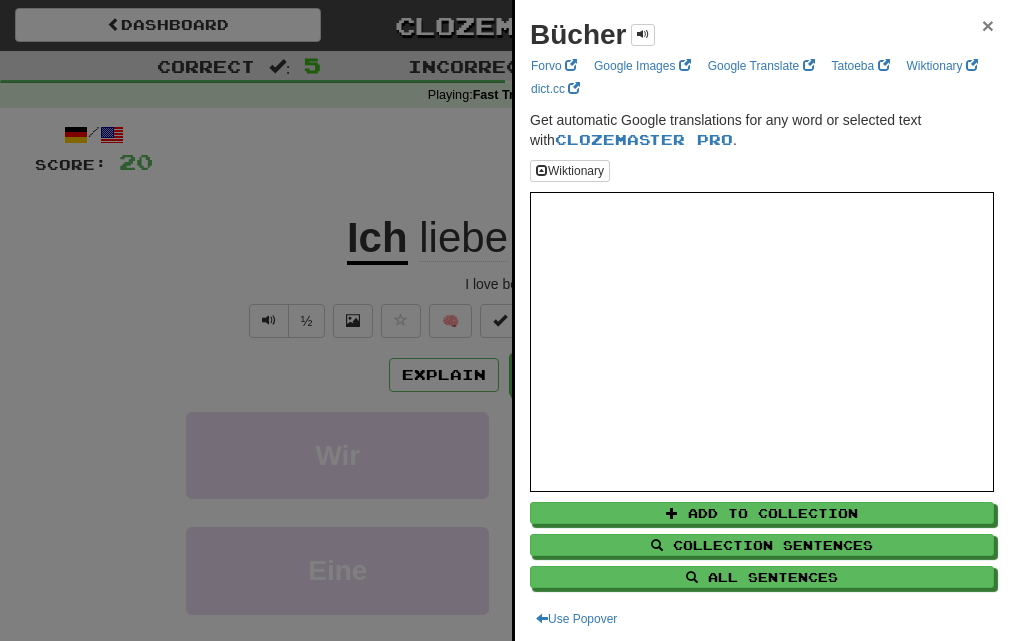 click on "×" at bounding box center (988, 25) 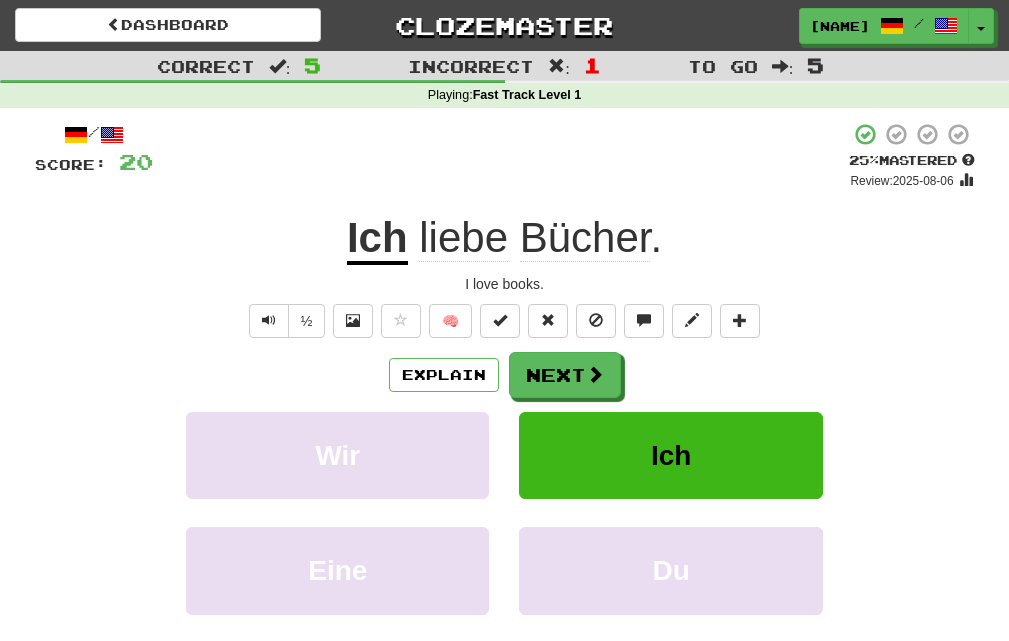 click on "Bücher" at bounding box center [585, 238] 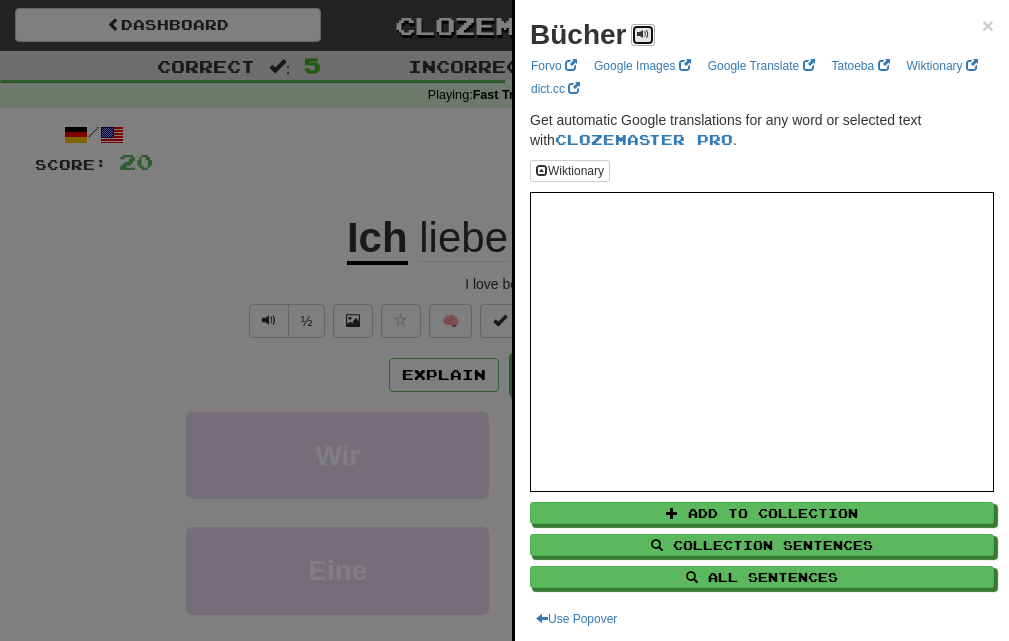 click at bounding box center [643, 34] 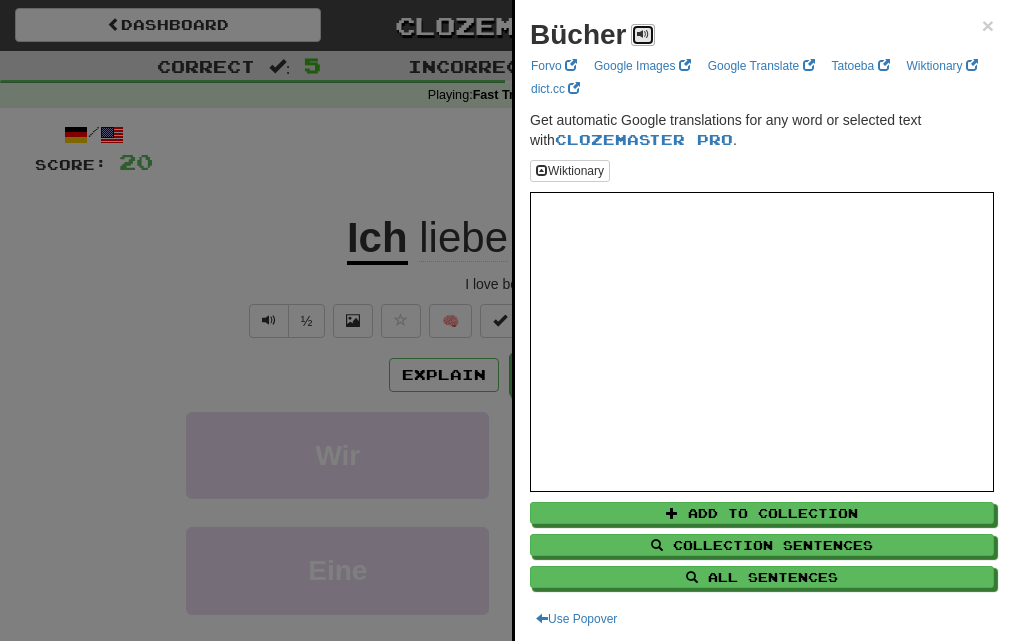 click at bounding box center [643, 34] 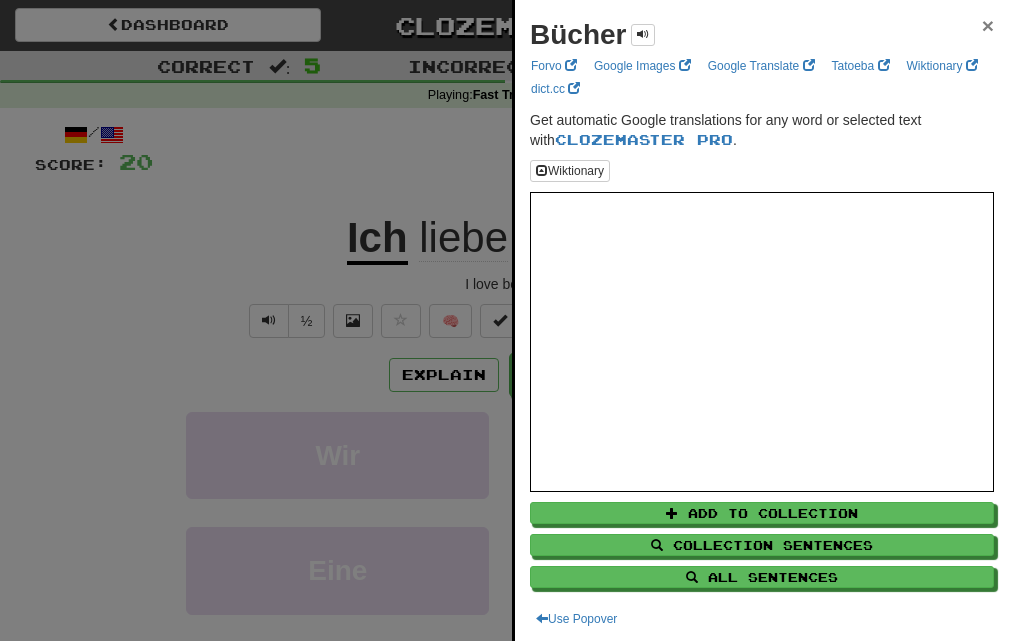 click on "×" at bounding box center [988, 25] 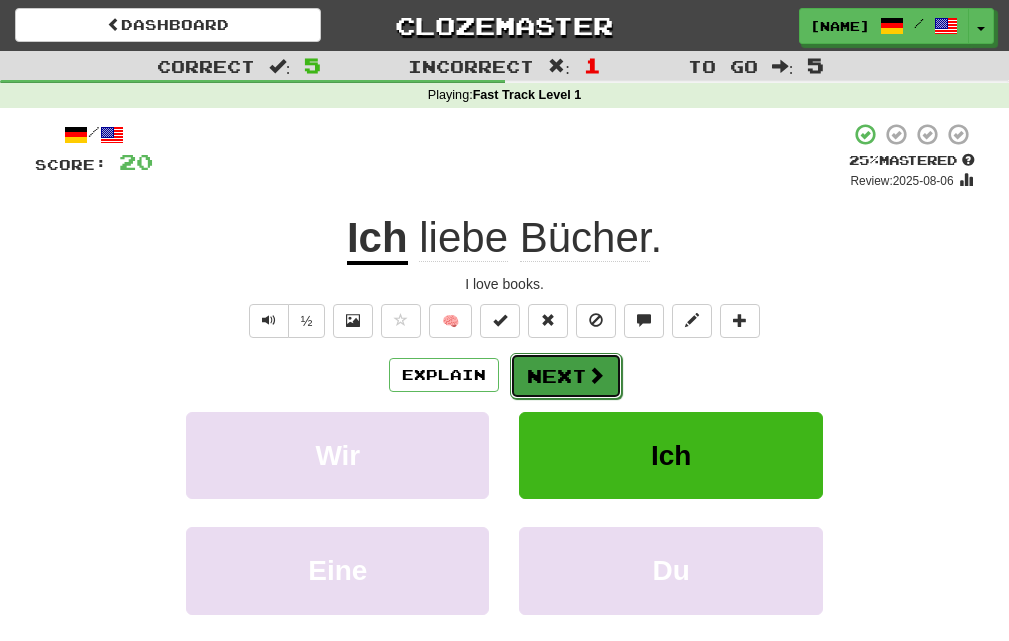 click on "Next" at bounding box center [566, 376] 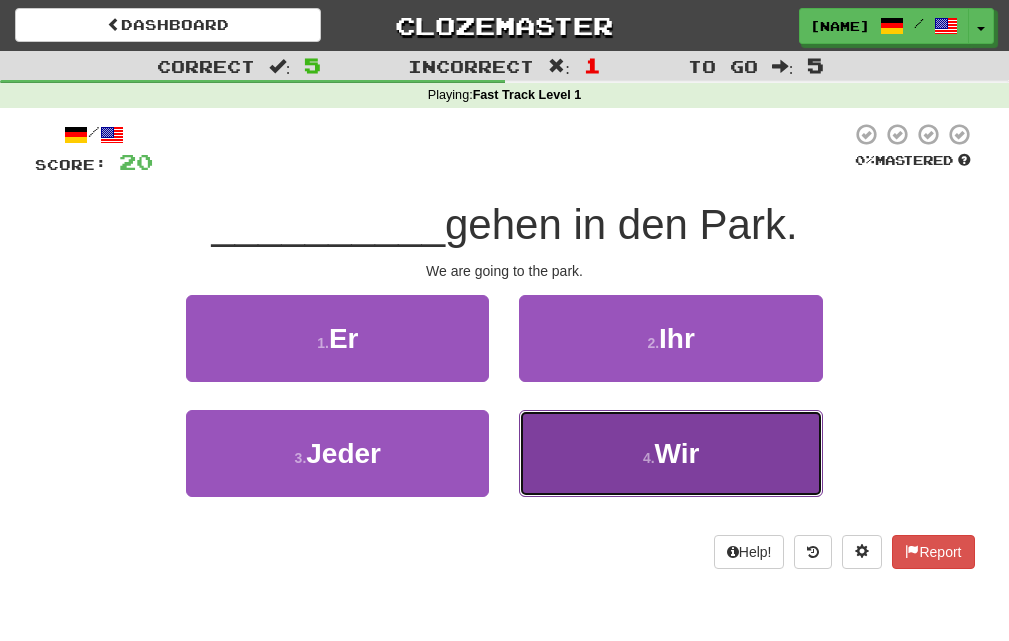 click on "4 .  Wir" at bounding box center [670, 453] 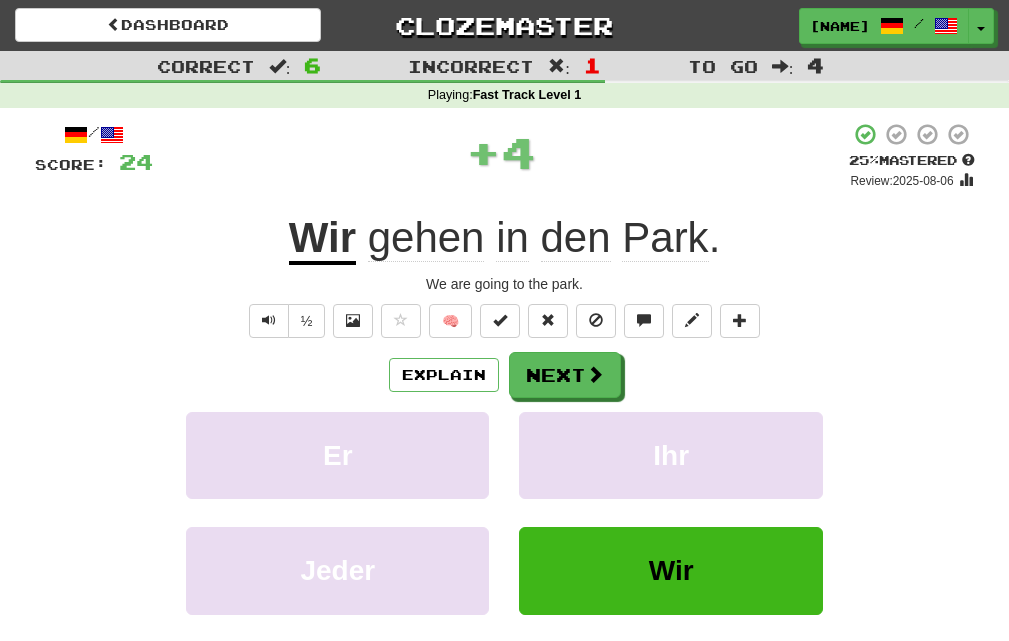 click on "den" at bounding box center [576, 238] 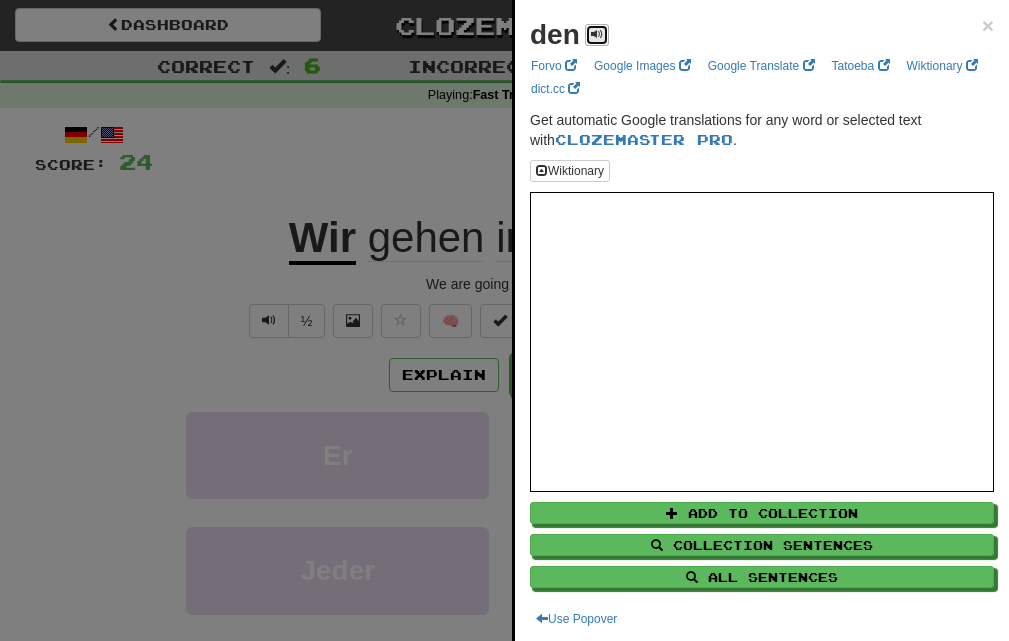 click at bounding box center (597, 34) 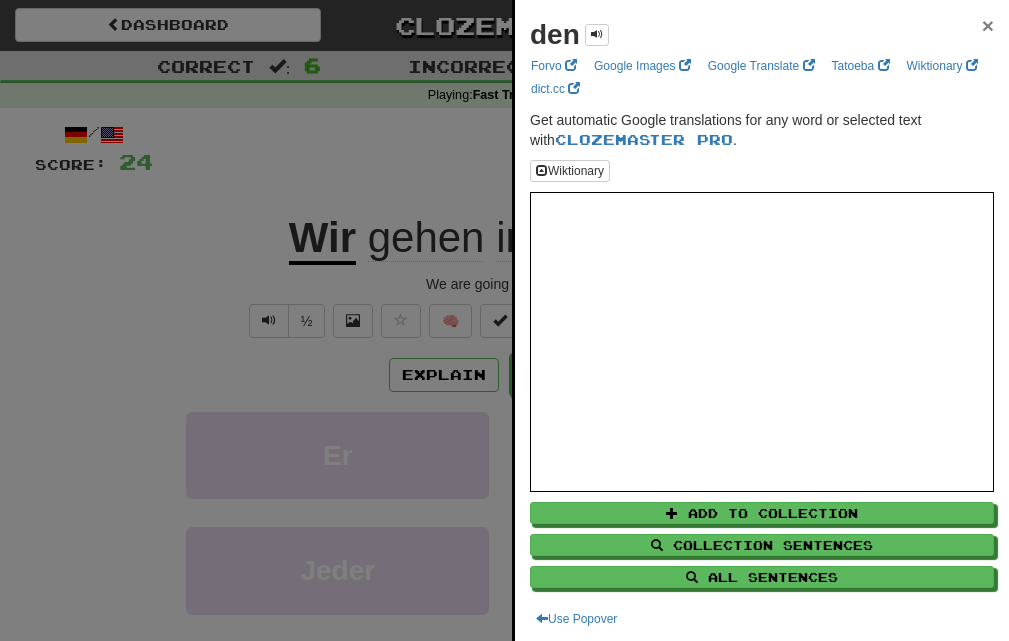 click on "×" at bounding box center (988, 25) 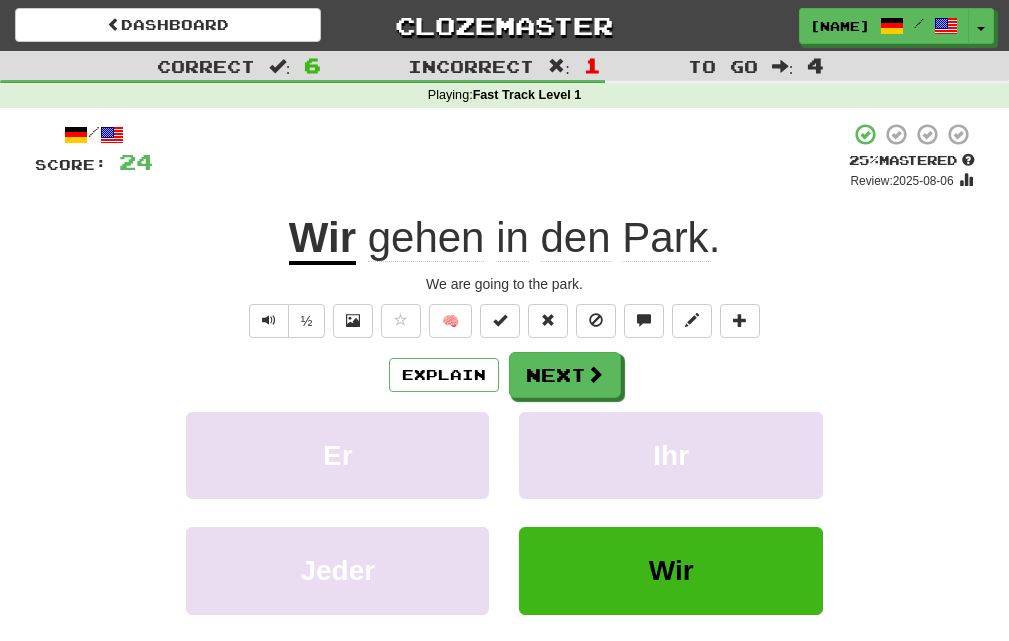 click on "Park" at bounding box center (665, 238) 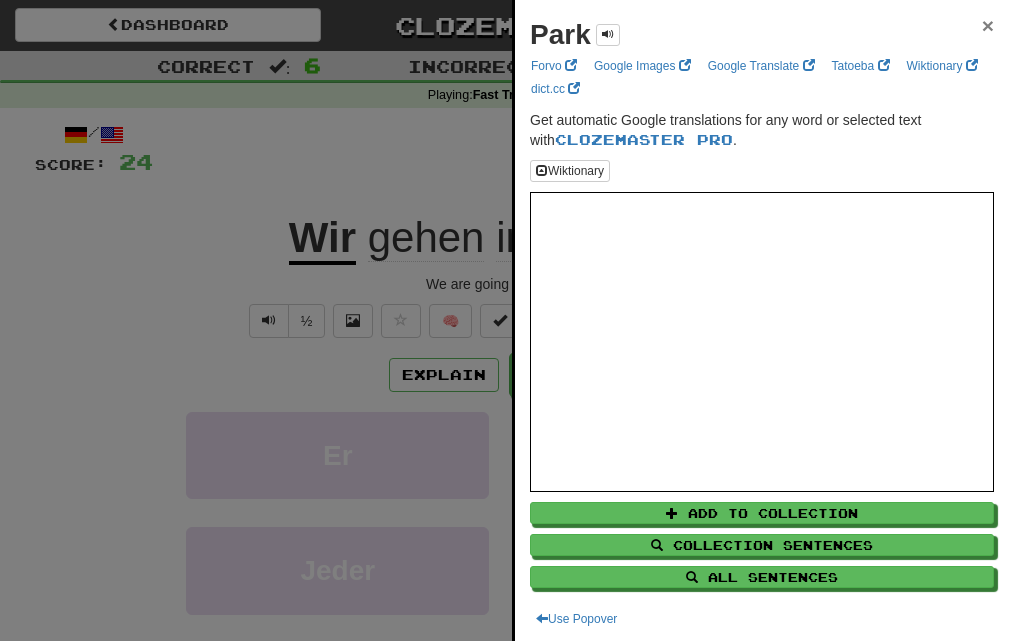 click on "×" at bounding box center (988, 25) 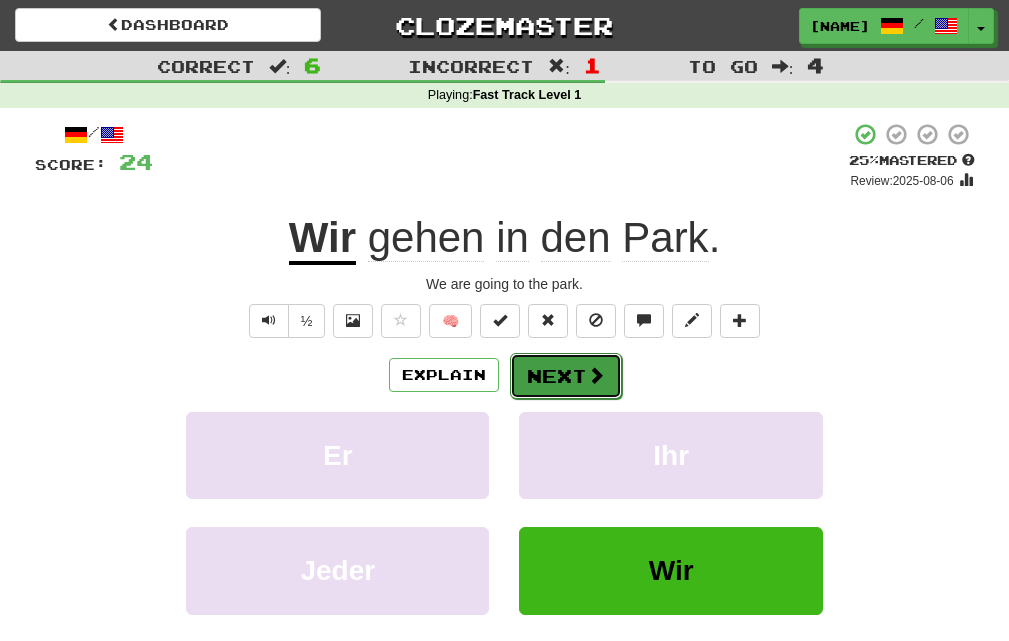 click on "Next" at bounding box center (566, 376) 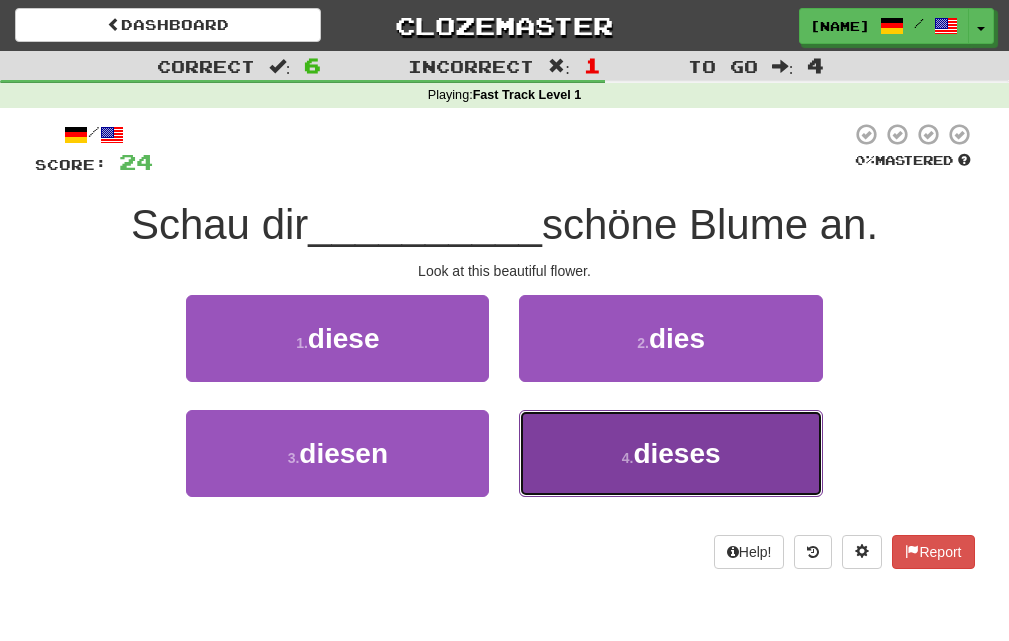 click on "4 .  dieses" at bounding box center (670, 453) 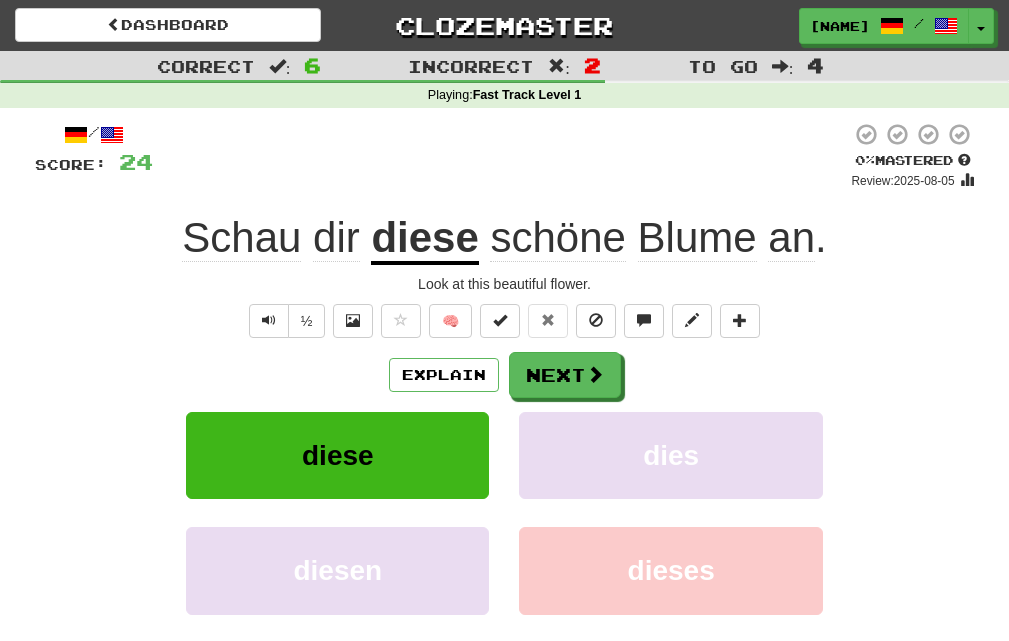 click on "Blume" at bounding box center [697, 238] 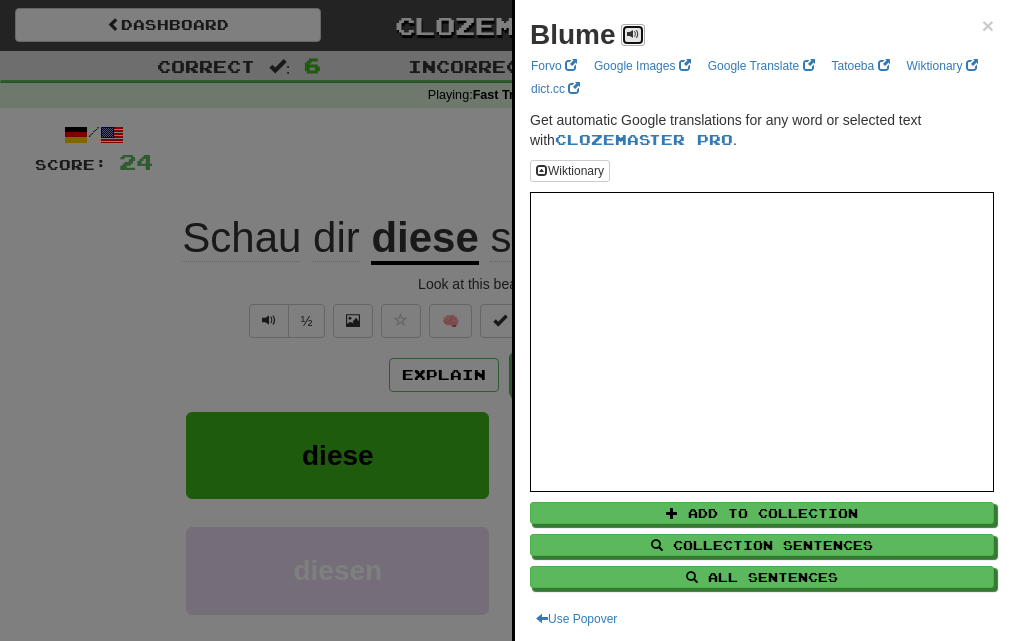 click at bounding box center (633, 35) 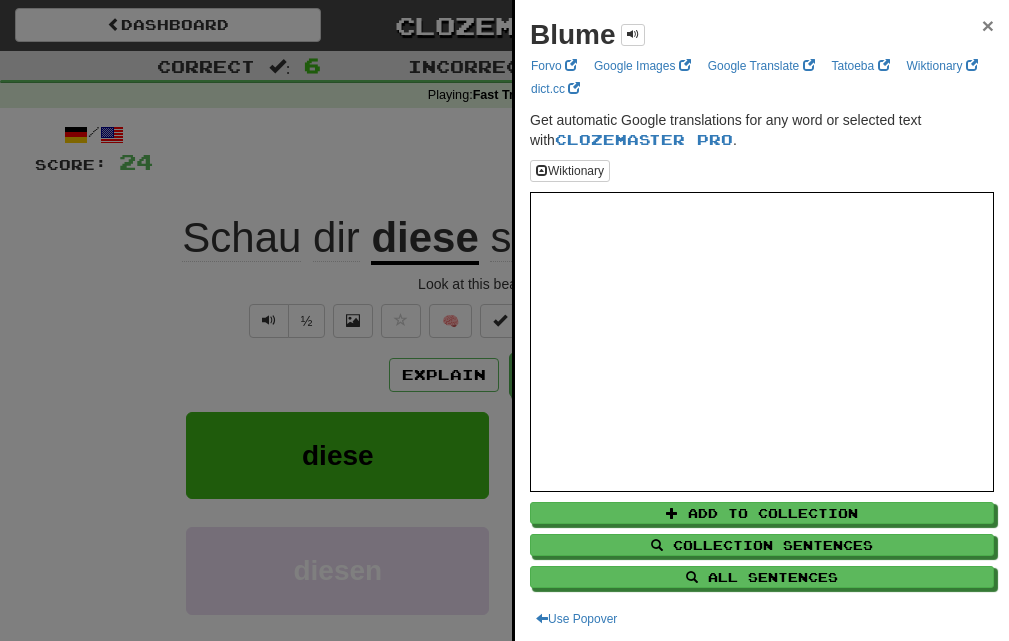 click on "×" at bounding box center (988, 25) 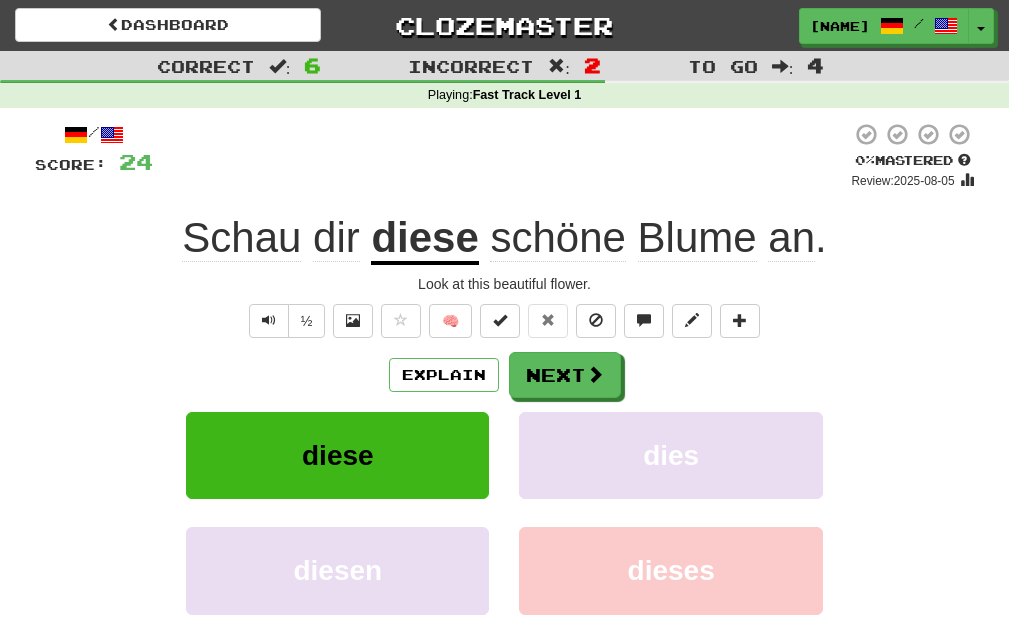 click on "schöne" at bounding box center [557, 238] 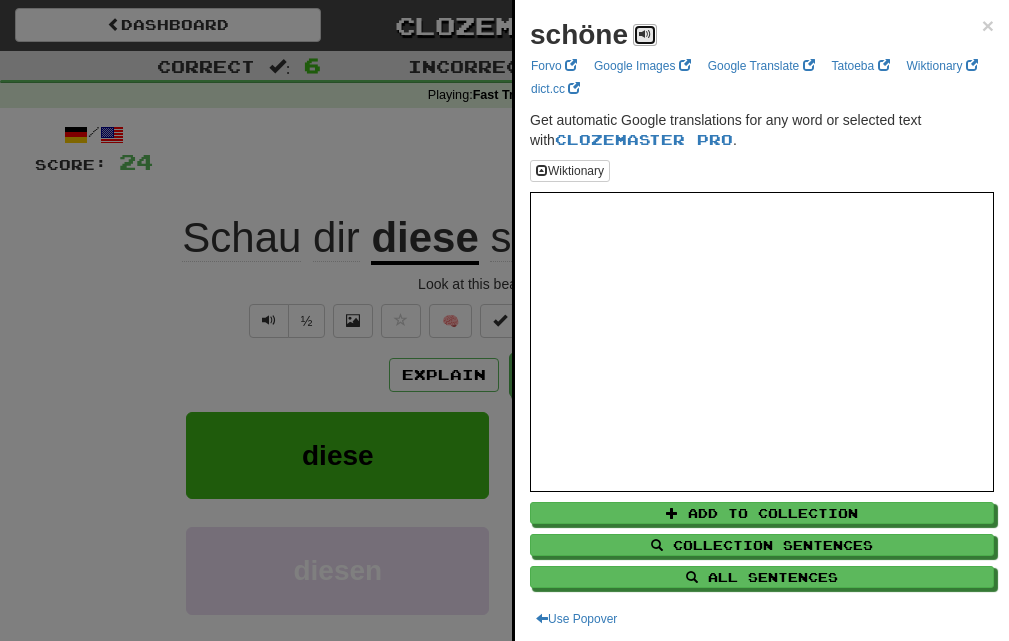 click at bounding box center [645, 34] 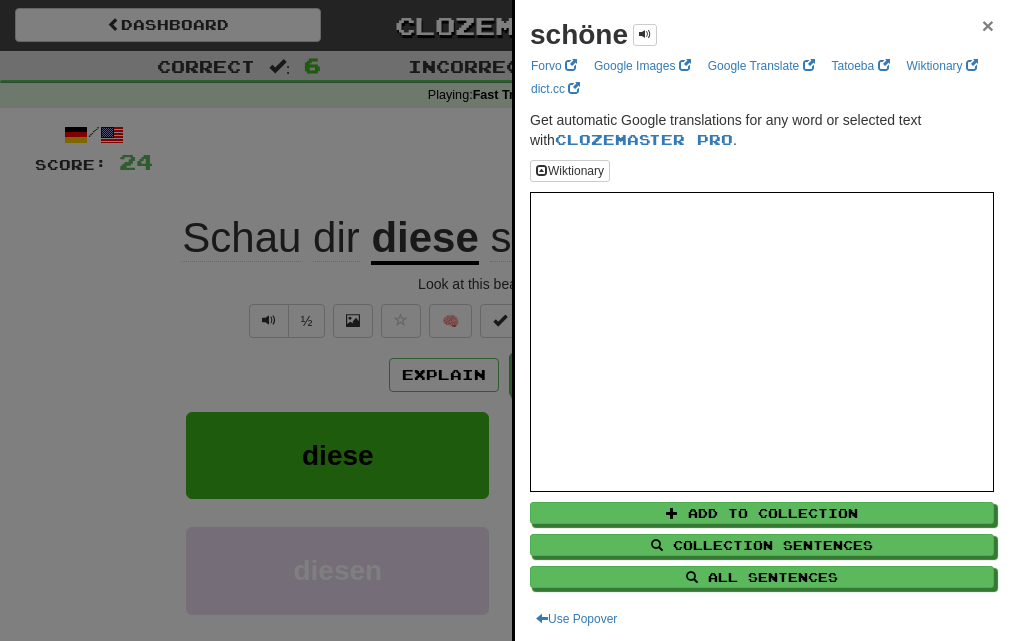 click on "×" at bounding box center [988, 25] 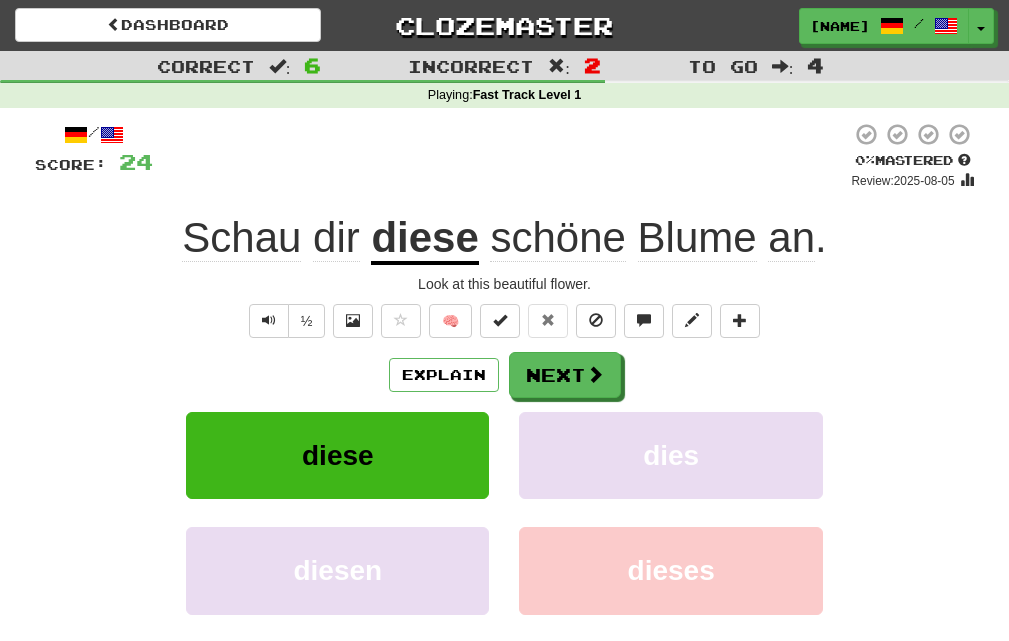 click on "Schau" 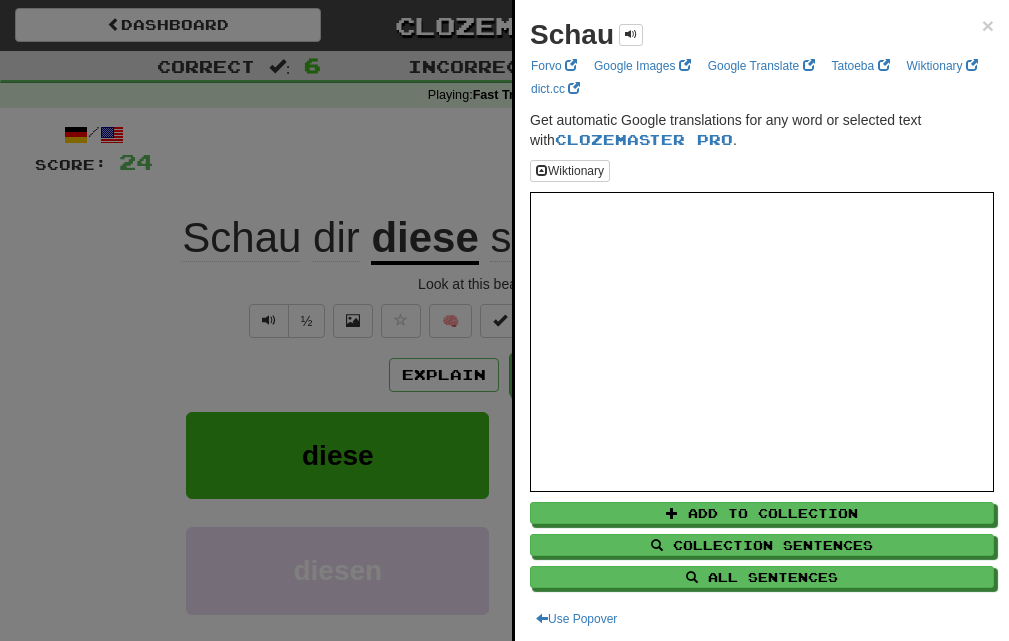 click on "Schau" at bounding box center (586, 35) 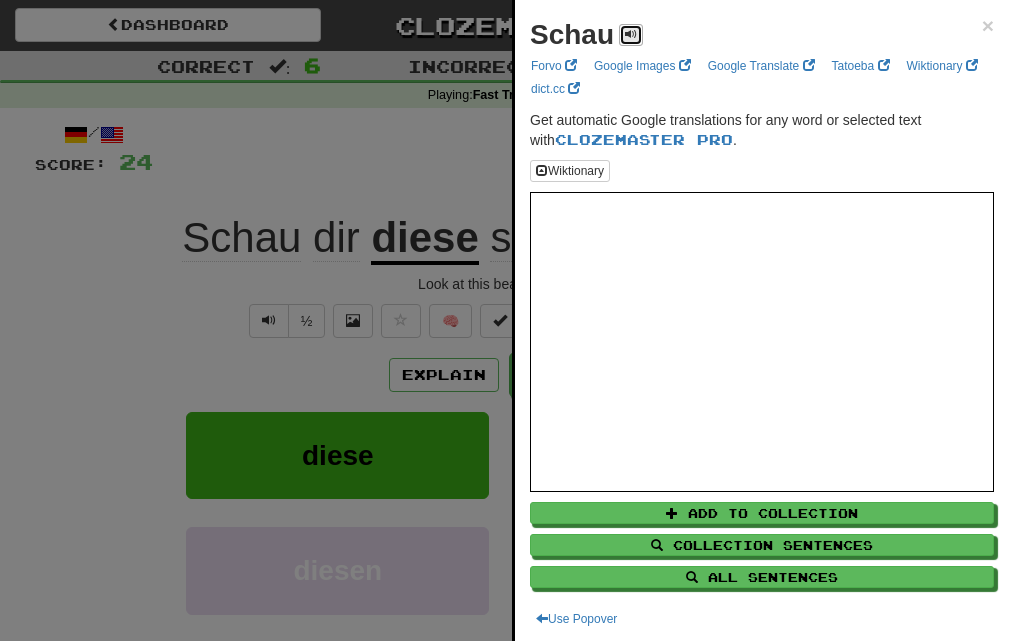 click at bounding box center (631, 34) 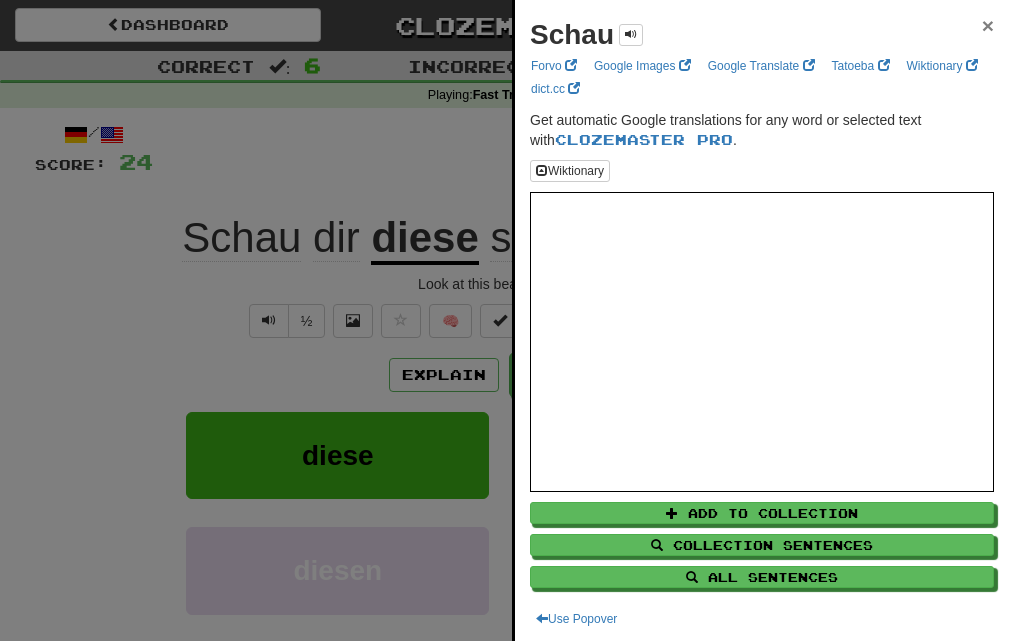 drag, startPoint x: 966, startPoint y: 25, endPoint x: 946, endPoint y: 27, distance: 20.09975 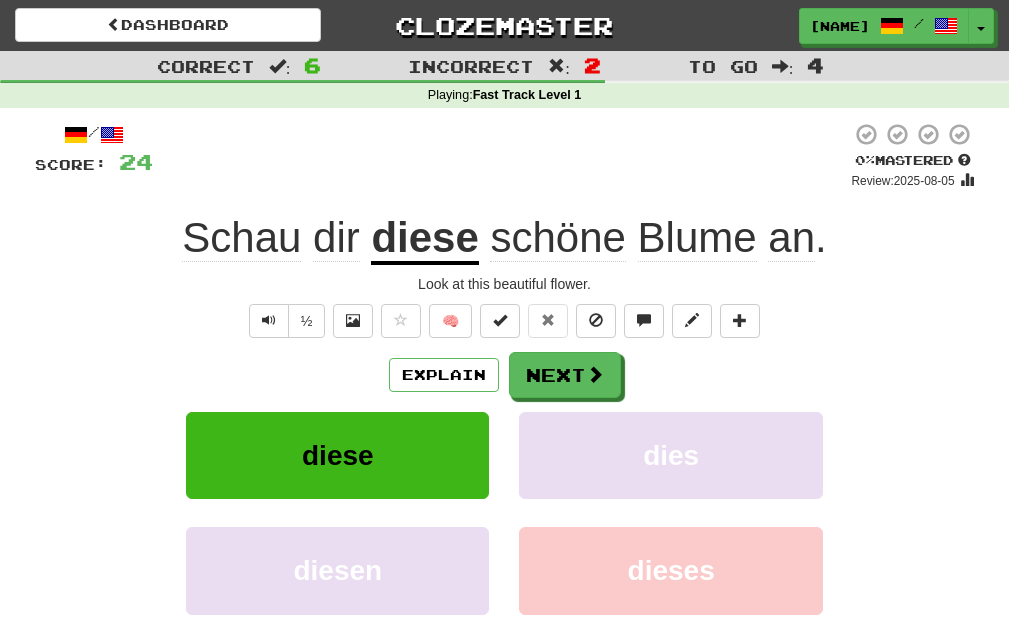 click on "an" at bounding box center (791, 238) 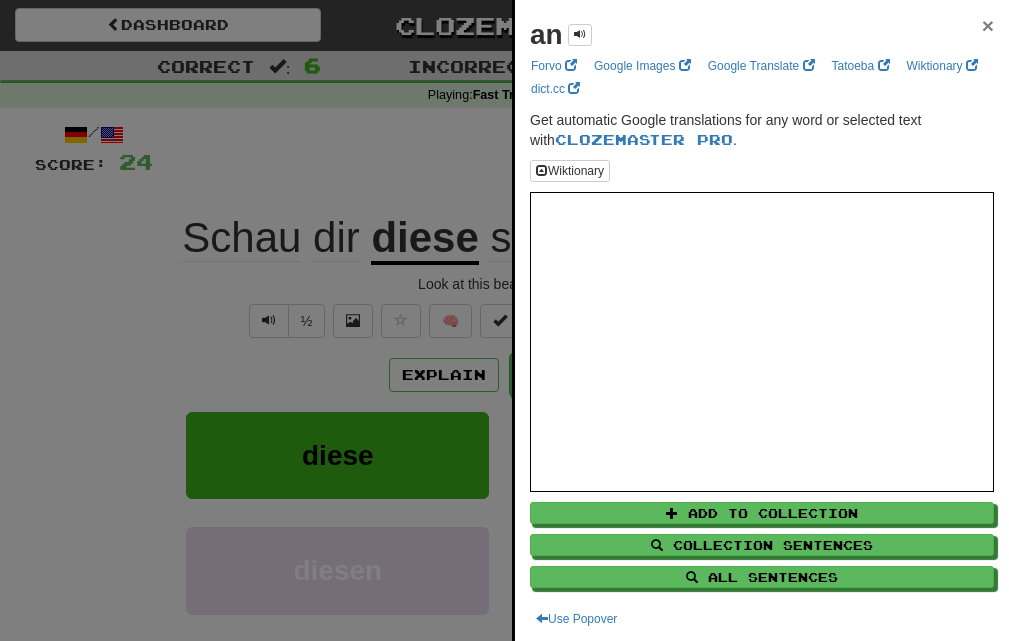click on "×" at bounding box center [988, 25] 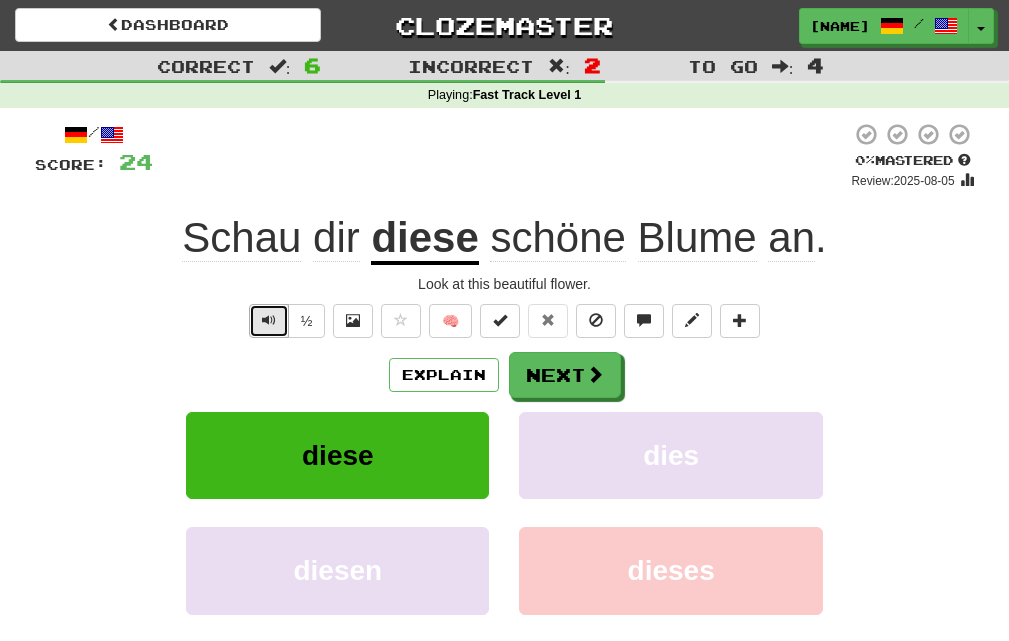 click at bounding box center (269, 321) 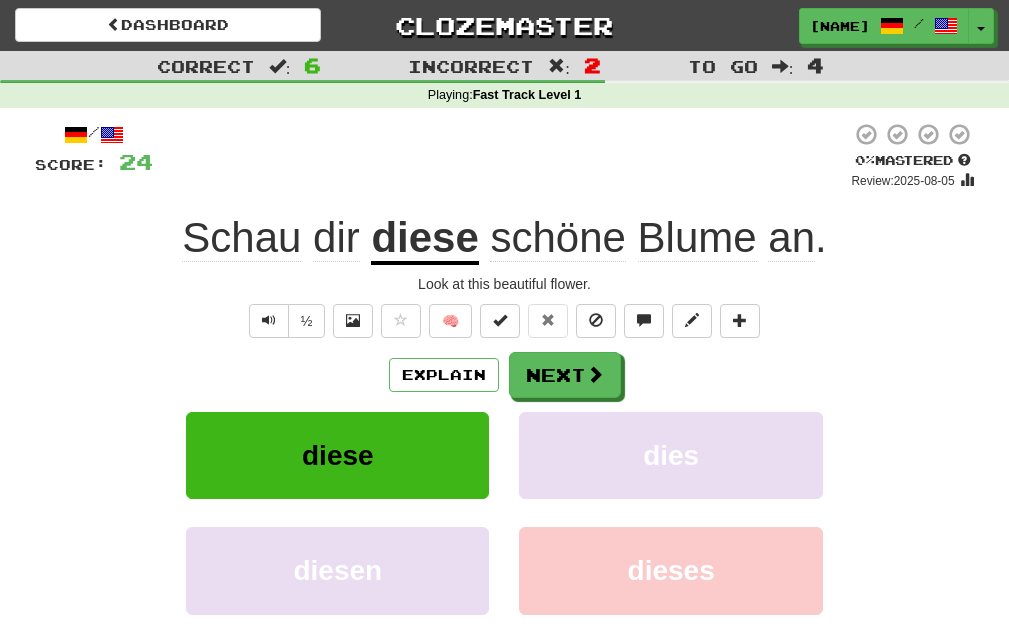 click on "Blume" at bounding box center [697, 238] 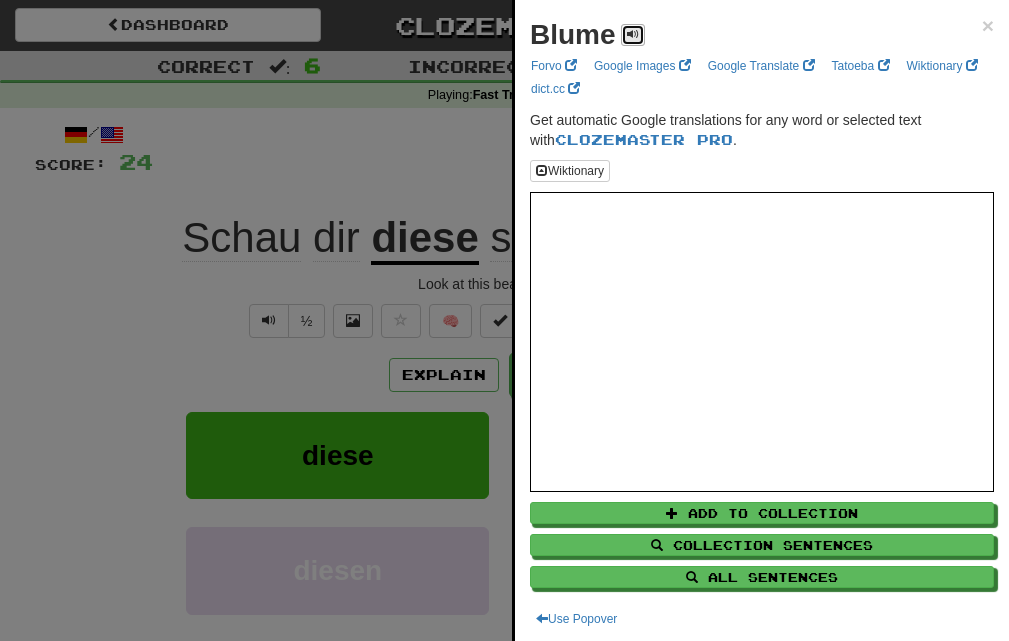 click at bounding box center (633, 34) 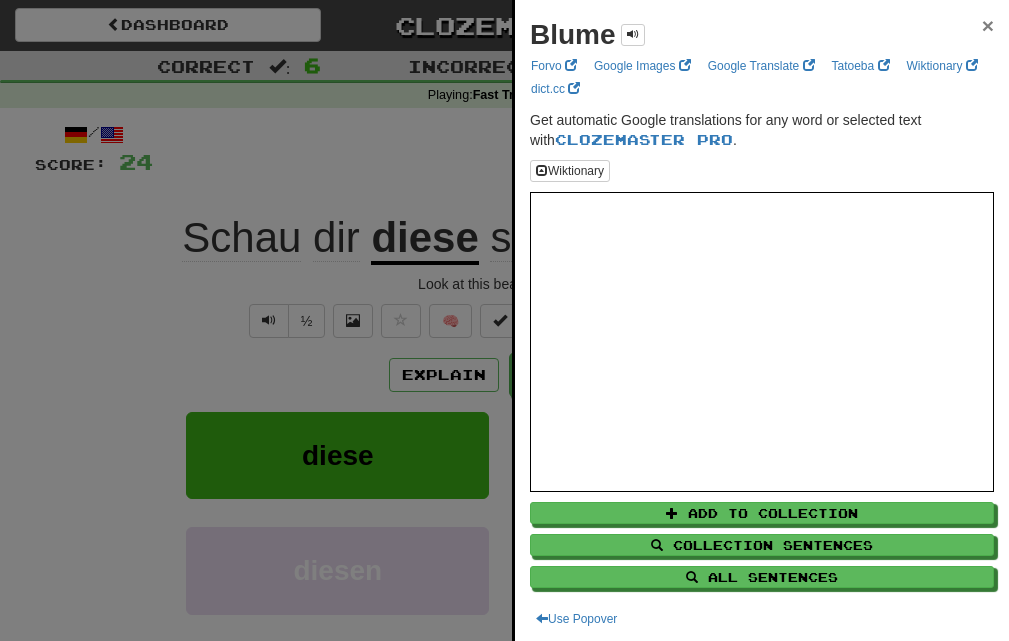 click on "×" at bounding box center [988, 25] 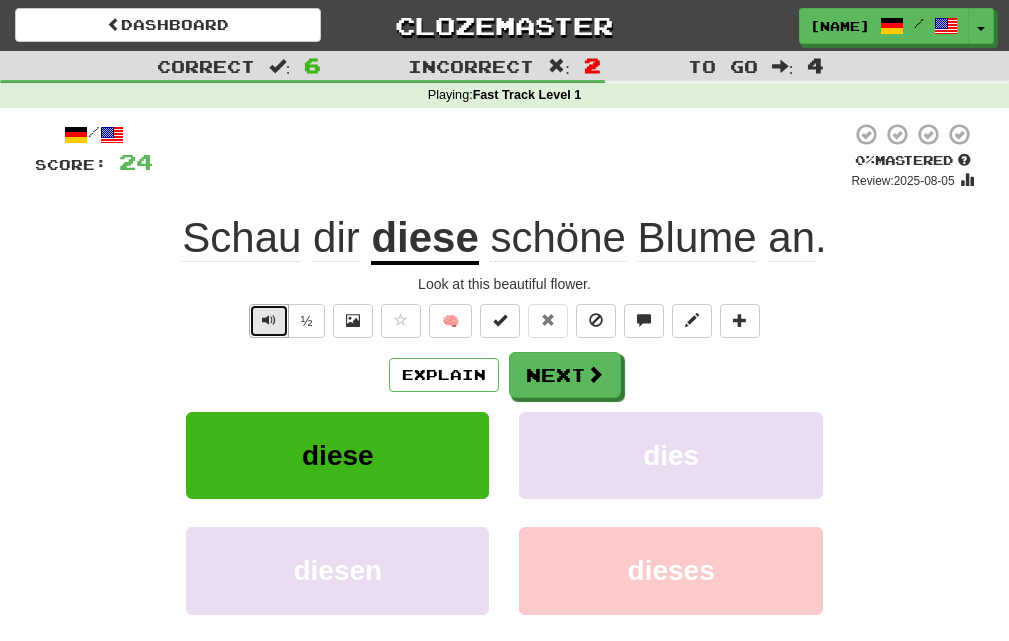 click at bounding box center [269, 321] 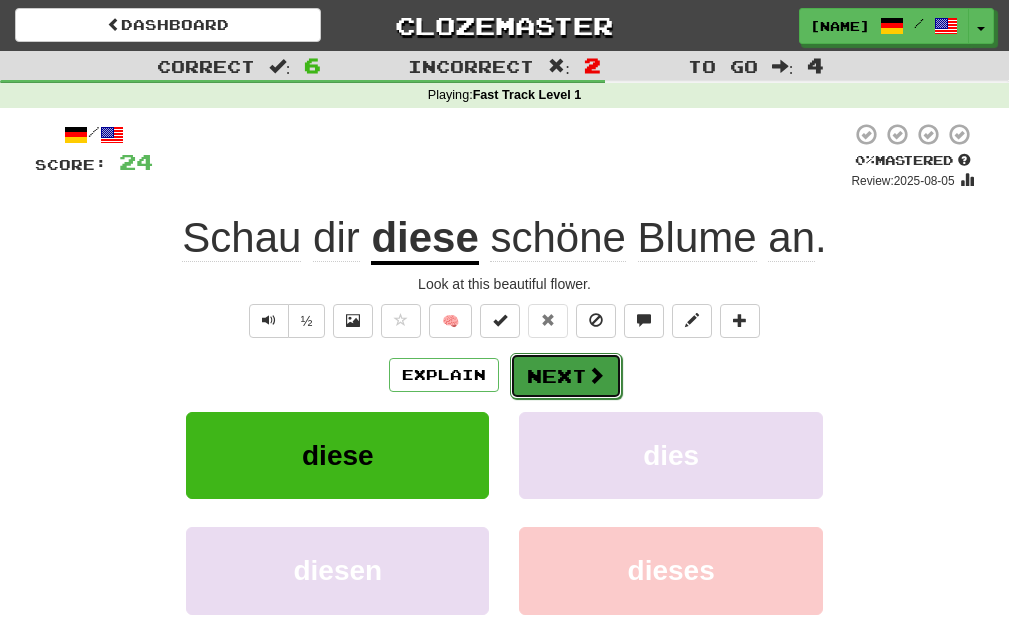 click on "Next" at bounding box center [566, 376] 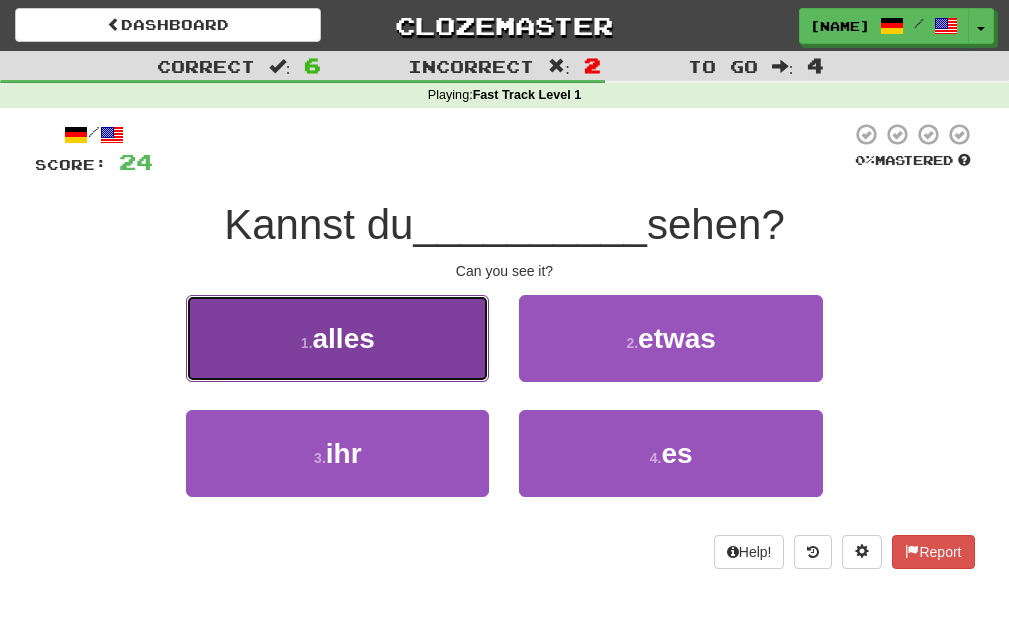 click on "1 .  alles" at bounding box center (337, 338) 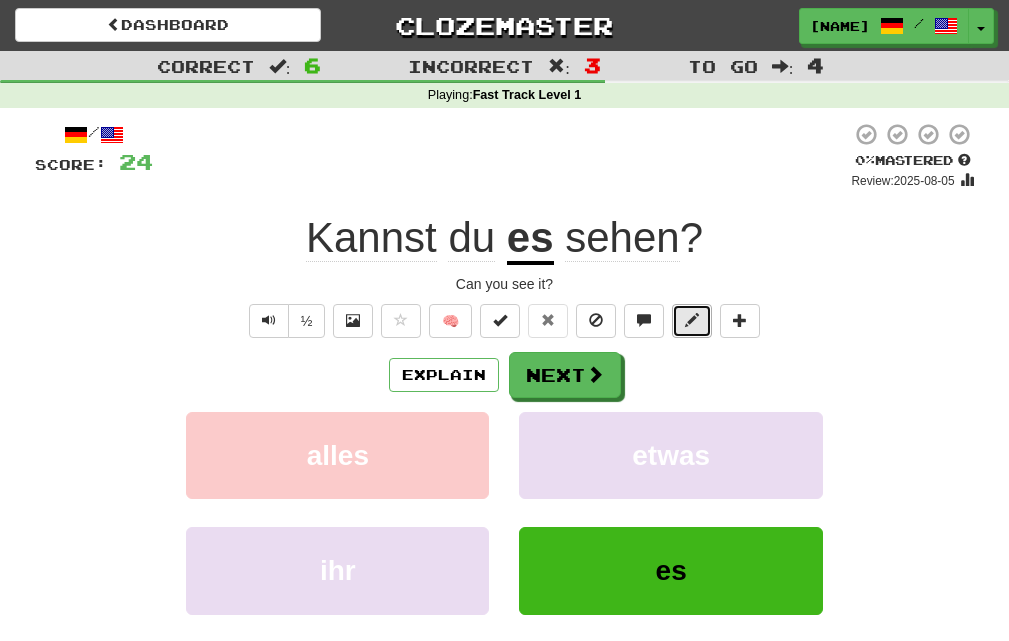 click at bounding box center (692, 320) 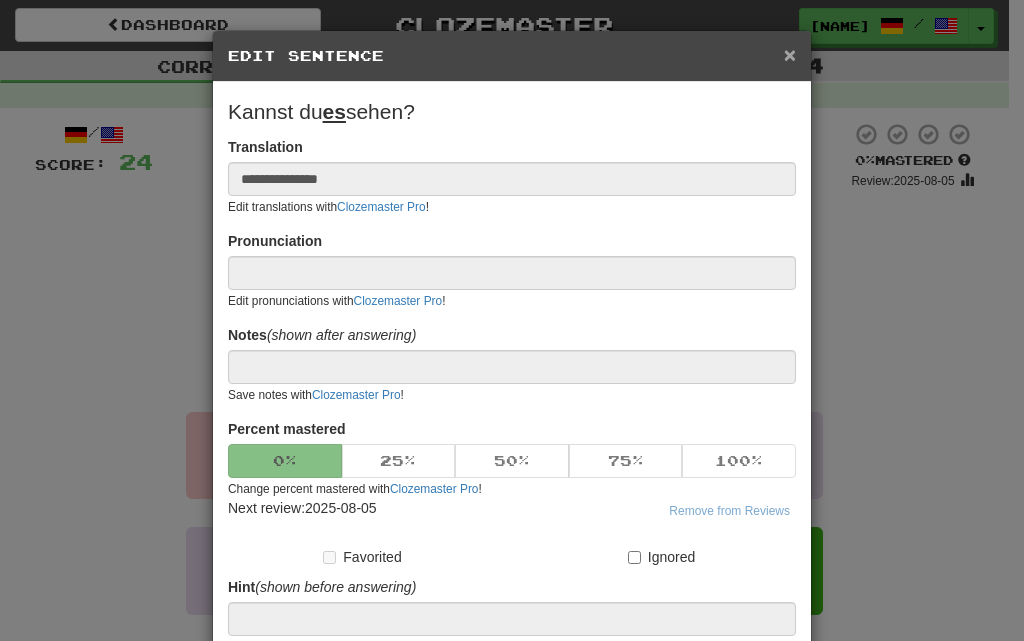 click on "×" at bounding box center (790, 54) 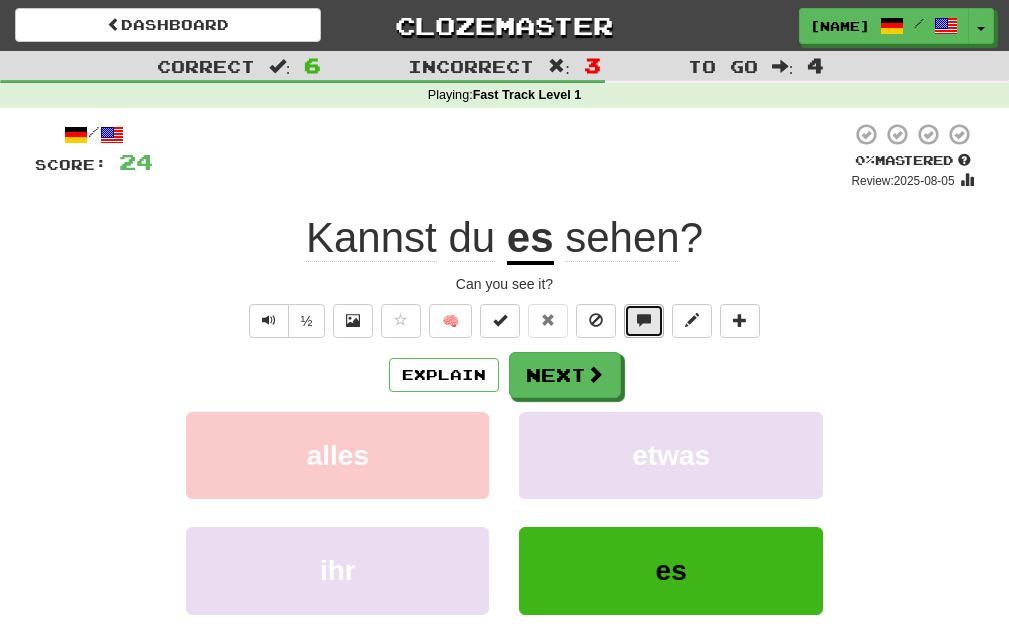 click at bounding box center (644, 320) 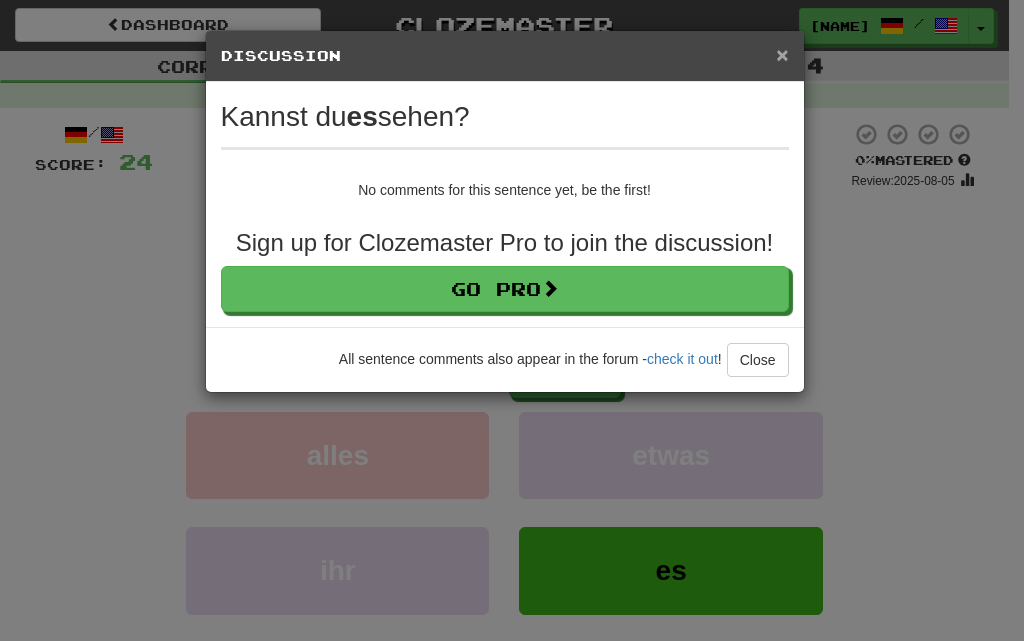 click on "×" at bounding box center (782, 54) 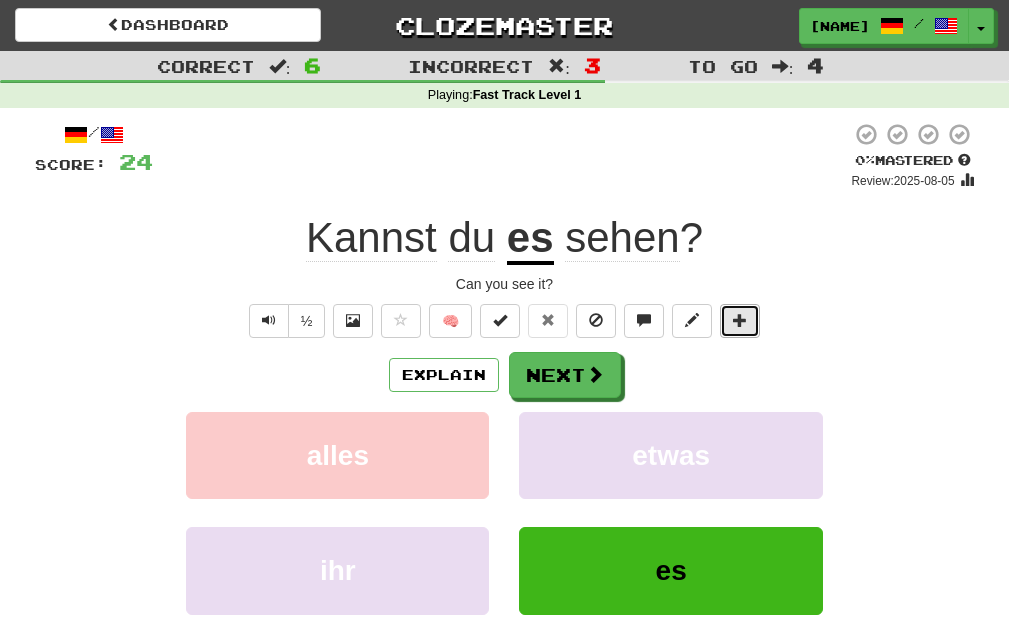 click at bounding box center [740, 321] 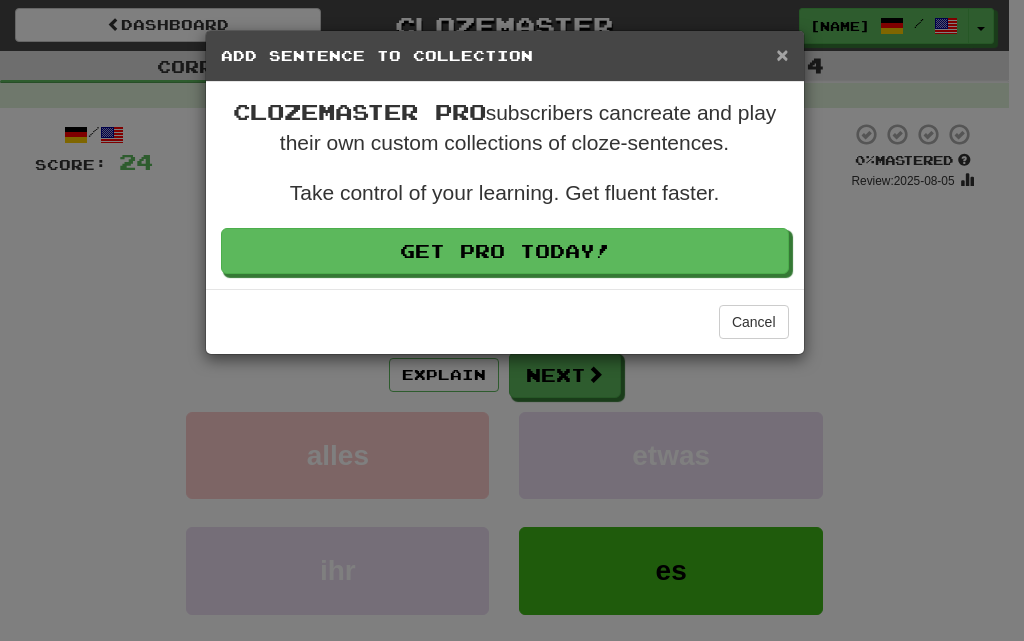 click on "×" at bounding box center [782, 54] 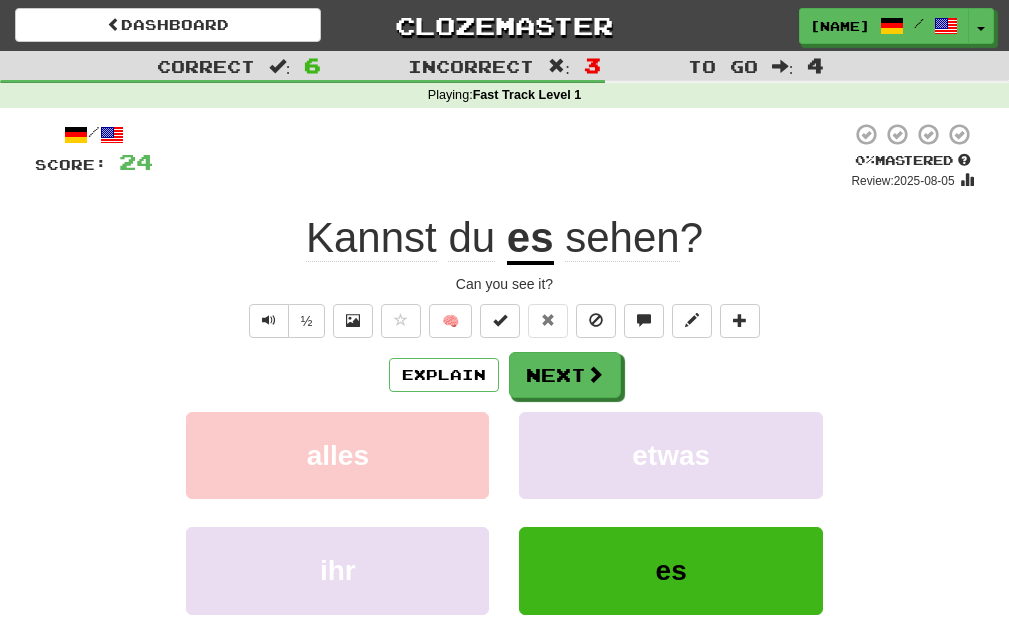 click on "es" at bounding box center [530, 239] 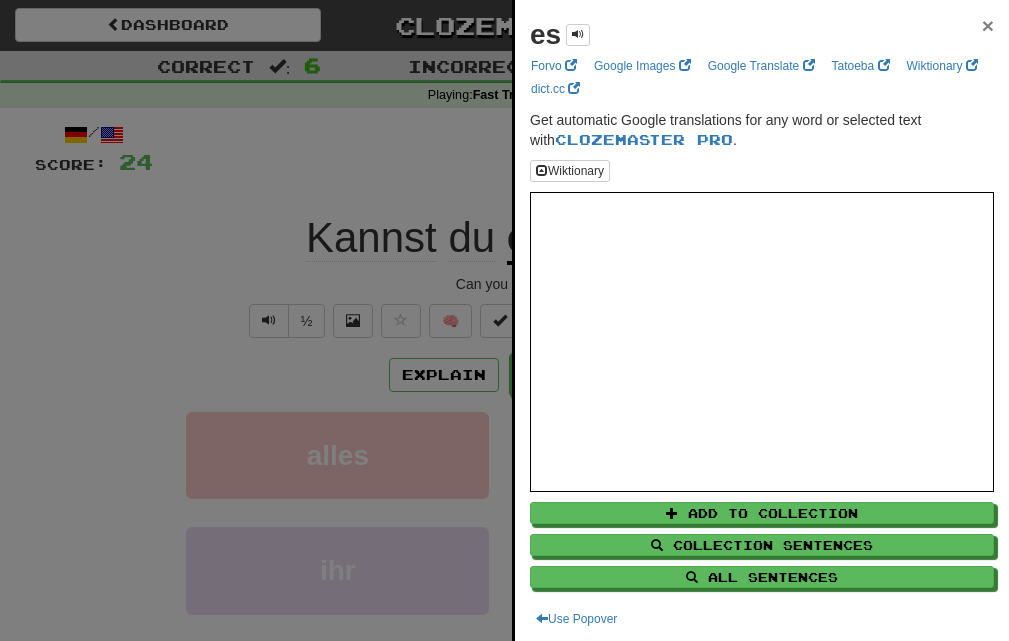 click on "×" at bounding box center [988, 25] 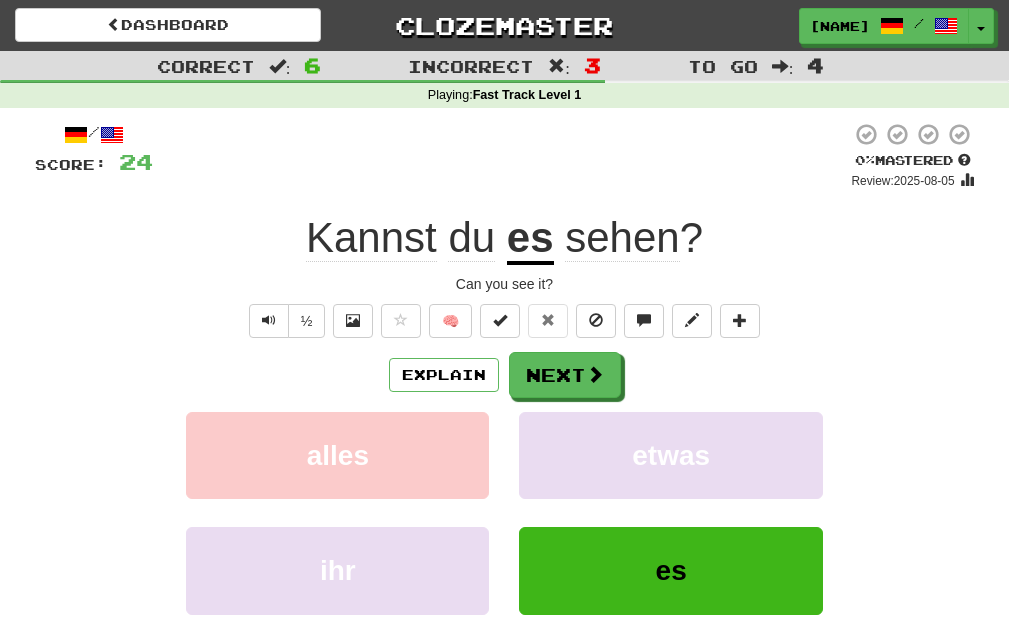 click on "sehen" at bounding box center [622, 238] 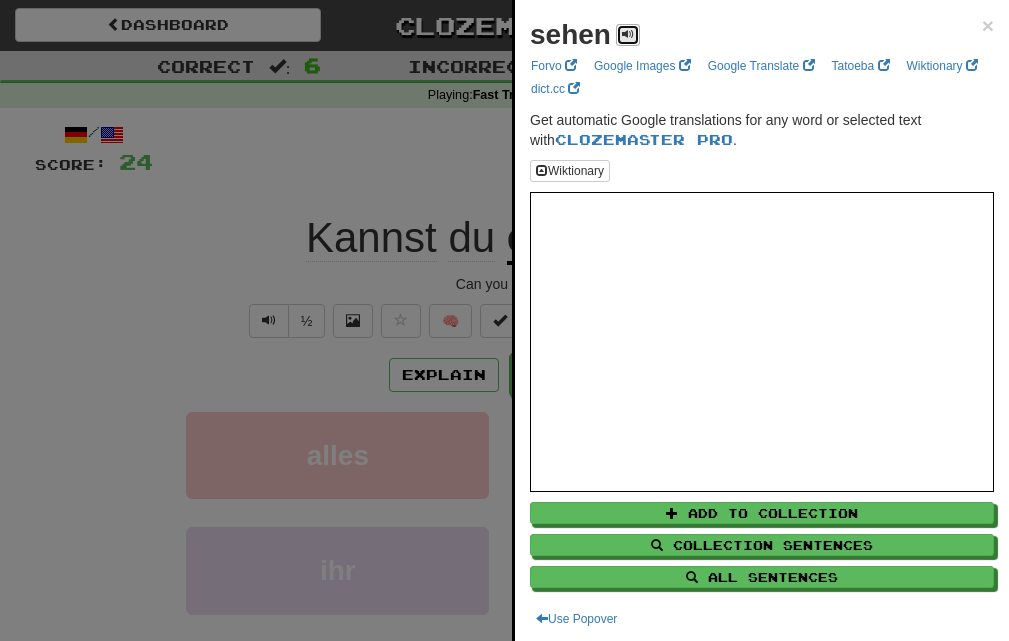 click at bounding box center (628, 34) 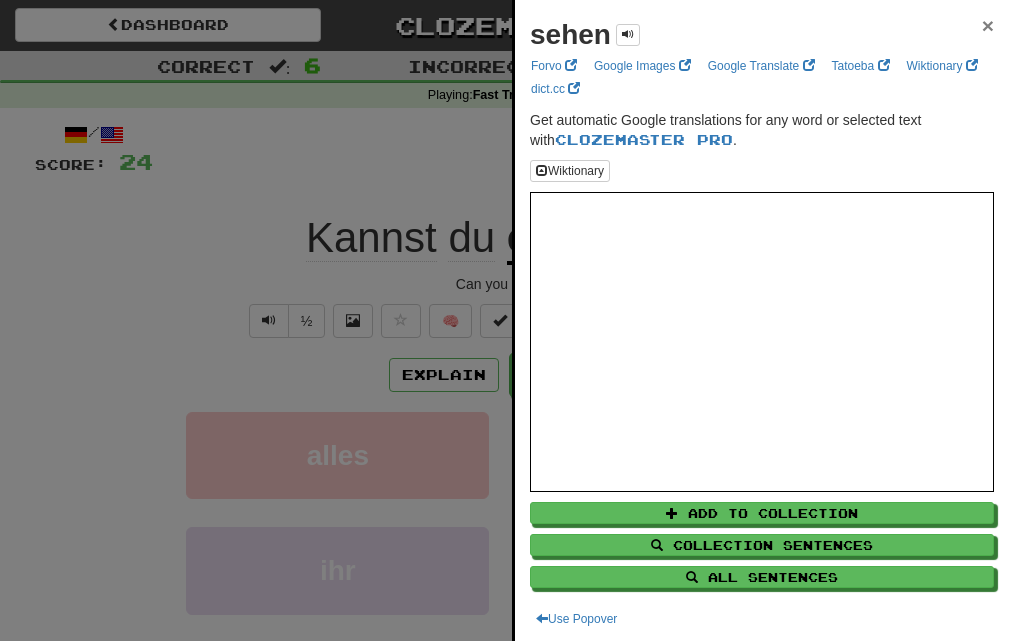 click on "×" at bounding box center (988, 25) 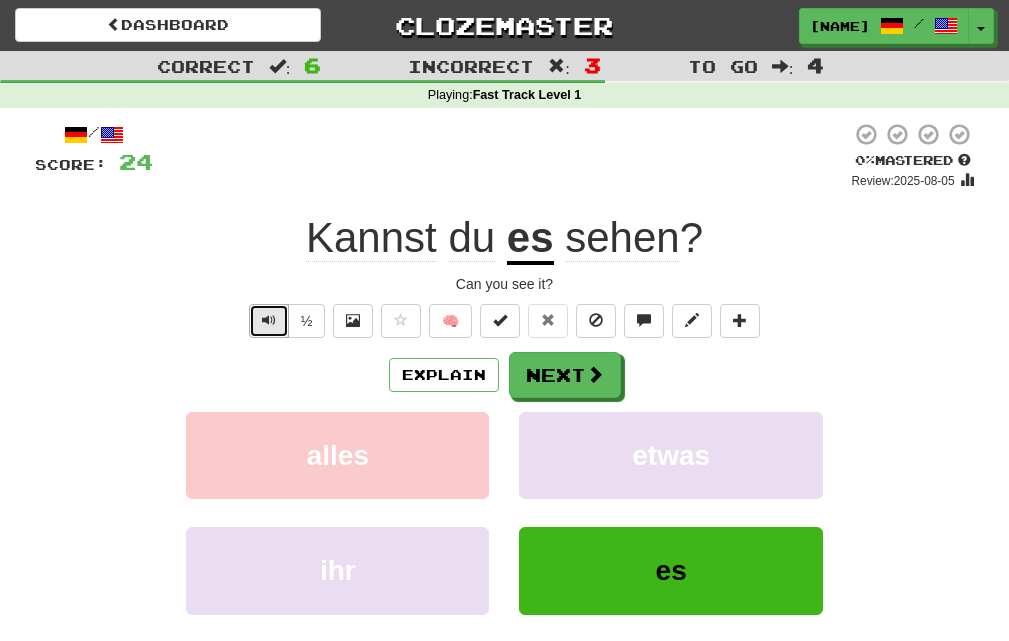 click at bounding box center [269, 320] 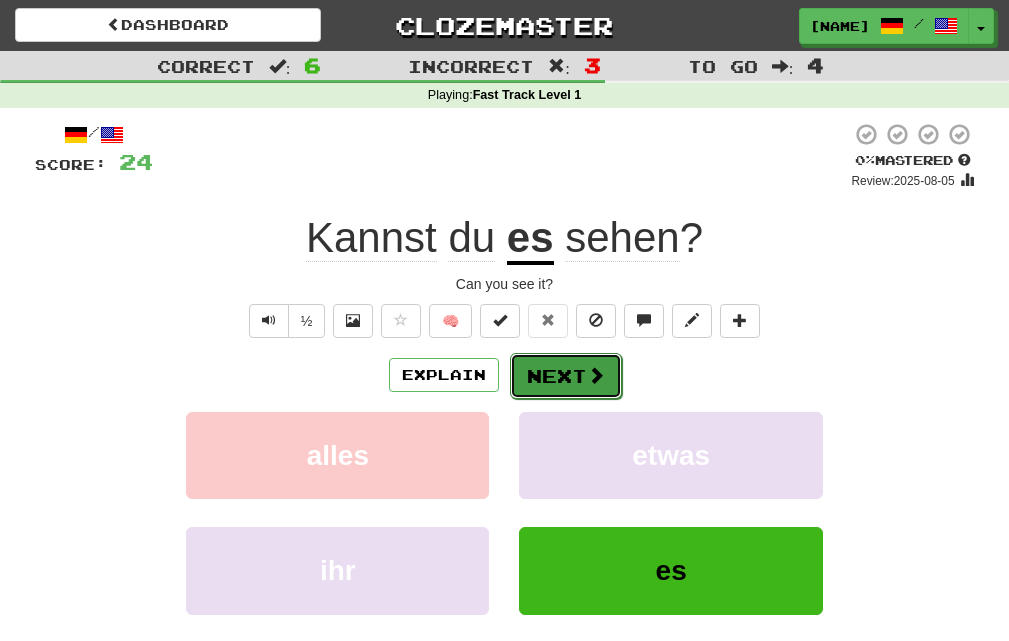 click on "Next" at bounding box center (566, 376) 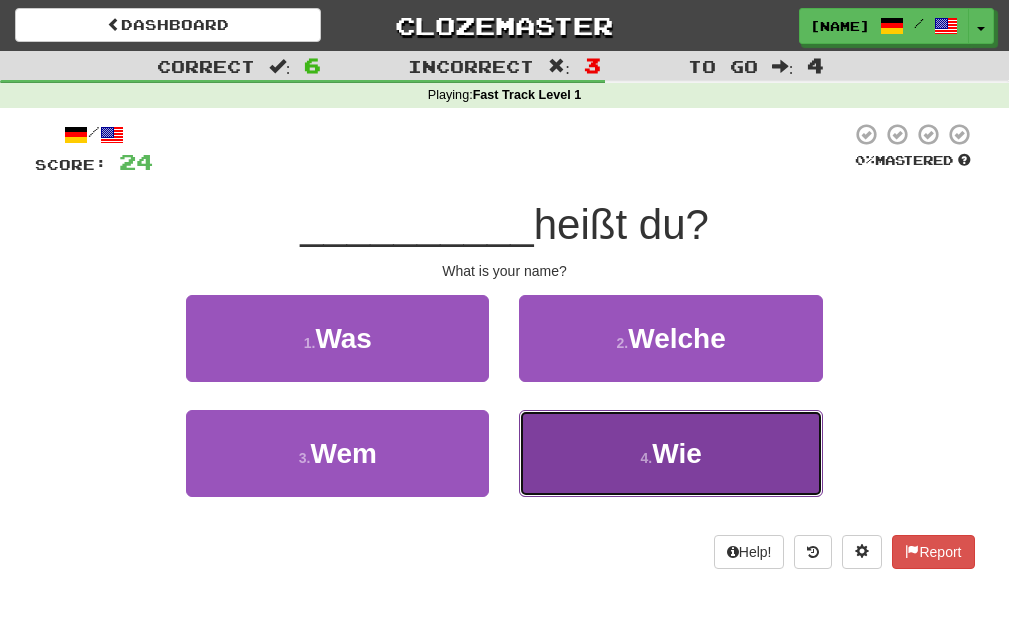 click on "4 .  Wie" at bounding box center [670, 453] 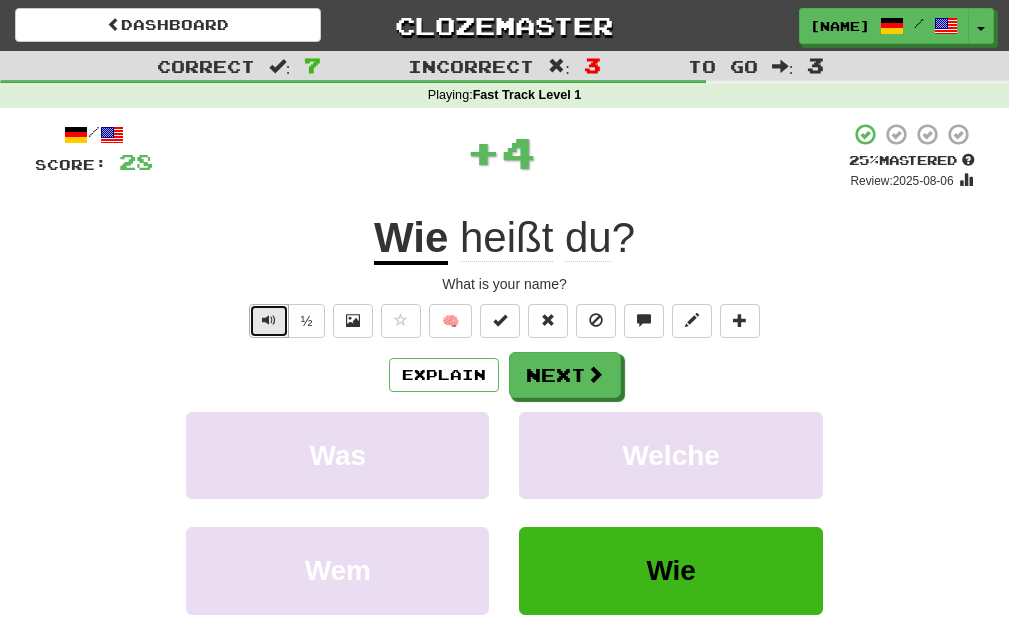 click at bounding box center (269, 321) 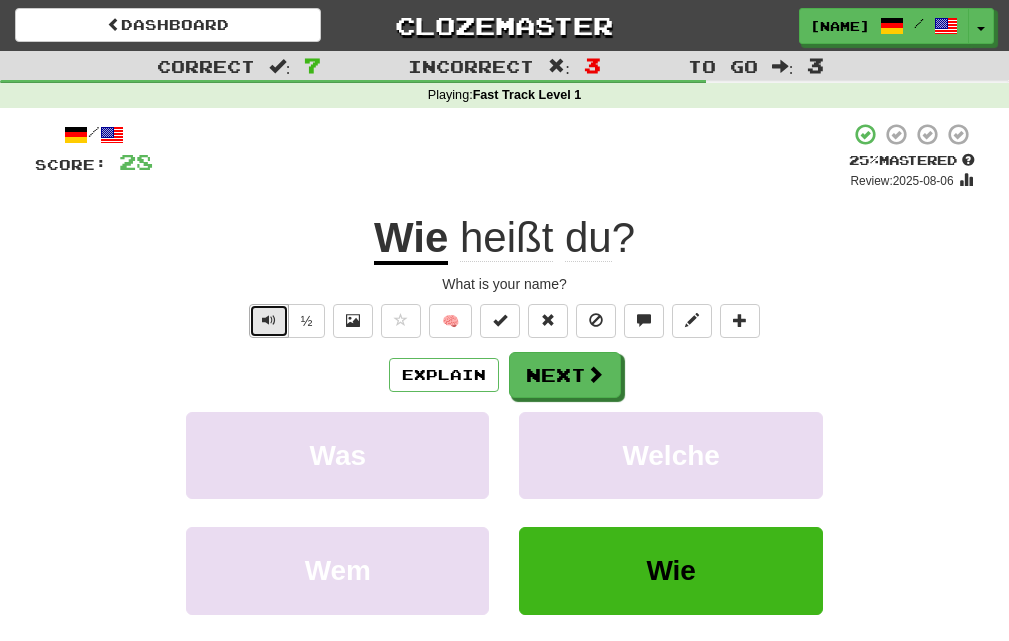 click at bounding box center [269, 320] 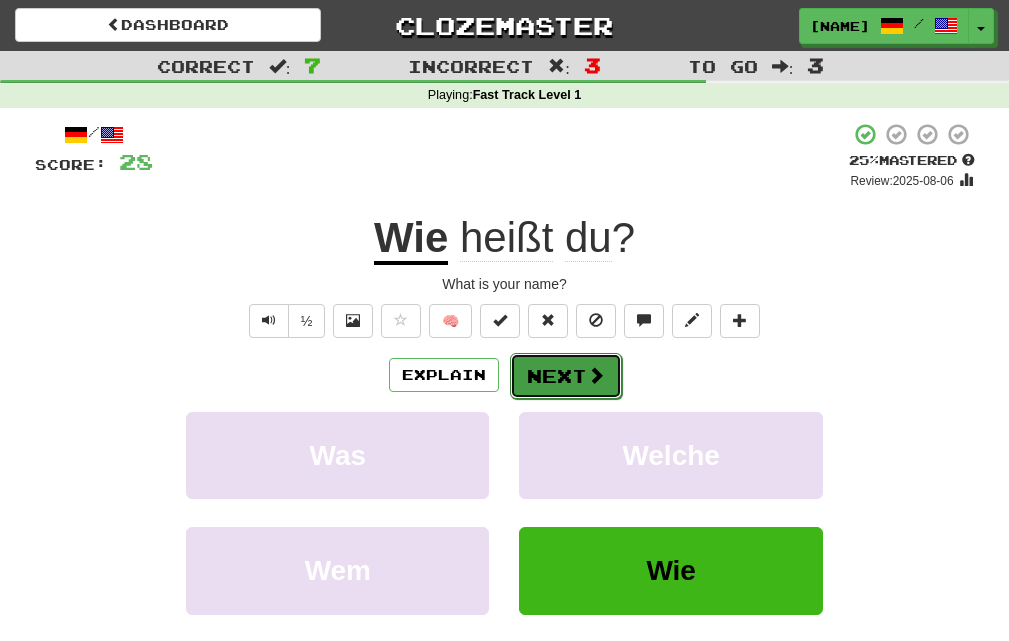 click on "Next" at bounding box center [566, 376] 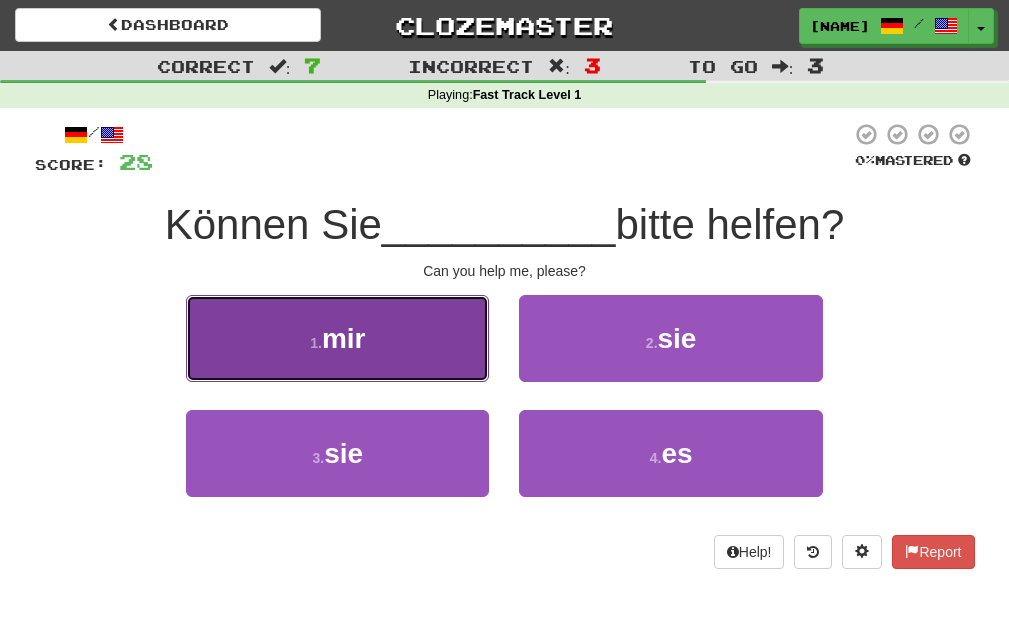 click on "1 .  mir" at bounding box center (337, 338) 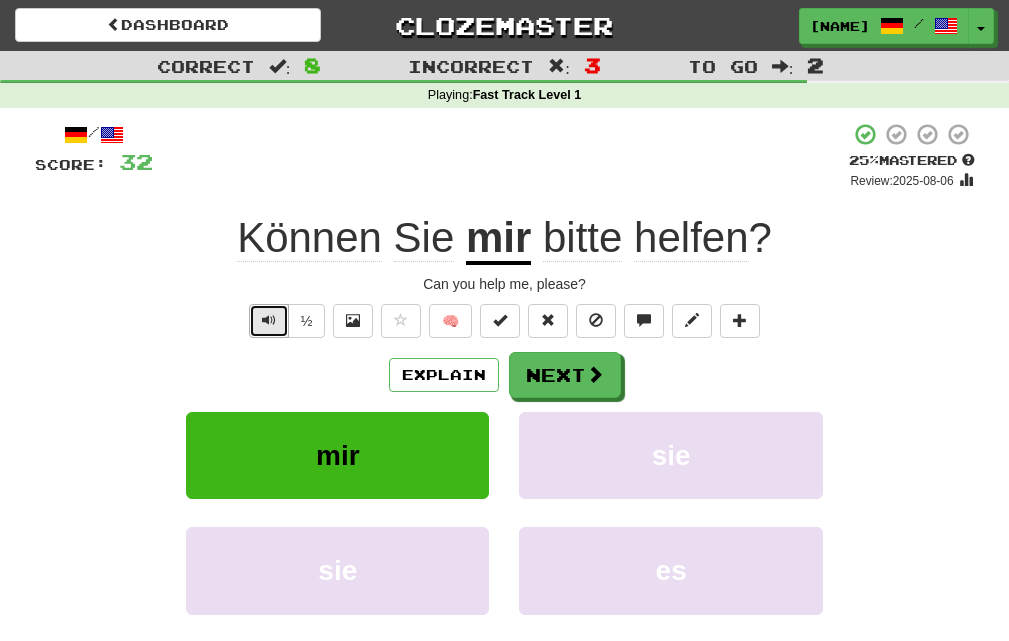 click at bounding box center (269, 321) 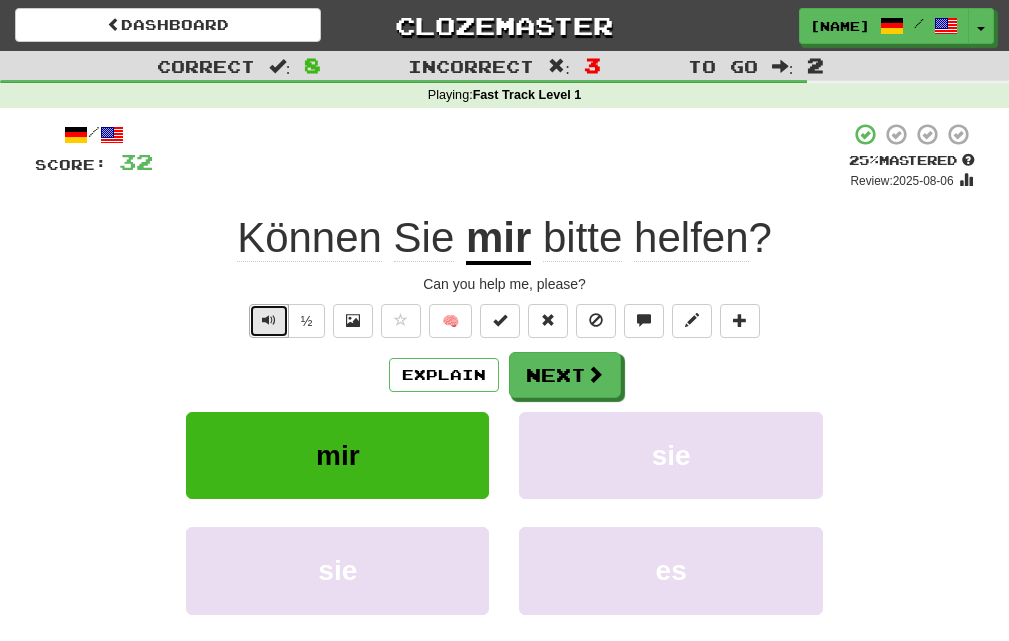 click at bounding box center (269, 320) 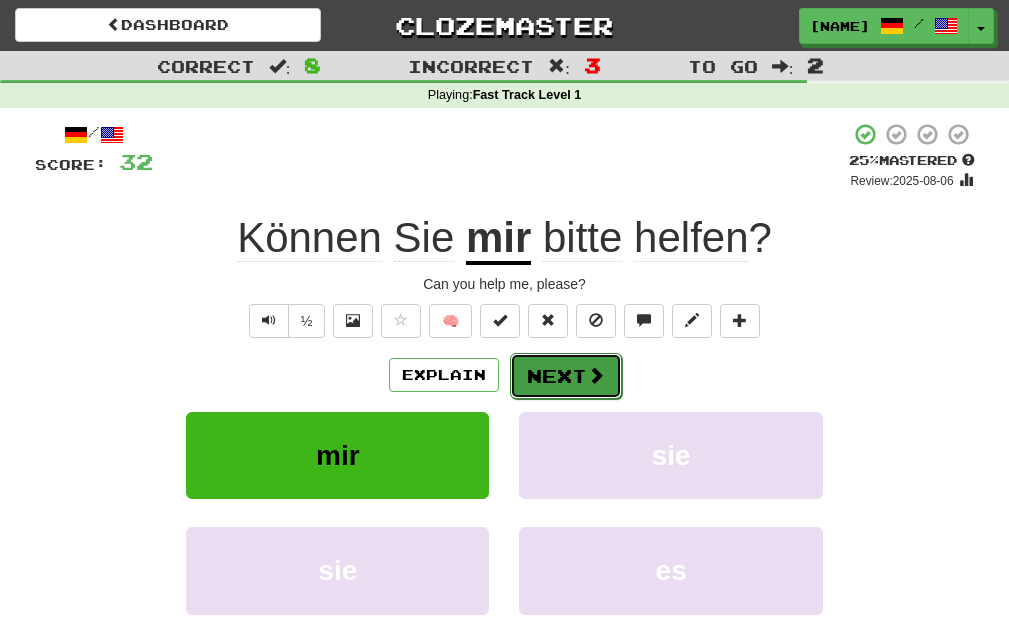 click on "Next" at bounding box center (566, 376) 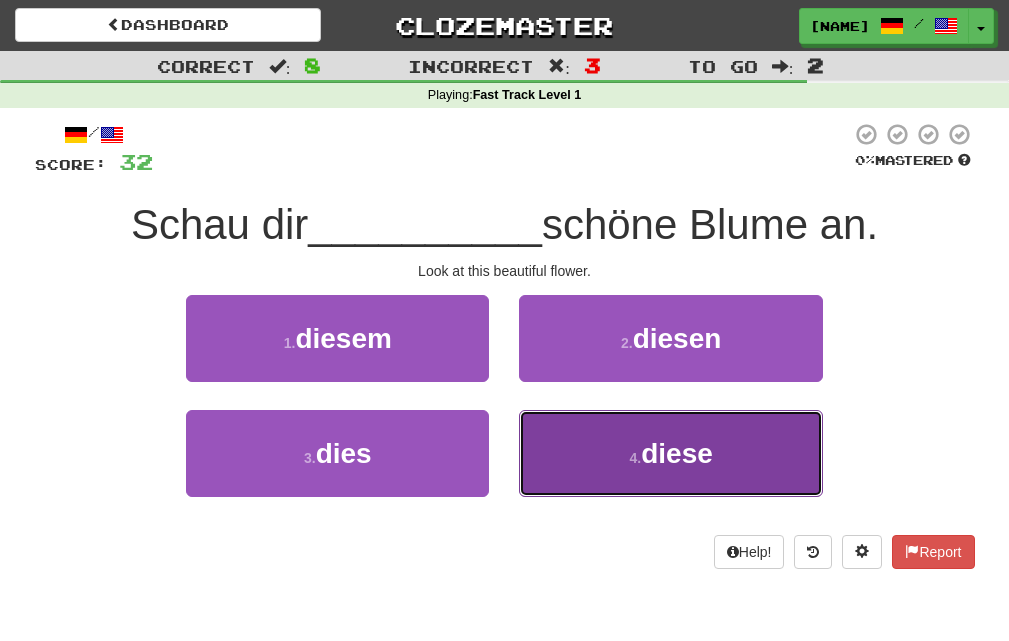 click on "4 .  diese" at bounding box center [670, 453] 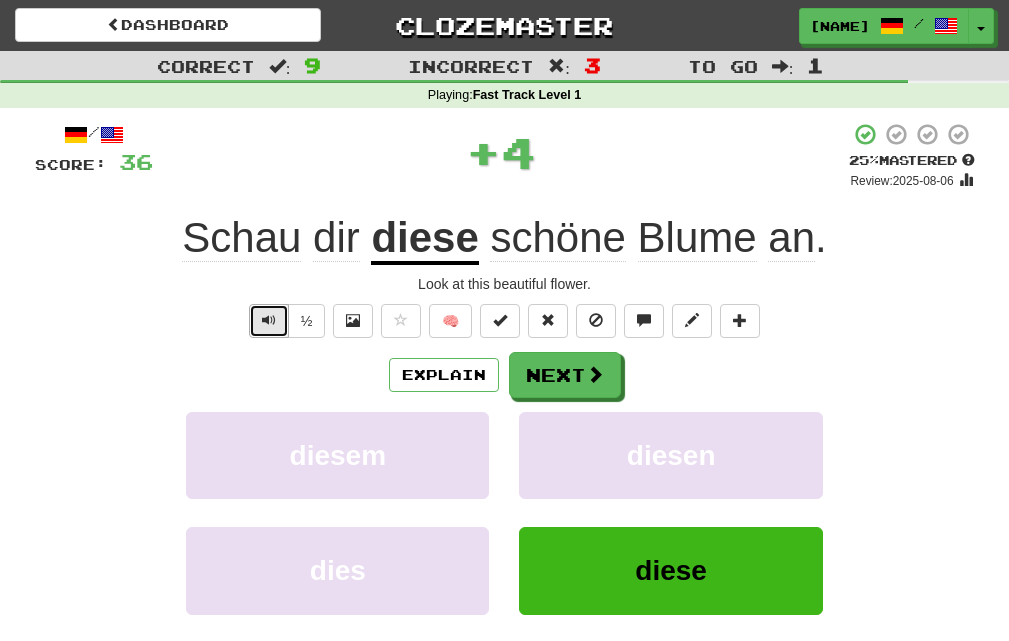click at bounding box center (269, 320) 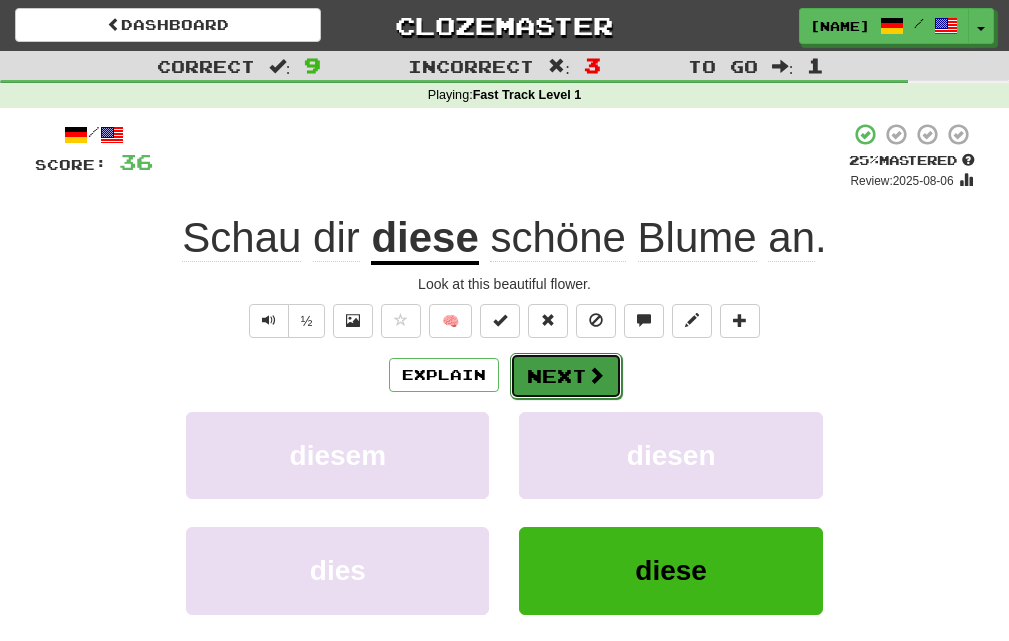 click on "Next" at bounding box center (566, 376) 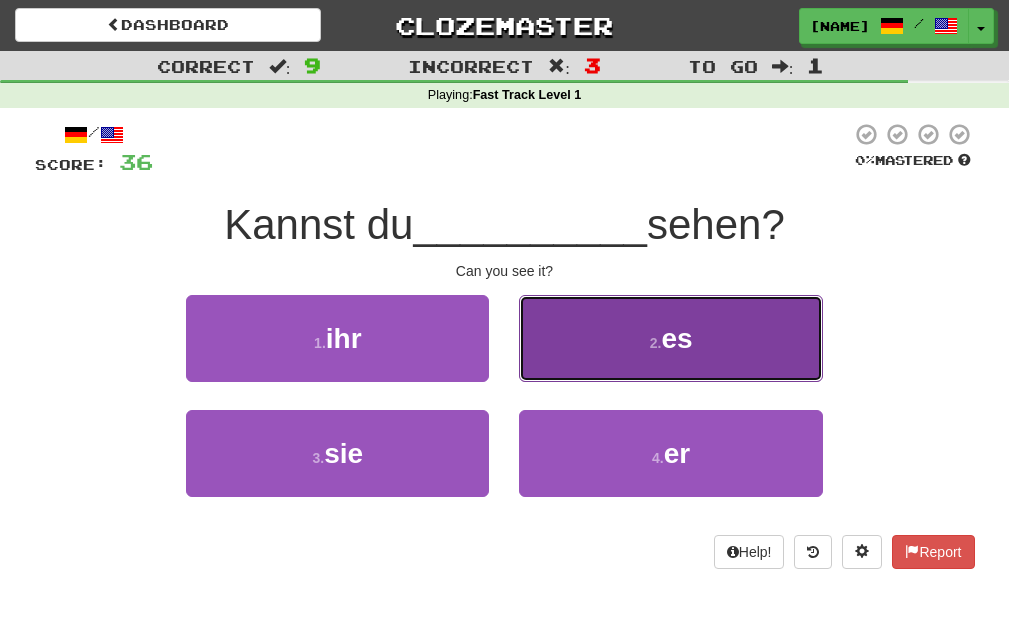 click on "2 .  es" at bounding box center (670, 338) 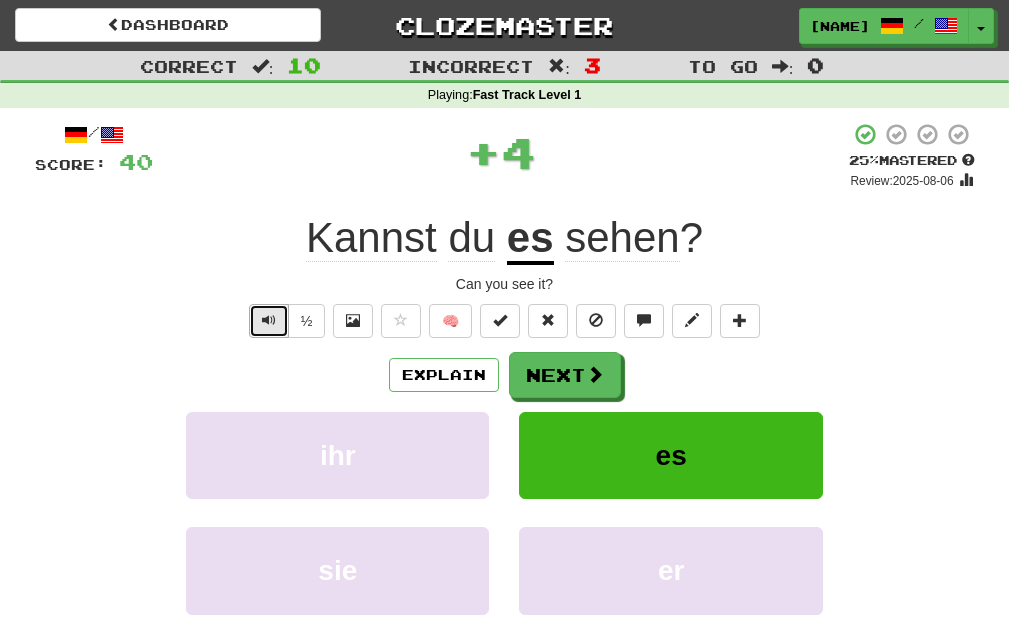 click at bounding box center [269, 321] 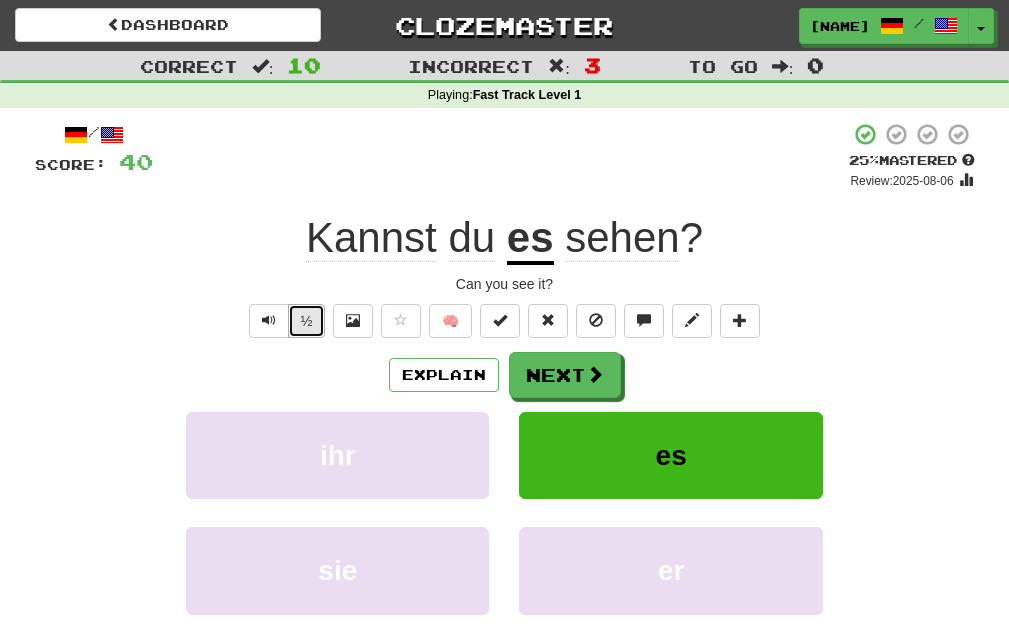 click on "½" at bounding box center (307, 321) 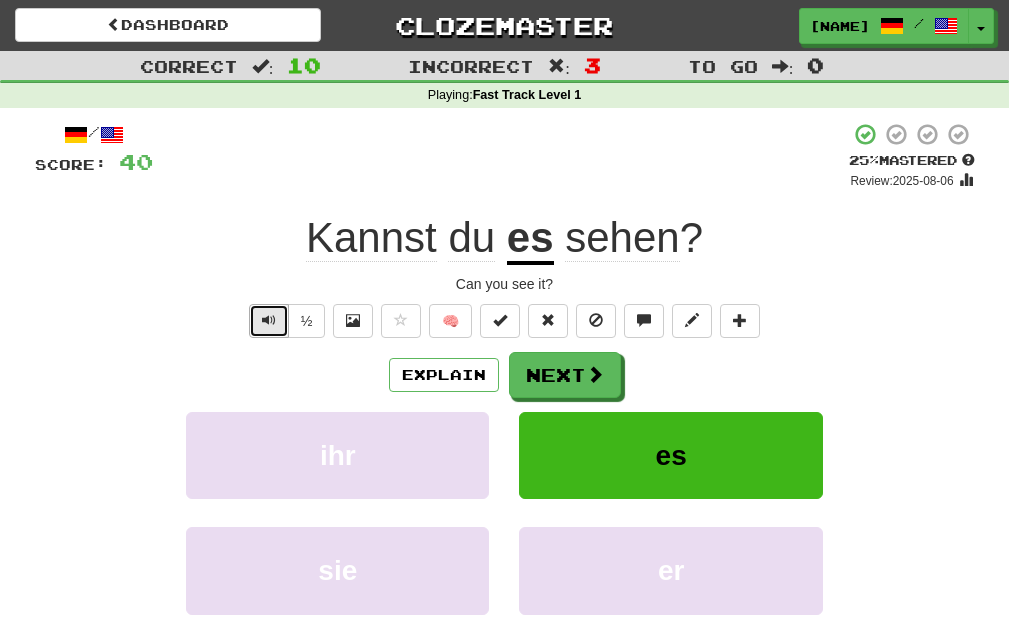 click at bounding box center [269, 320] 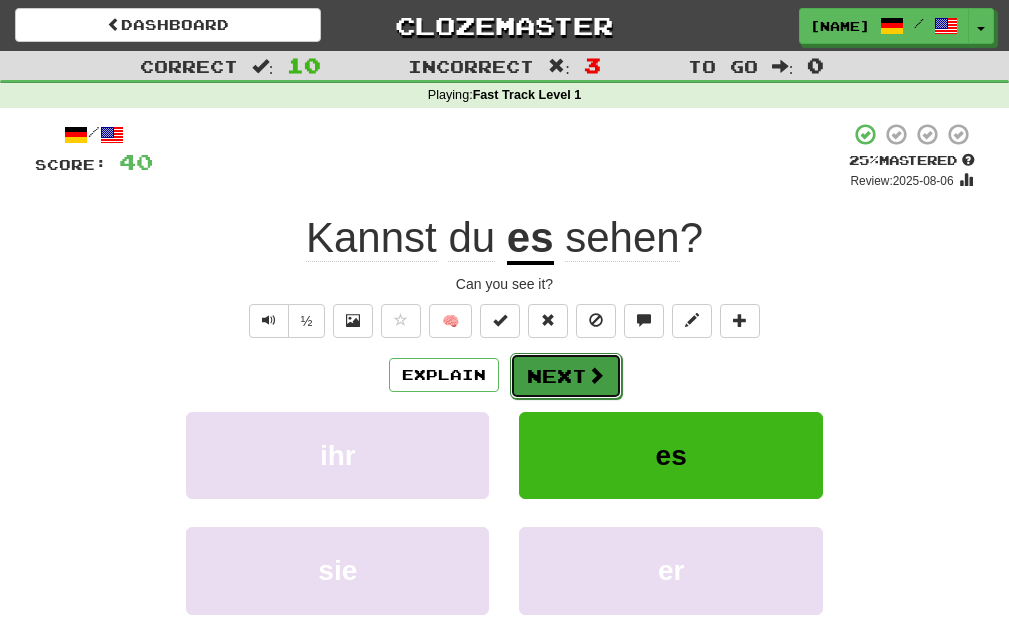 click on "Next" at bounding box center [566, 376] 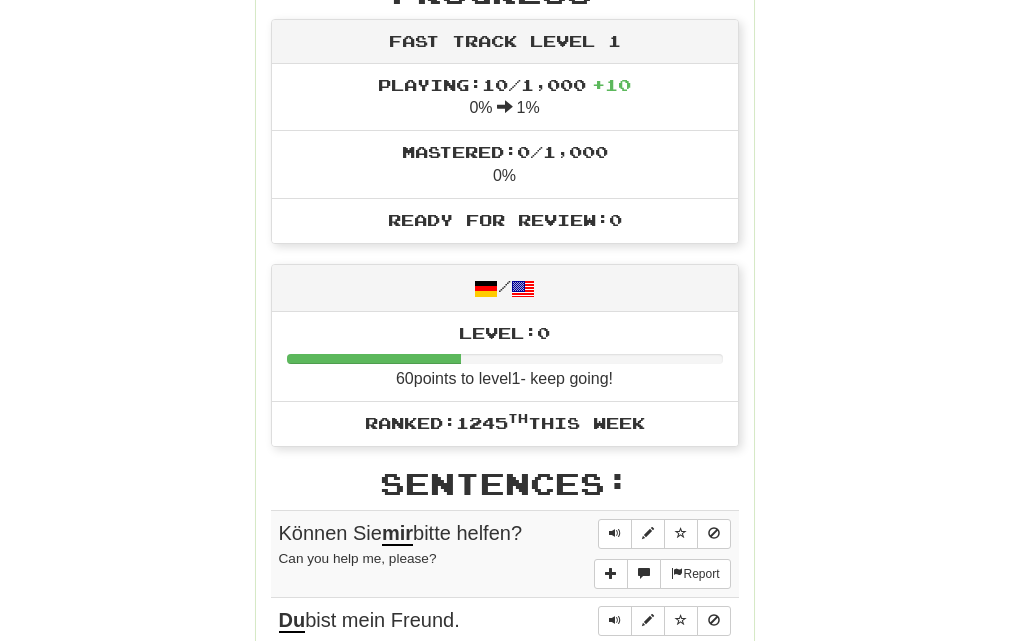 scroll, scrollTop: 800, scrollLeft: 0, axis: vertical 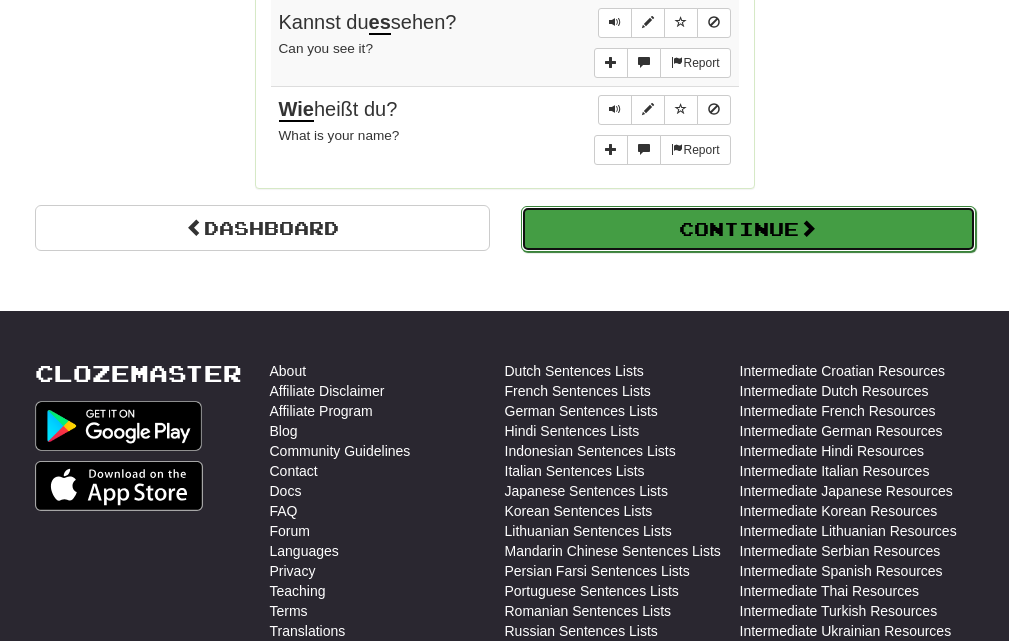 click on "Continue" at bounding box center (748, 229) 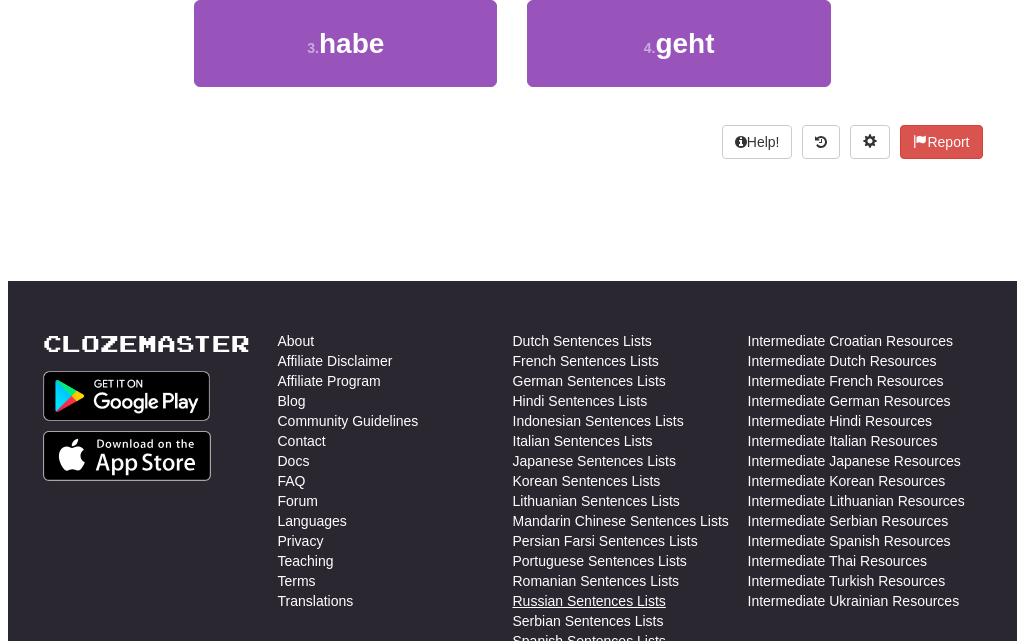 scroll, scrollTop: 10, scrollLeft: 0, axis: vertical 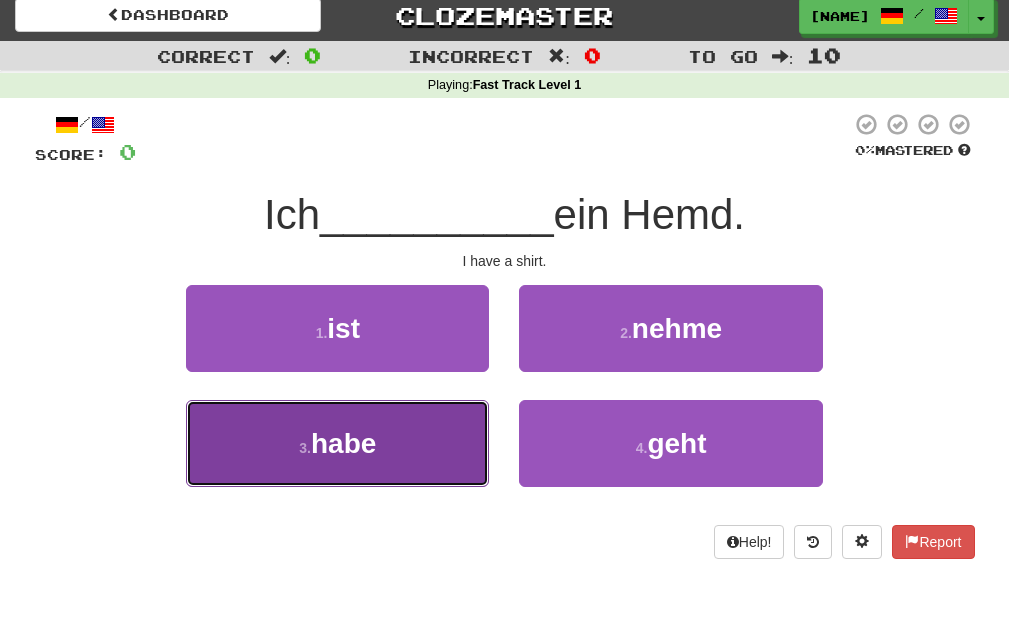 click on "3 .  habe" at bounding box center [337, 443] 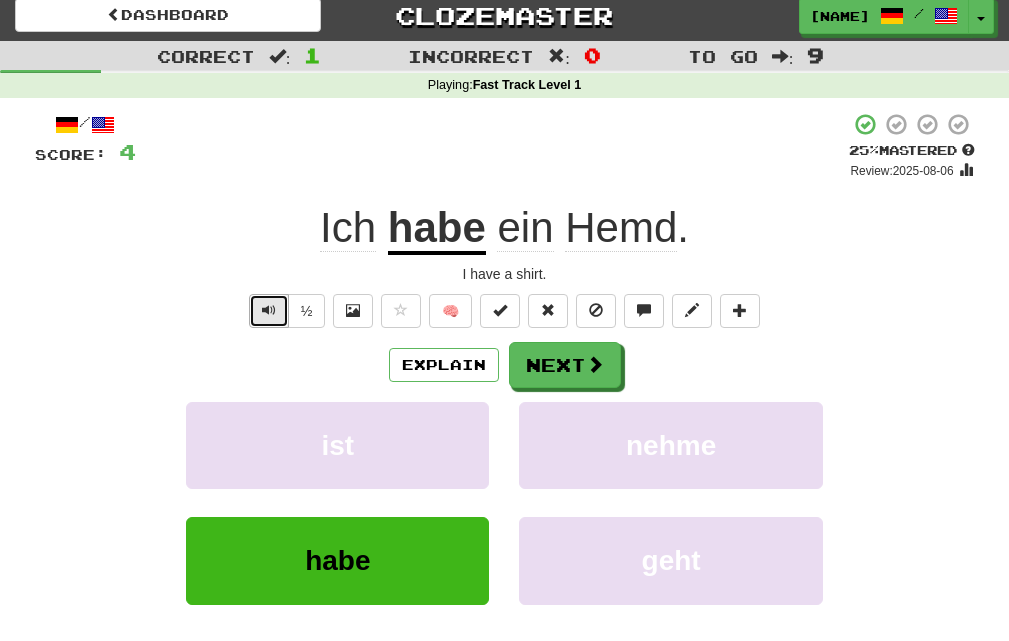 click at bounding box center (269, 311) 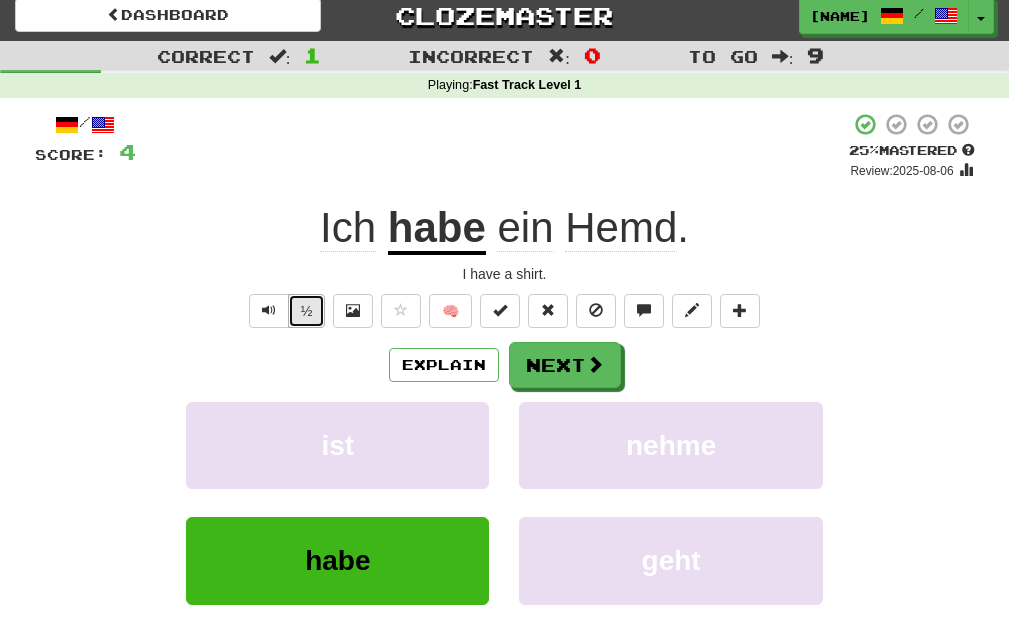 click on "½" at bounding box center (307, 311) 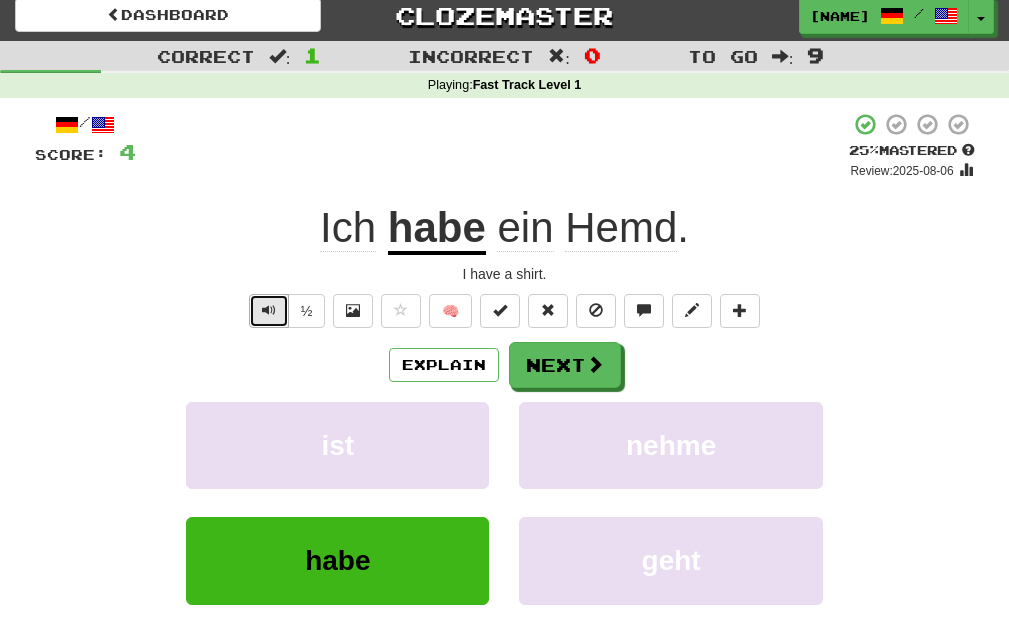 click at bounding box center [269, 311] 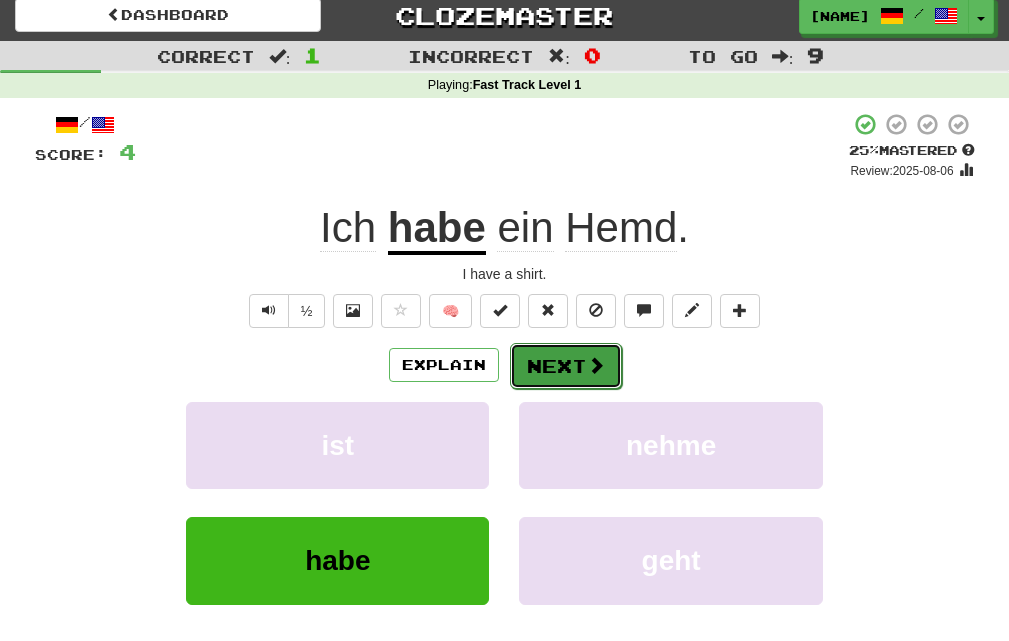 click at bounding box center (596, 365) 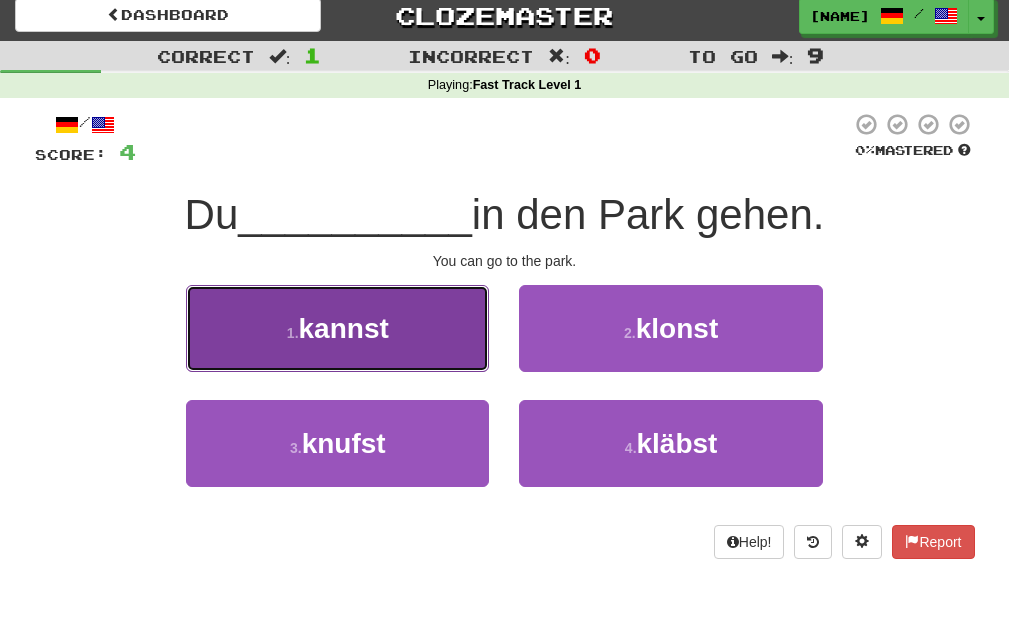 click on "1 .  kannst" at bounding box center (337, 328) 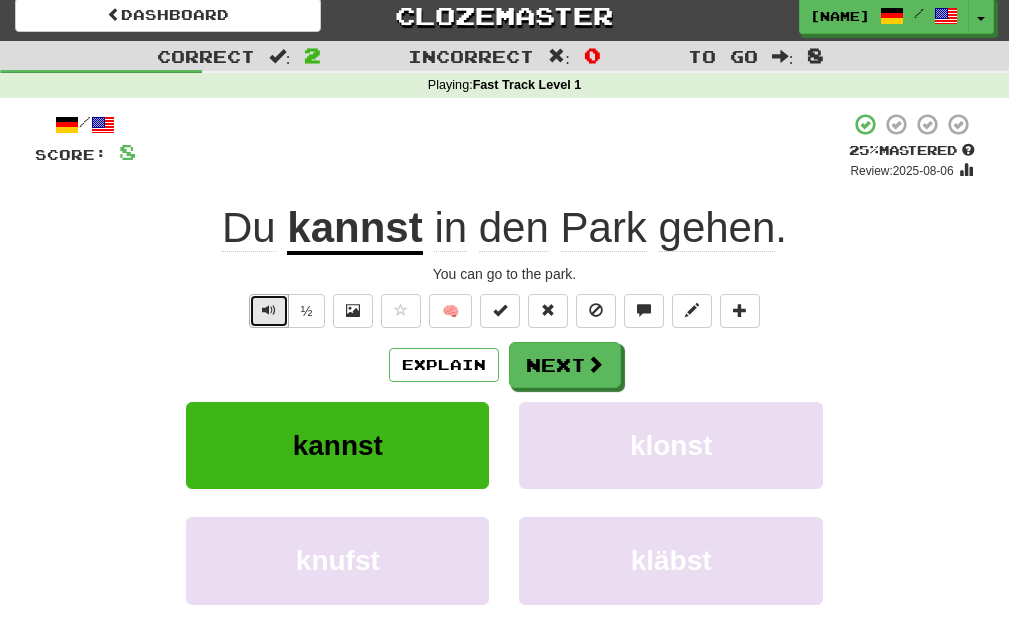 click at bounding box center [269, 310] 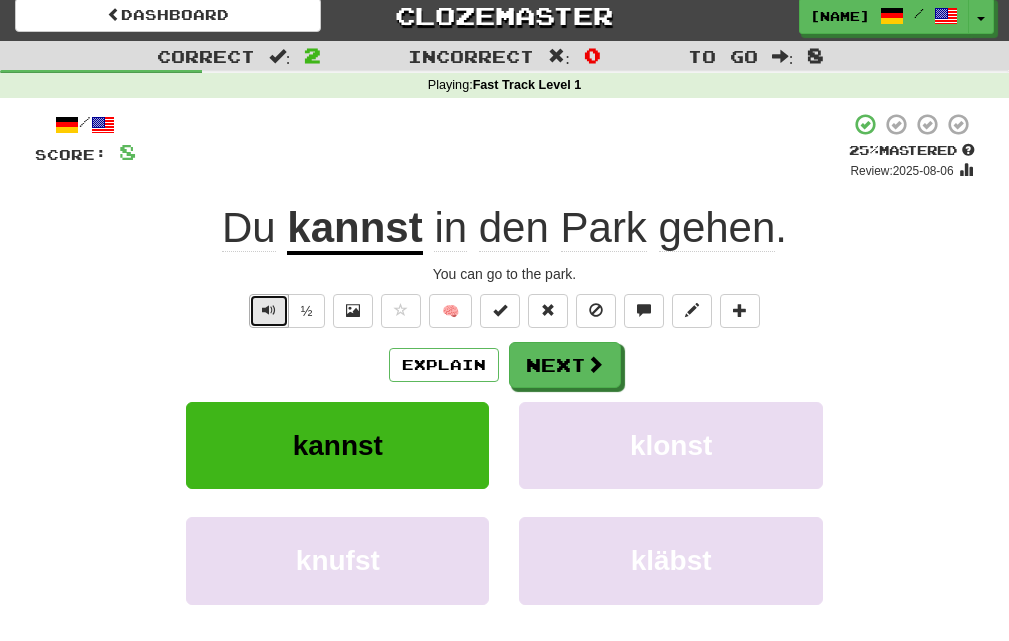 click at bounding box center (269, 310) 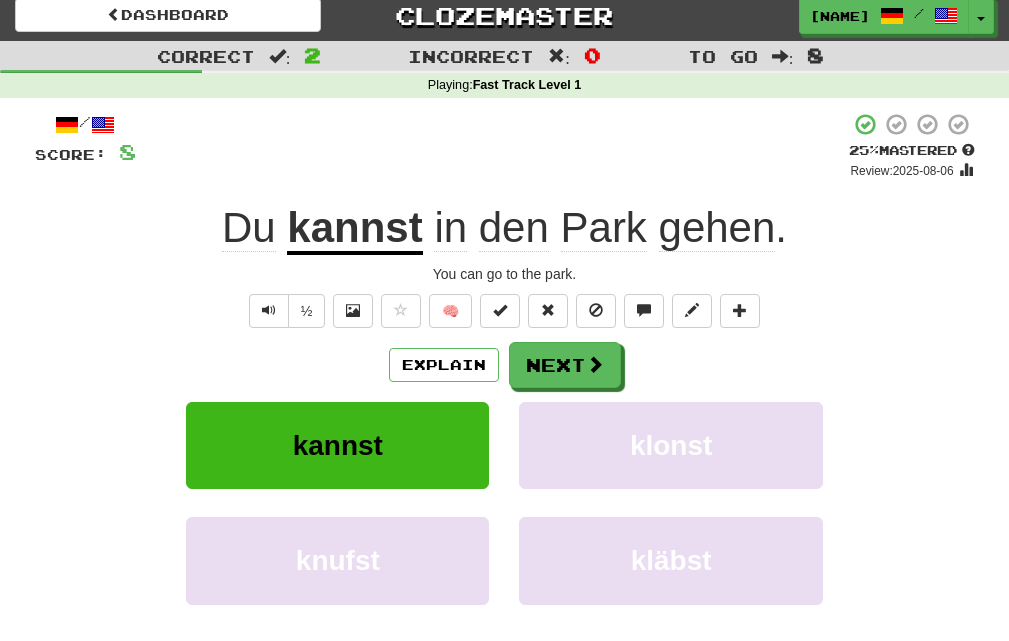 click on "Park" at bounding box center [604, 228] 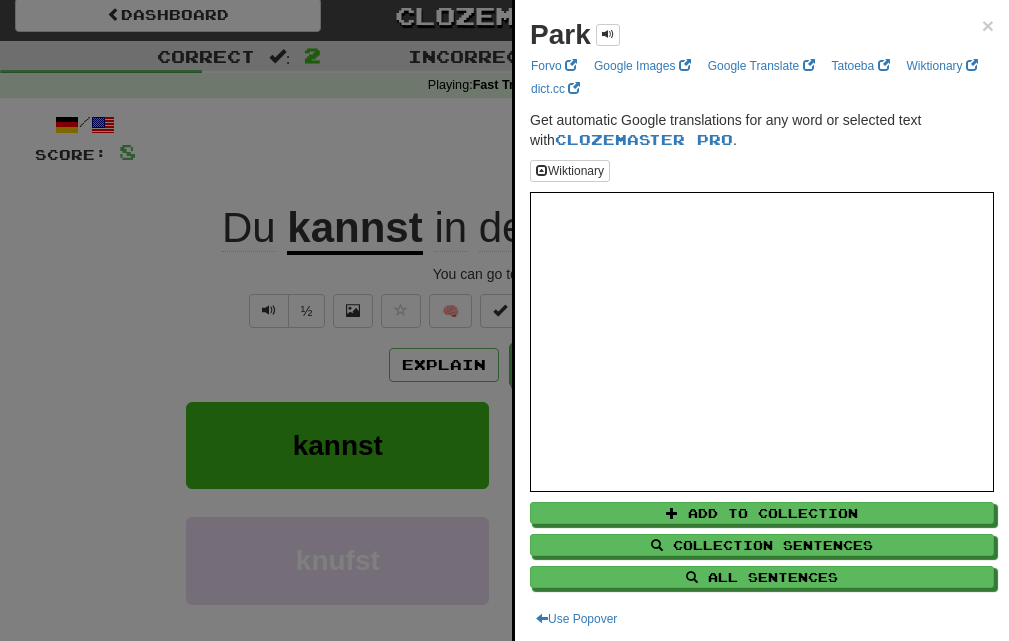 click on "Park ×" at bounding box center (762, 35) 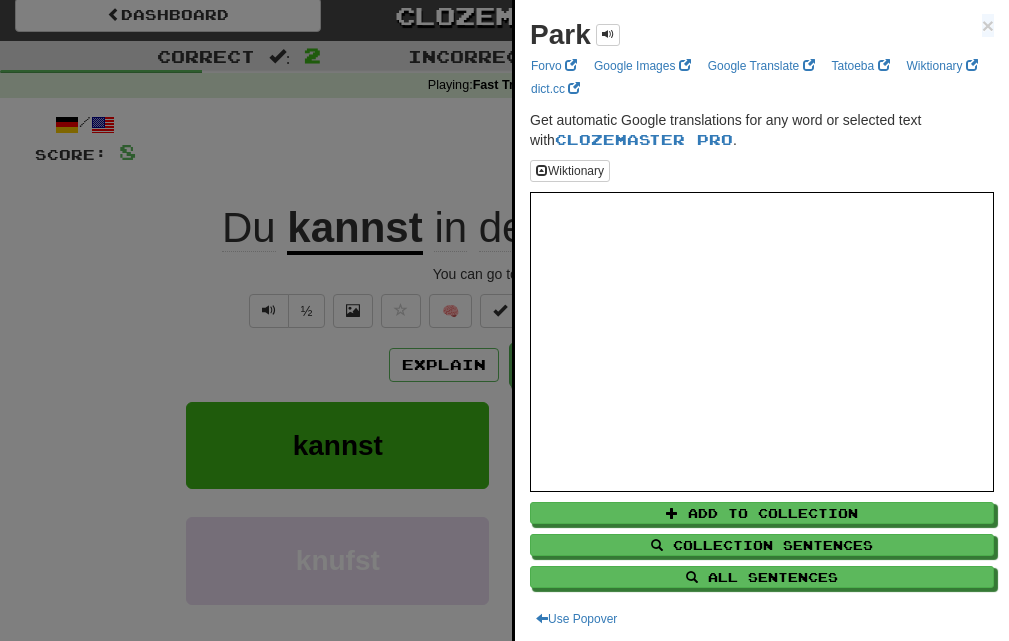 click on "Park ×" at bounding box center (762, 35) 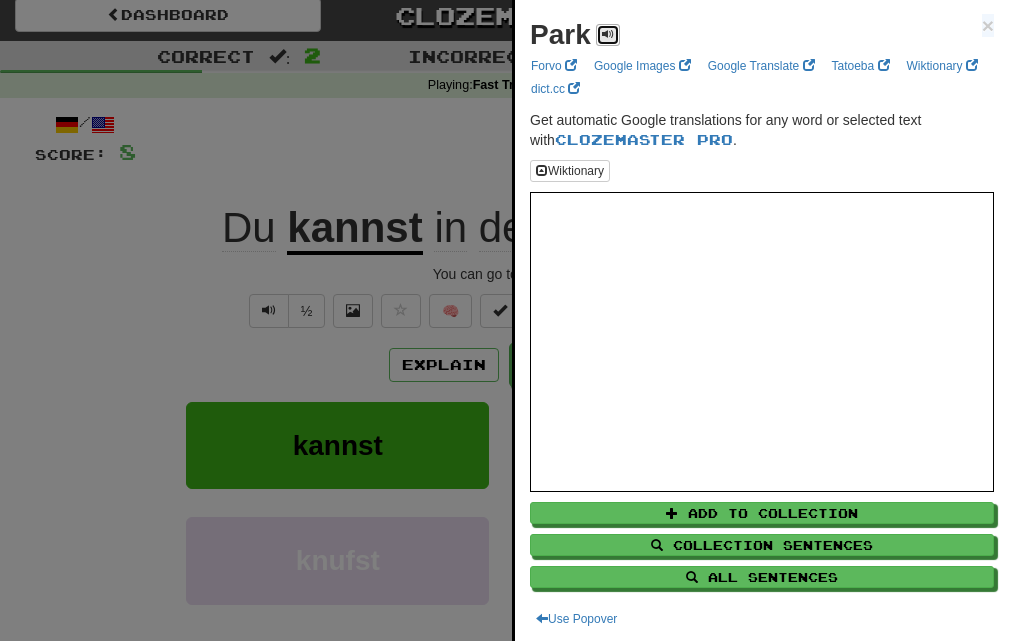 click at bounding box center [608, 35] 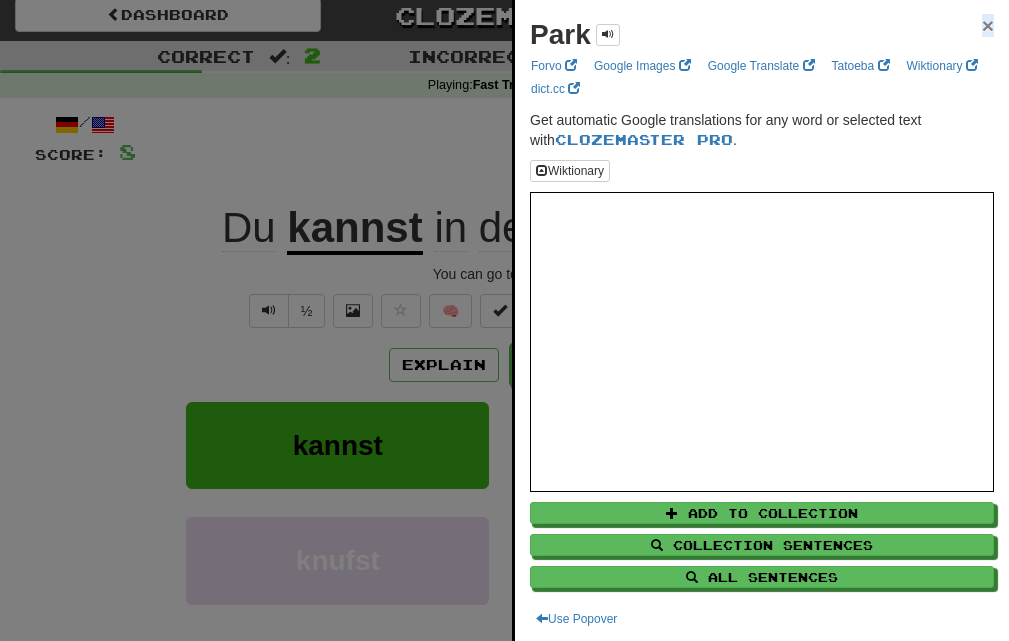 click on "×" at bounding box center (988, 25) 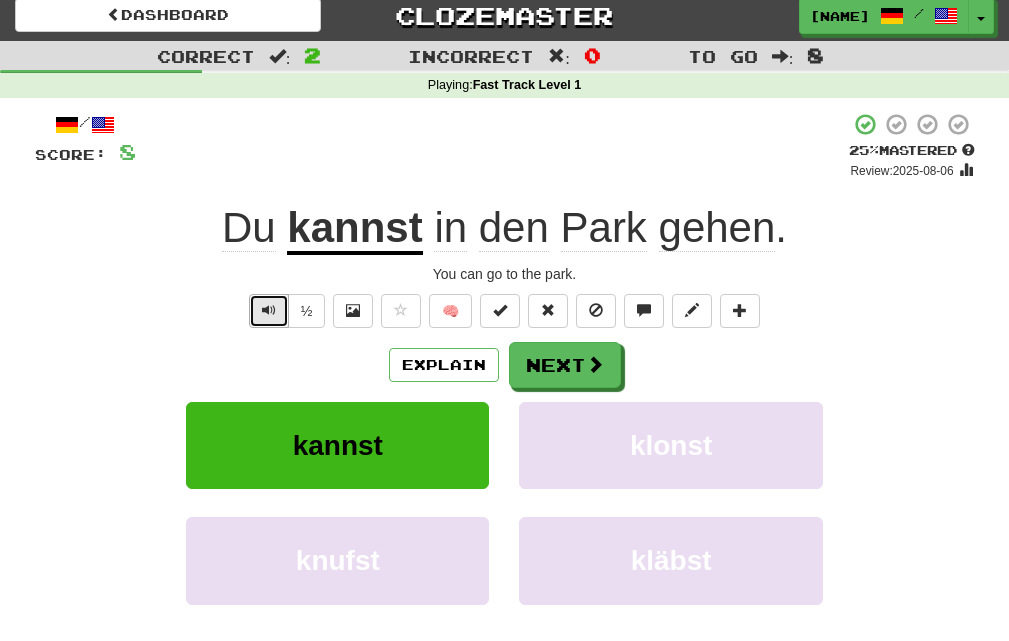 click at bounding box center [269, 310] 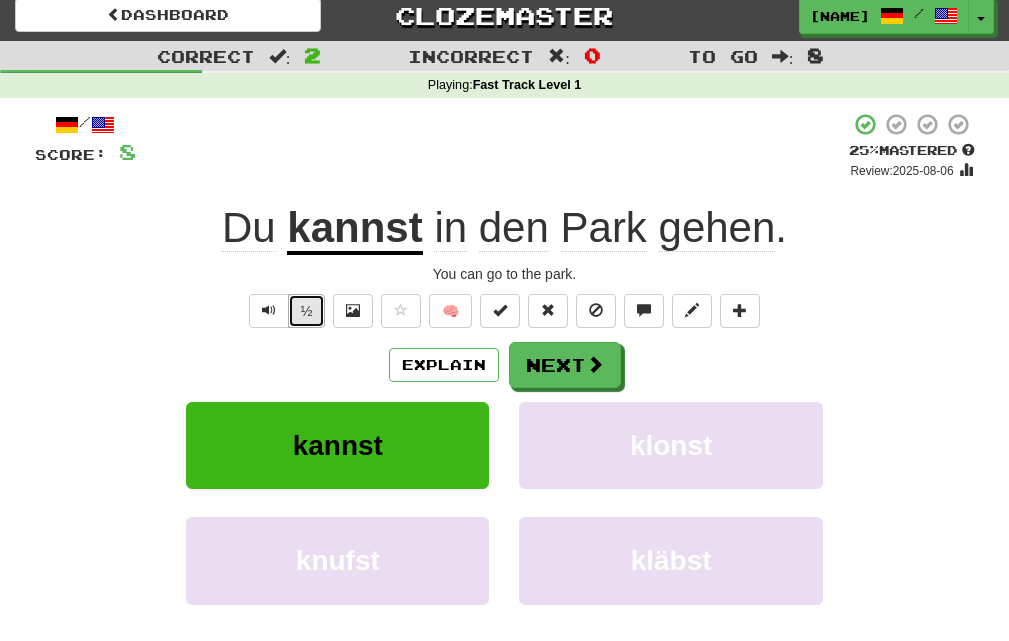 click on "½" at bounding box center (307, 311) 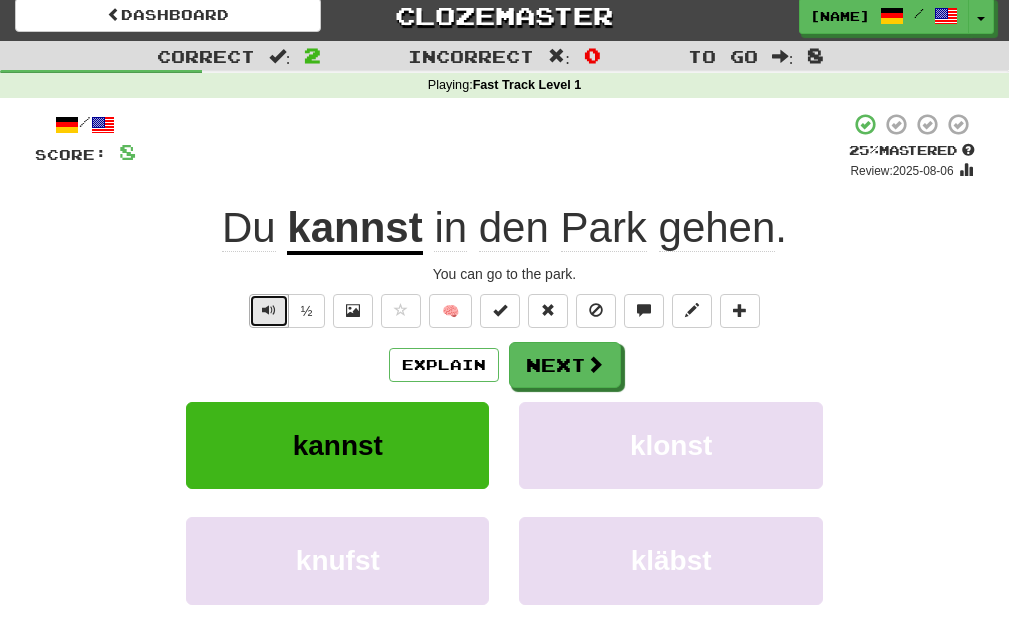 click at bounding box center (269, 310) 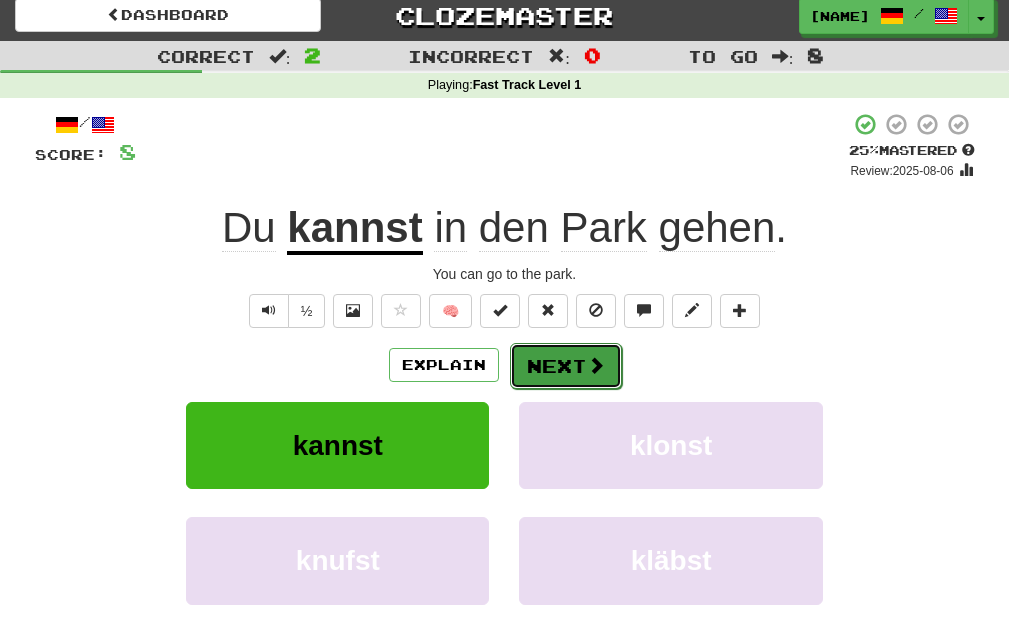 click on "Next" at bounding box center [566, 366] 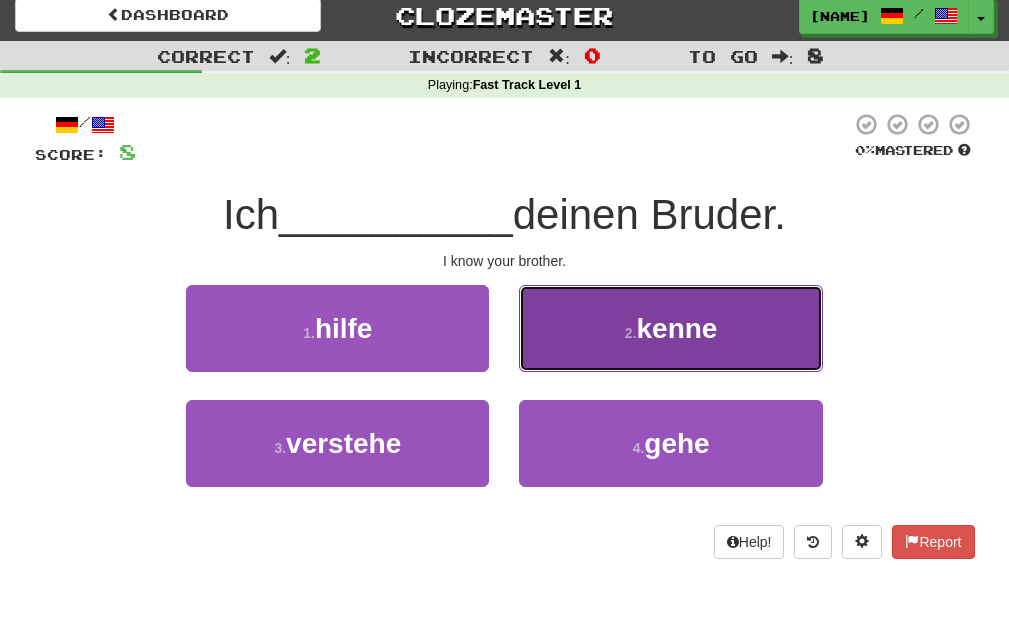 click on "2 .  kenne" at bounding box center [670, 328] 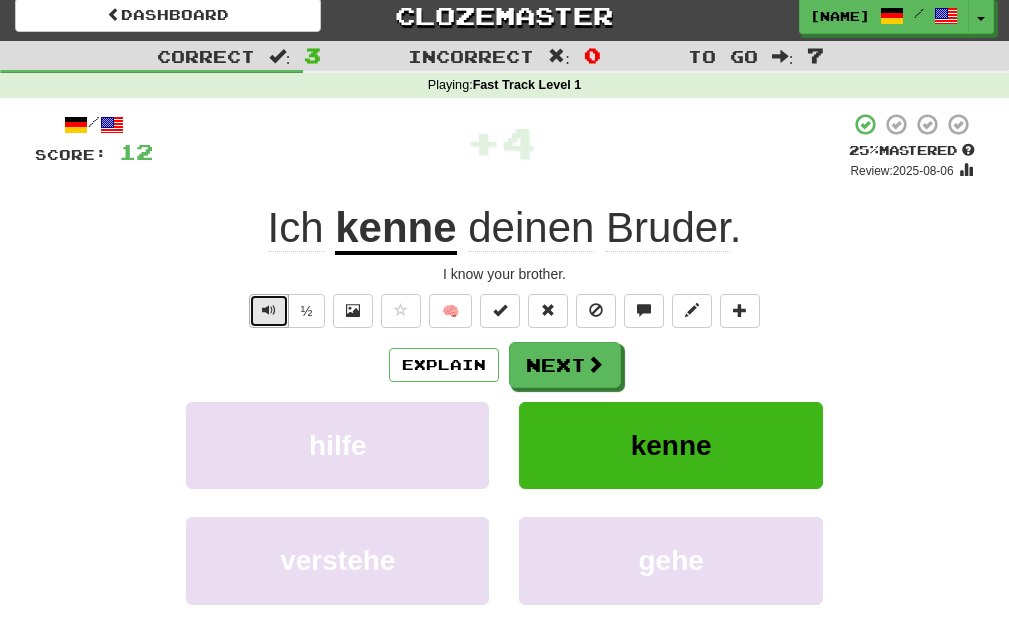 click at bounding box center [269, 310] 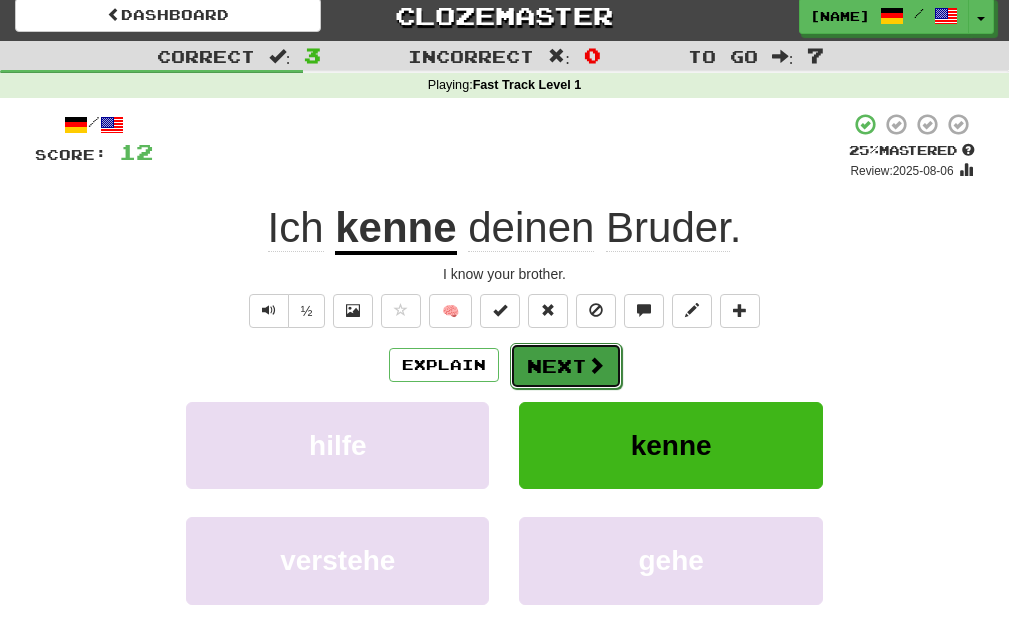 click on "Next" at bounding box center (566, 366) 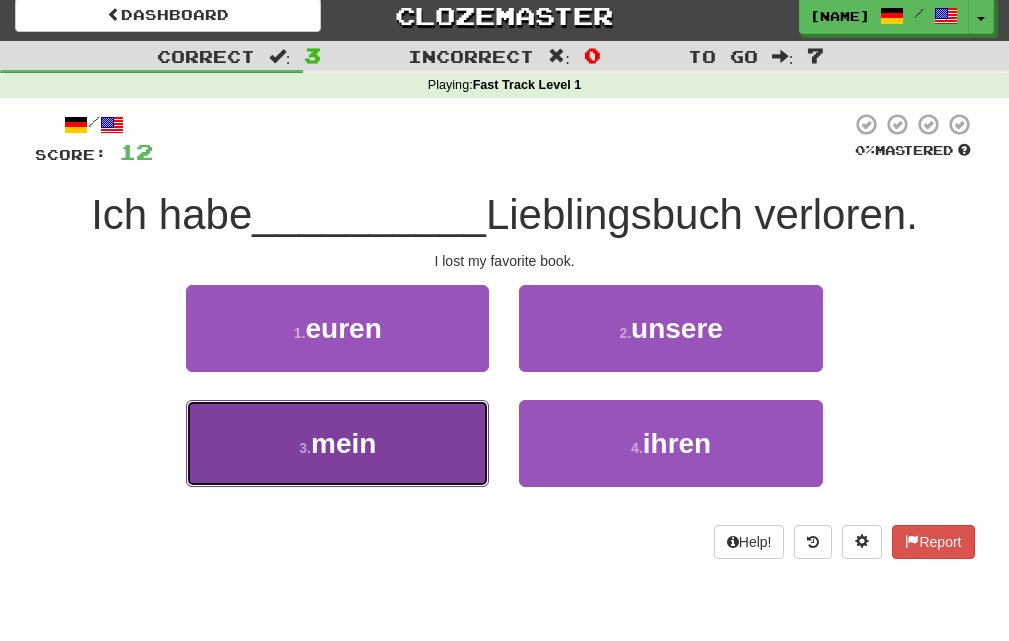 click on "3 .  mein" at bounding box center [337, 443] 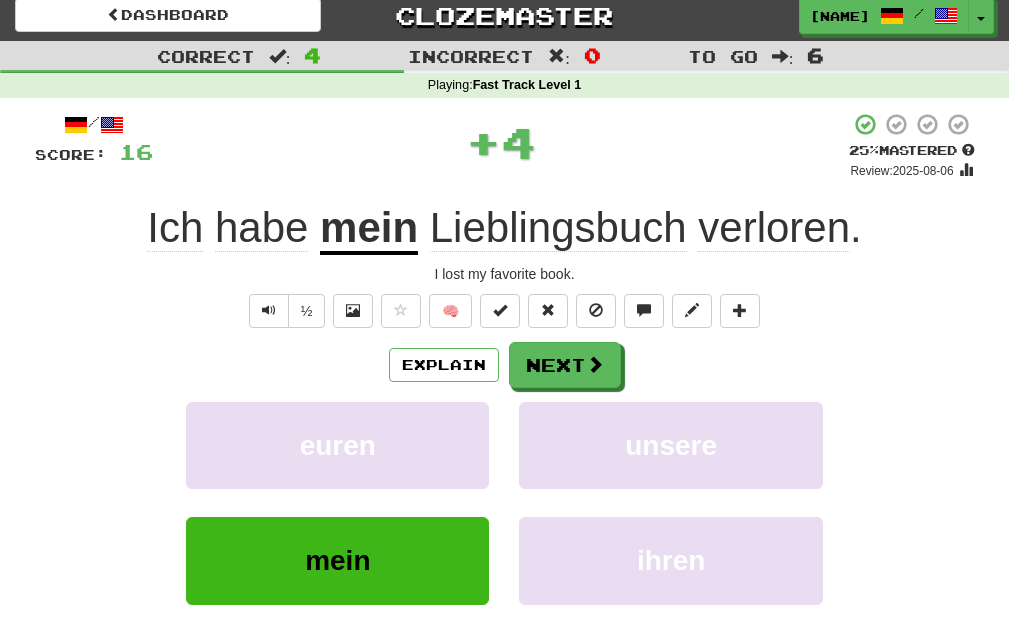 click on "Lieblingsbuch" at bounding box center [558, 228] 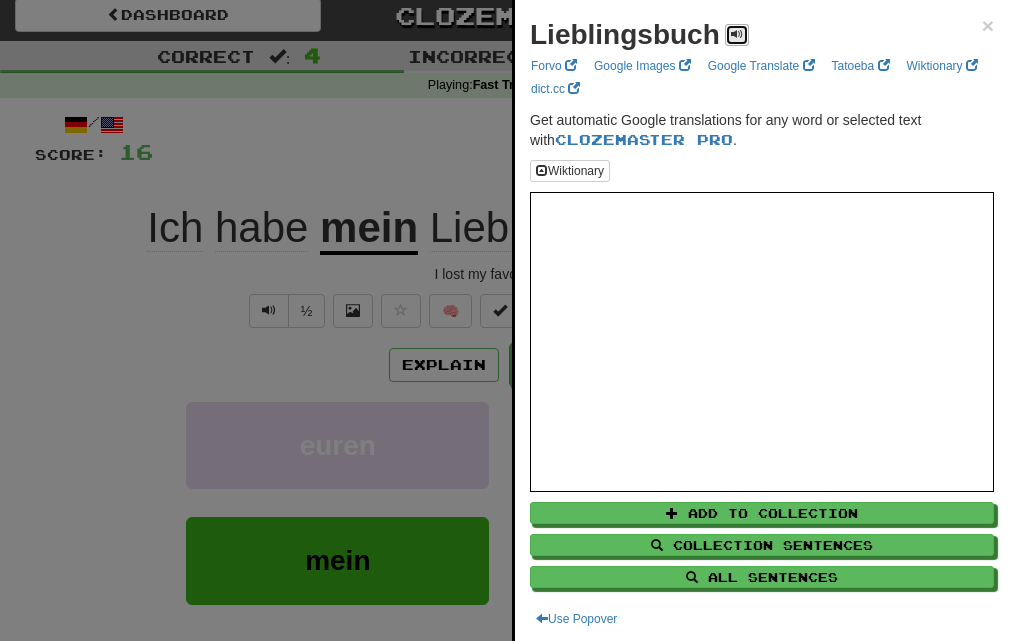 click at bounding box center [737, 34] 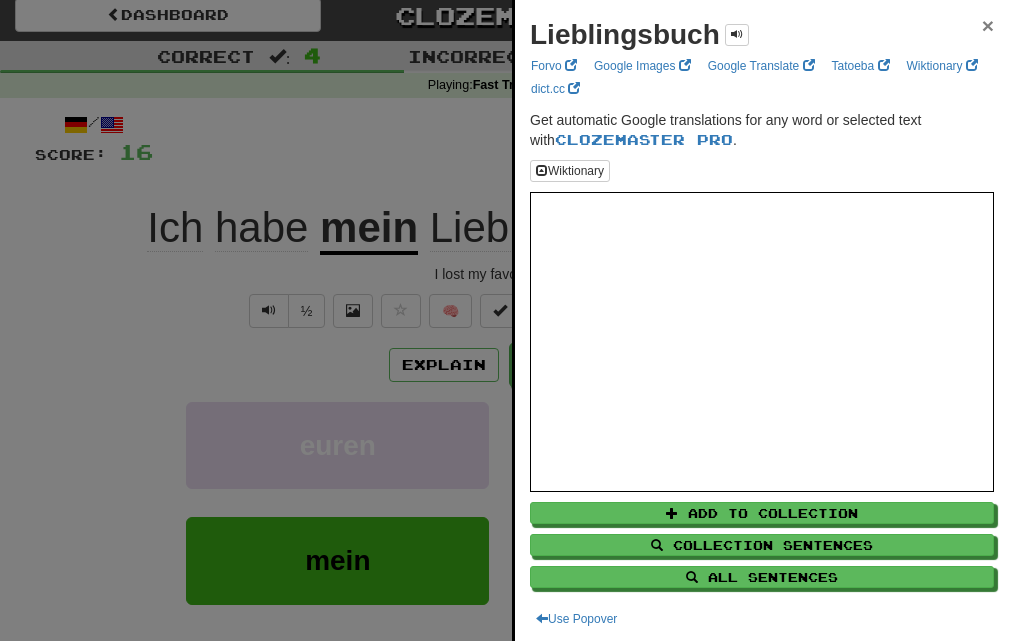 click on "×" at bounding box center [988, 25] 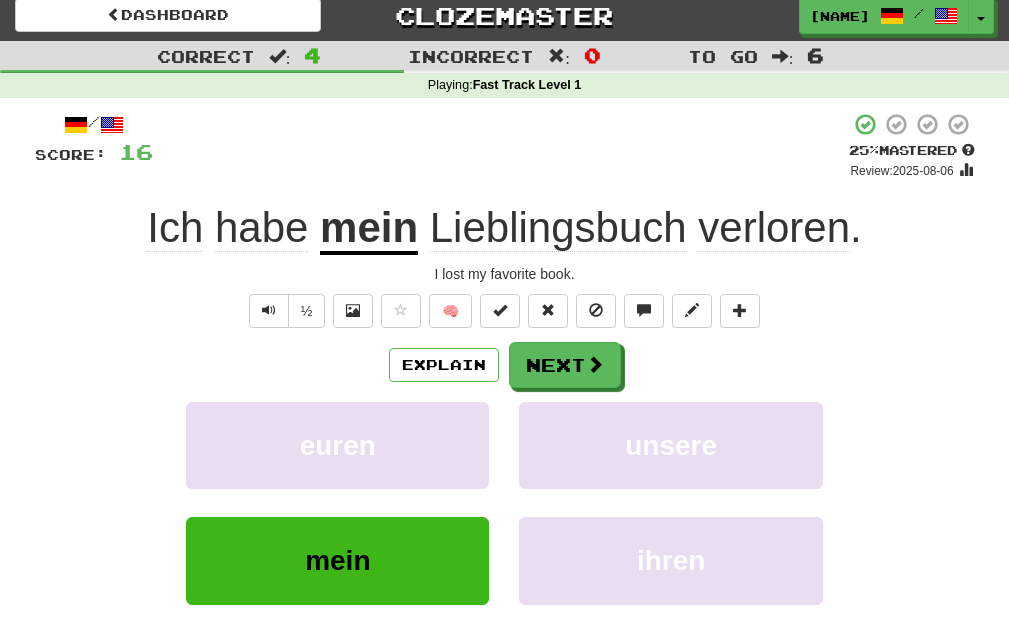 click on "verloren" at bounding box center (774, 228) 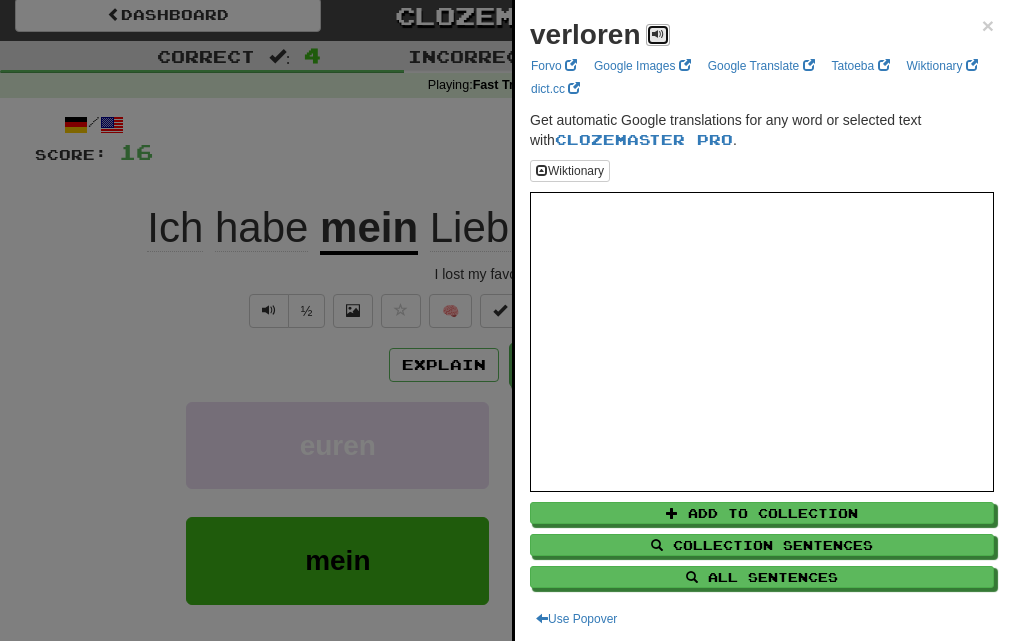 click at bounding box center (658, 35) 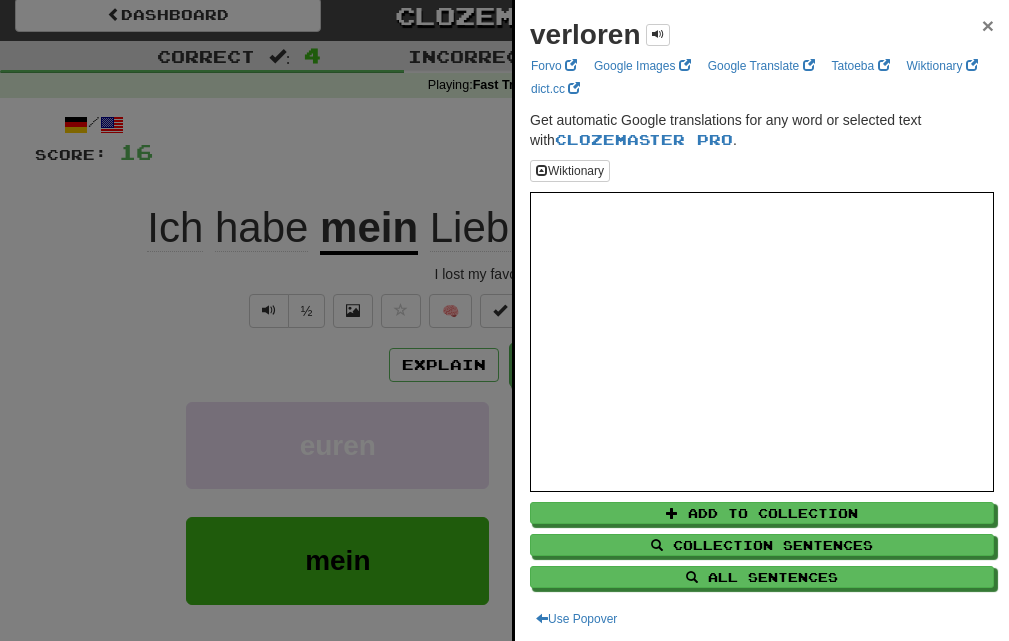 click on "×" at bounding box center (988, 25) 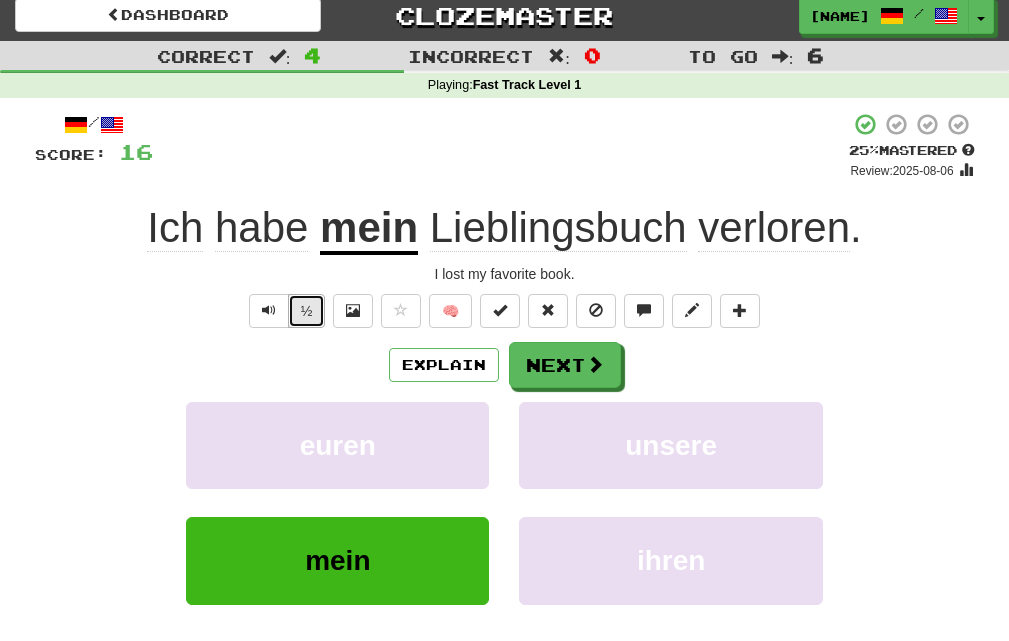click on "½" at bounding box center (307, 311) 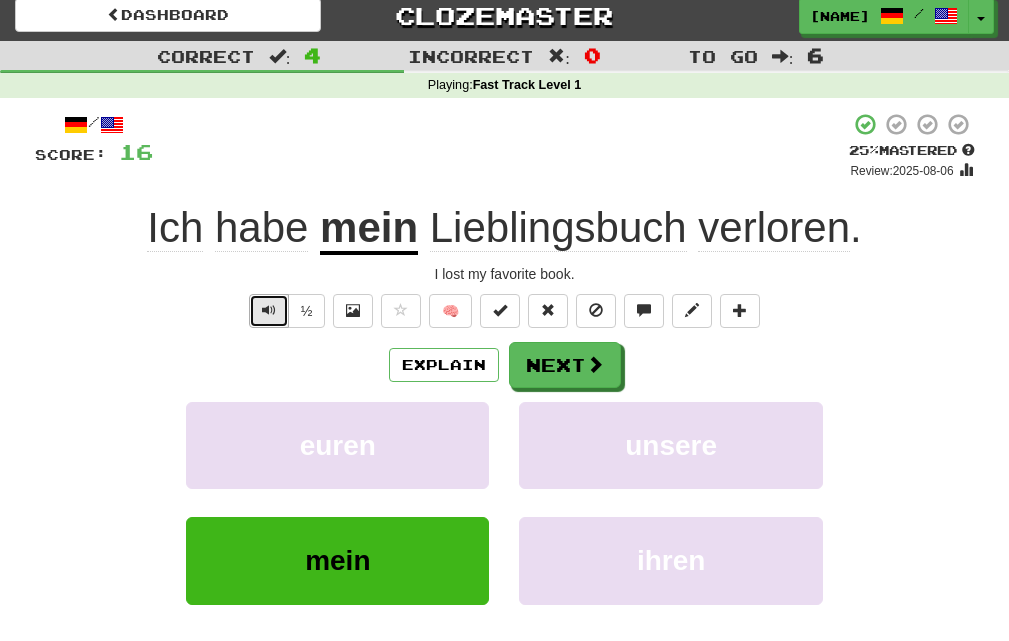 click at bounding box center (269, 310) 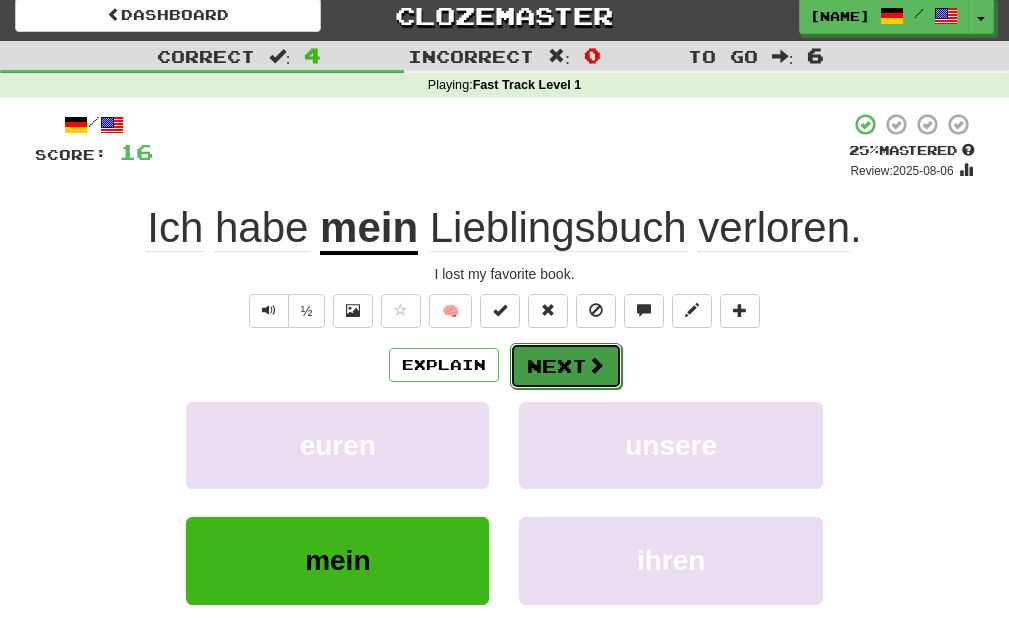 click on "Next" at bounding box center (566, 366) 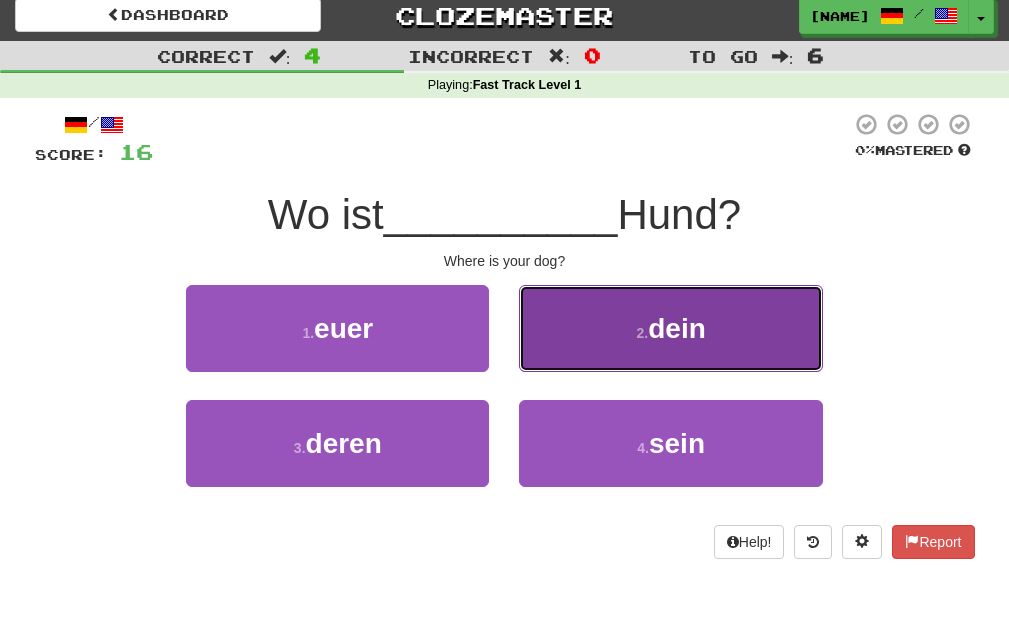 click on "2 .  dein" at bounding box center [670, 328] 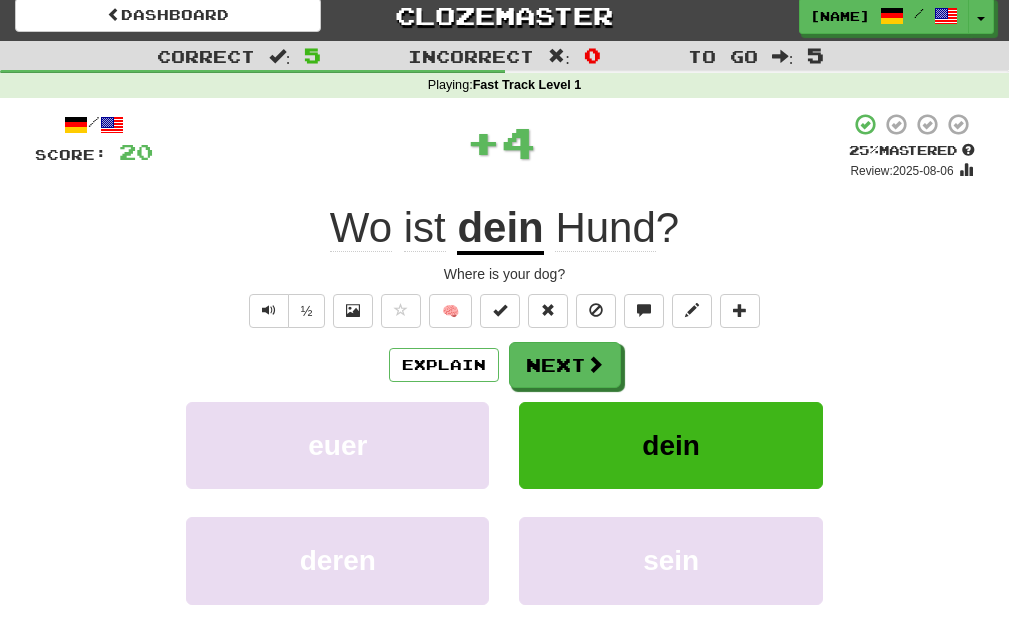 click on "½ 🧠" at bounding box center (505, 311) 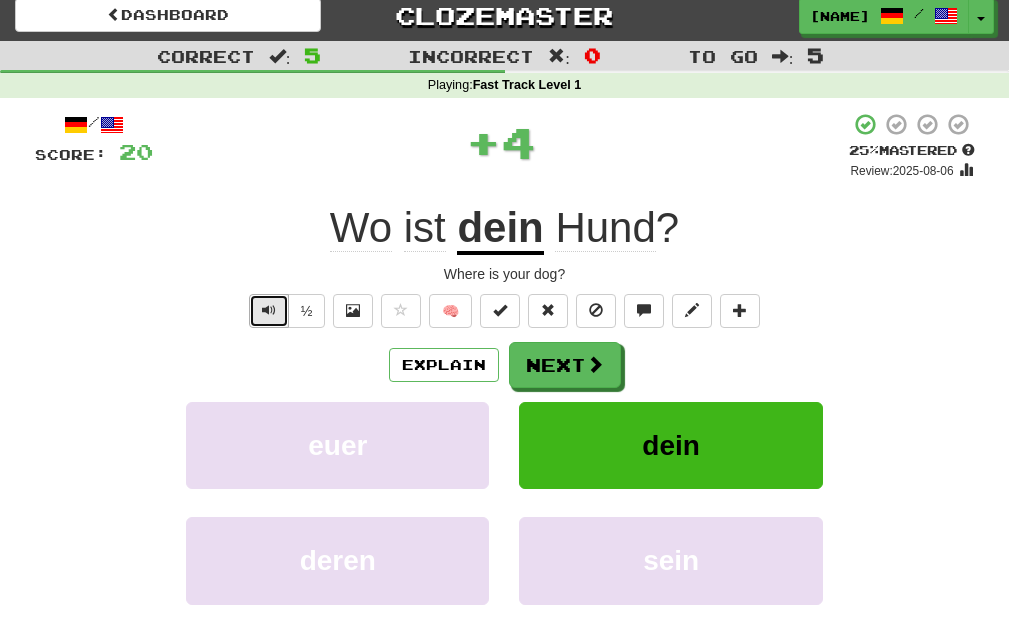 click at bounding box center (269, 311) 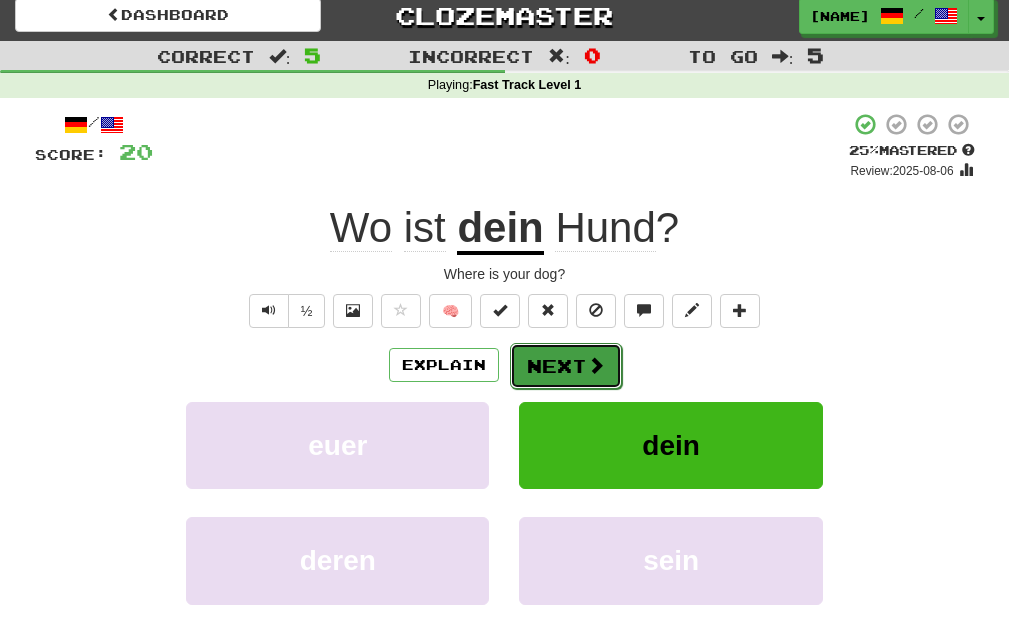 click on "Next" at bounding box center (566, 366) 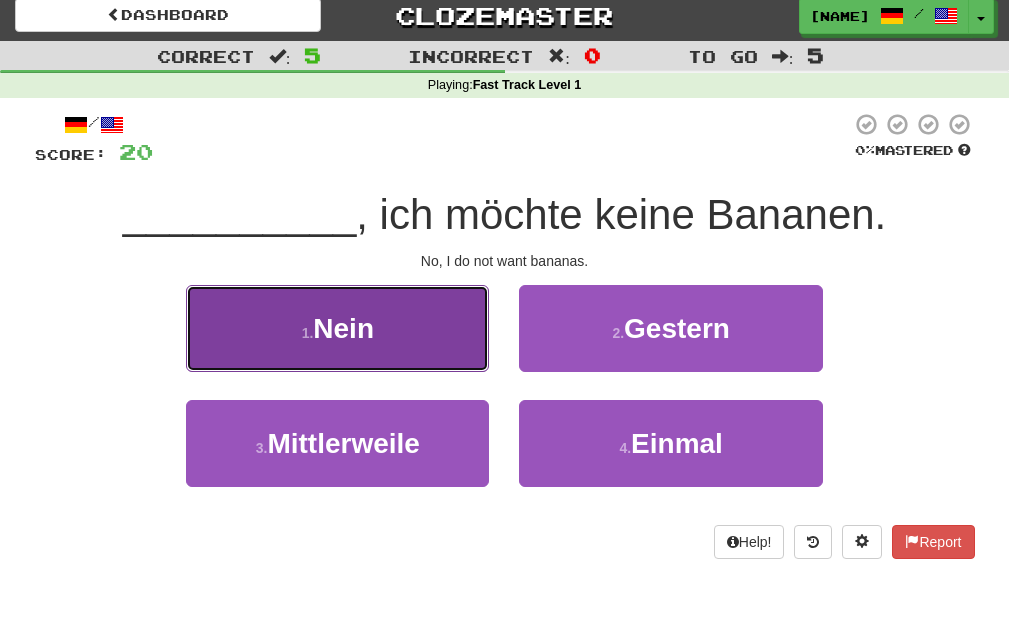 click on "1 .  Nein" at bounding box center [337, 328] 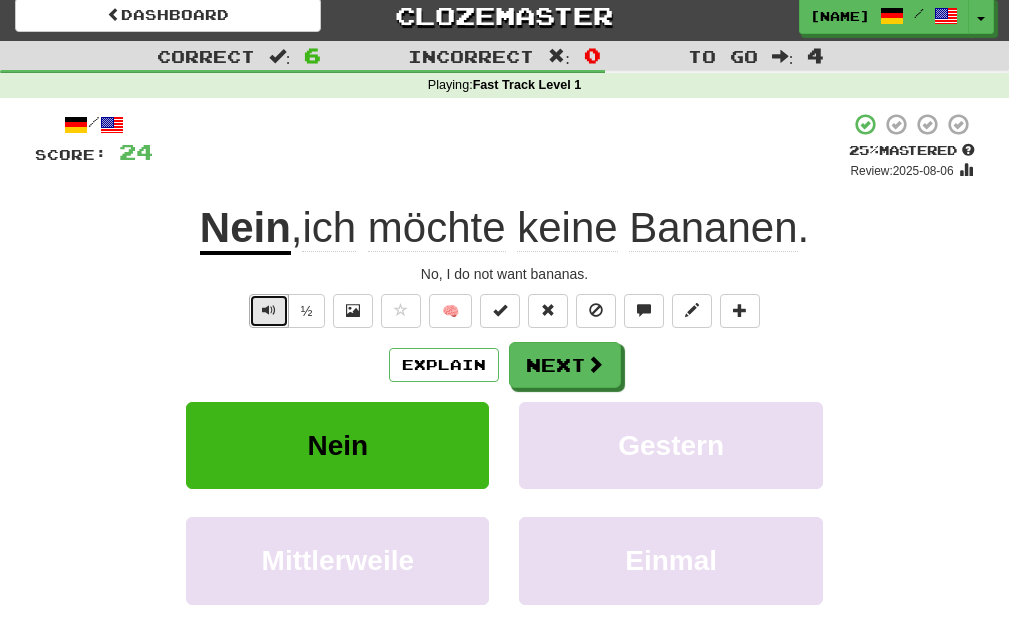 click at bounding box center (269, 311) 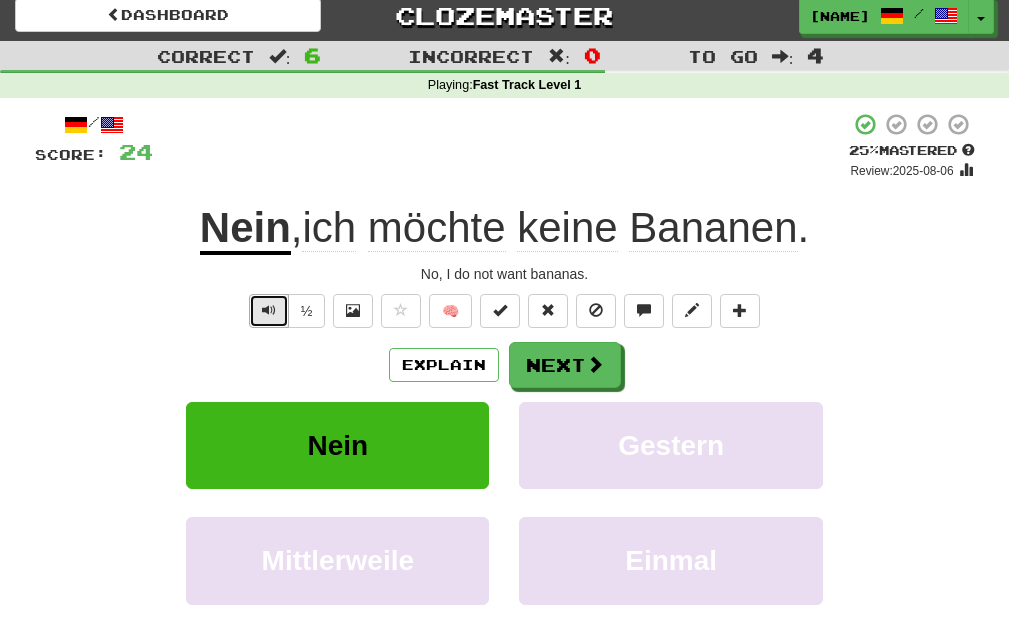 click at bounding box center [269, 311] 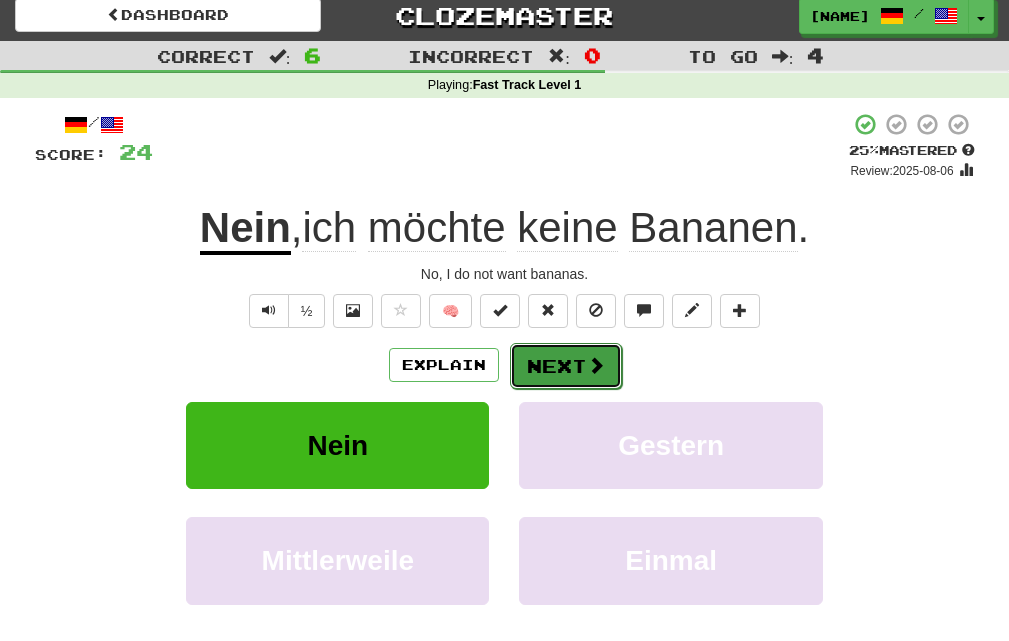 click on "Next" at bounding box center [566, 366] 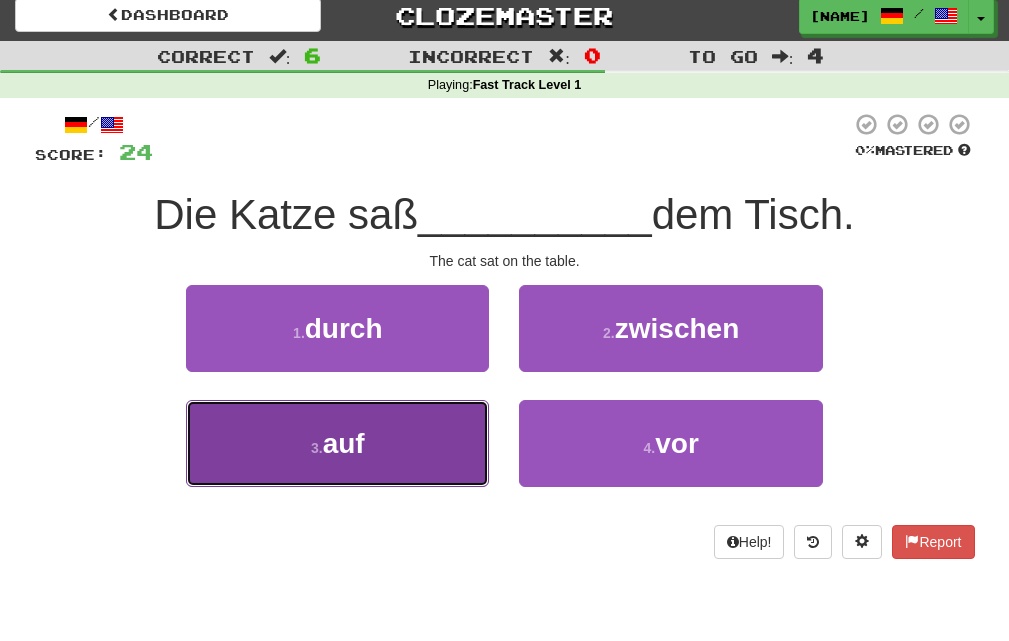 click on "3 .  auf" at bounding box center [337, 443] 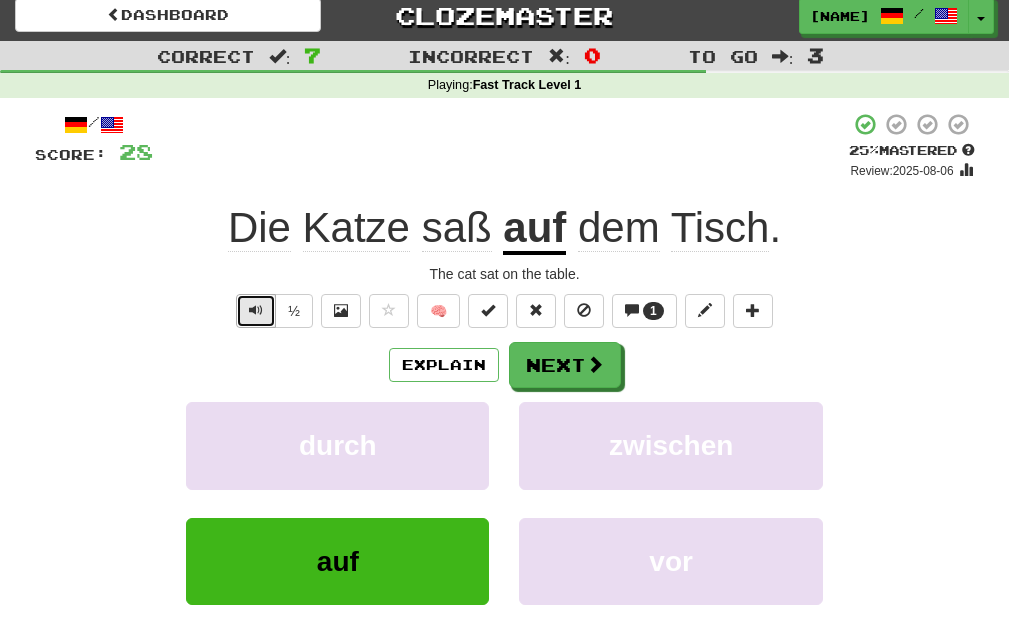 click at bounding box center [256, 310] 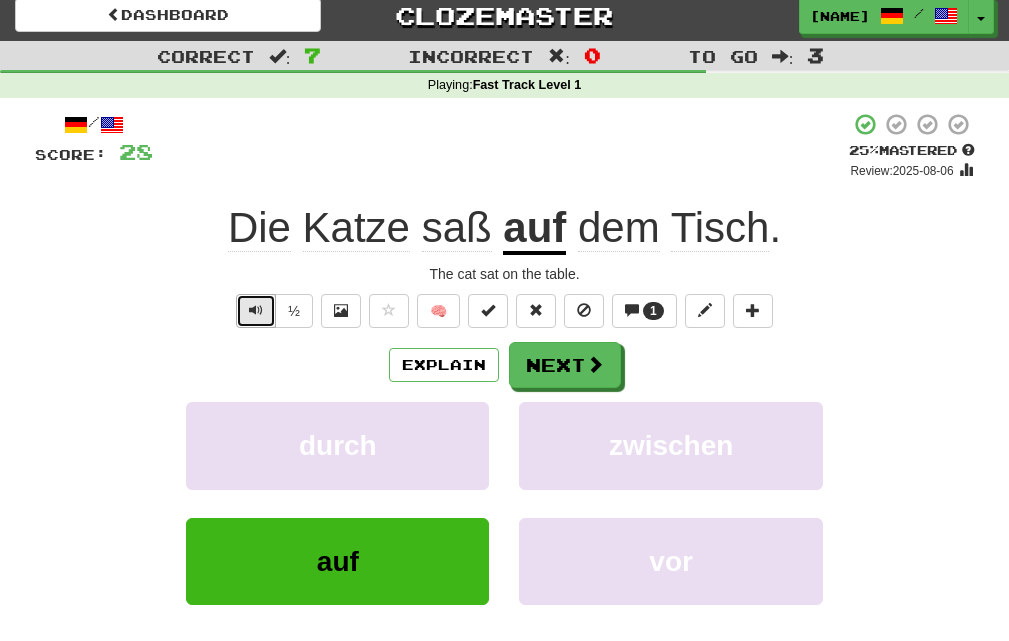 click at bounding box center [256, 310] 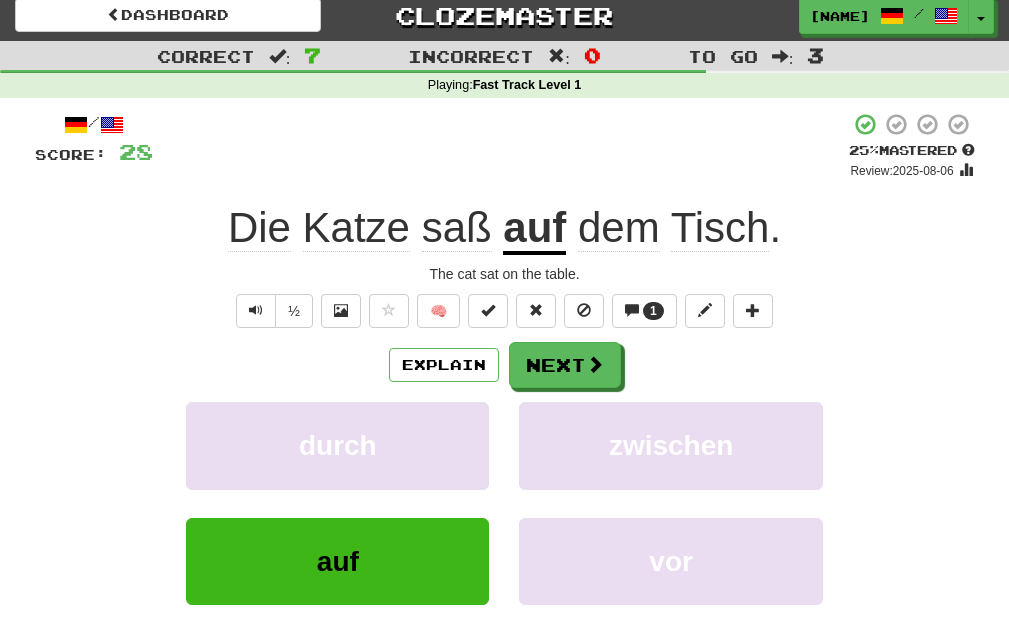 click on "/  Score:   28 + 4 25 %  Mastered Review:  2025-08-06 Die   Katze   saß   auf   dem   Tisch . The cat sat on the table. ½ 🧠 1 Explain Next durch zwischen auf vor Learn more: durch zwischen auf vor  Help!  Report" at bounding box center [505, 409] 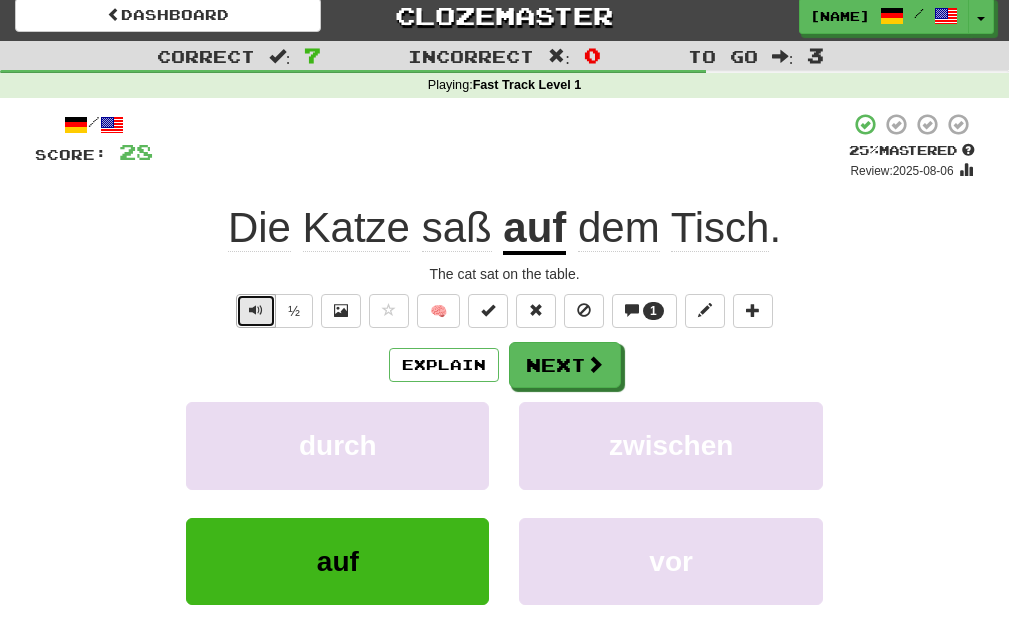 click at bounding box center (256, 311) 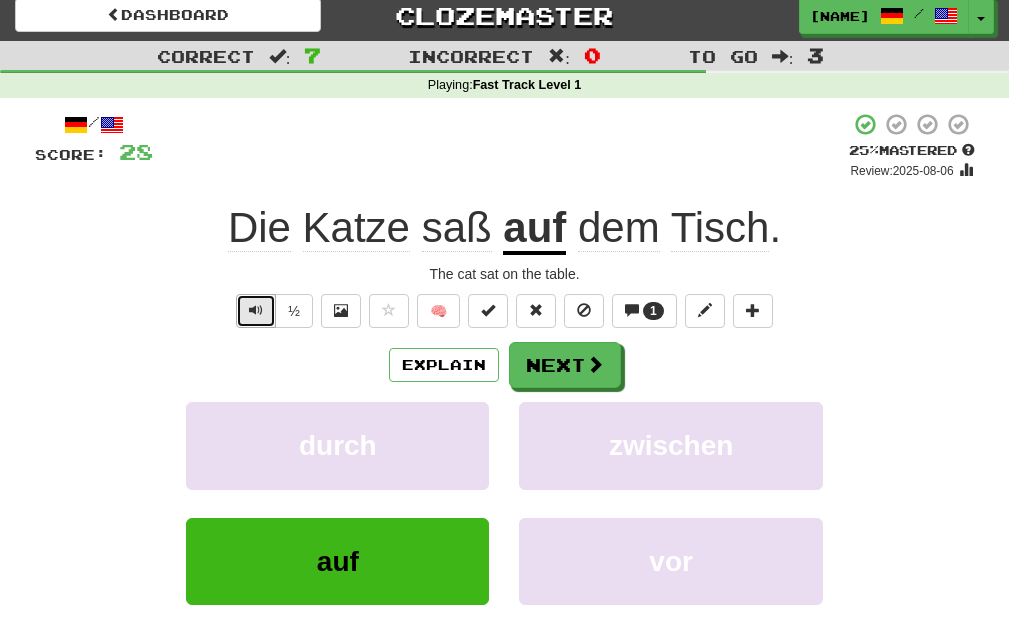 click at bounding box center (256, 310) 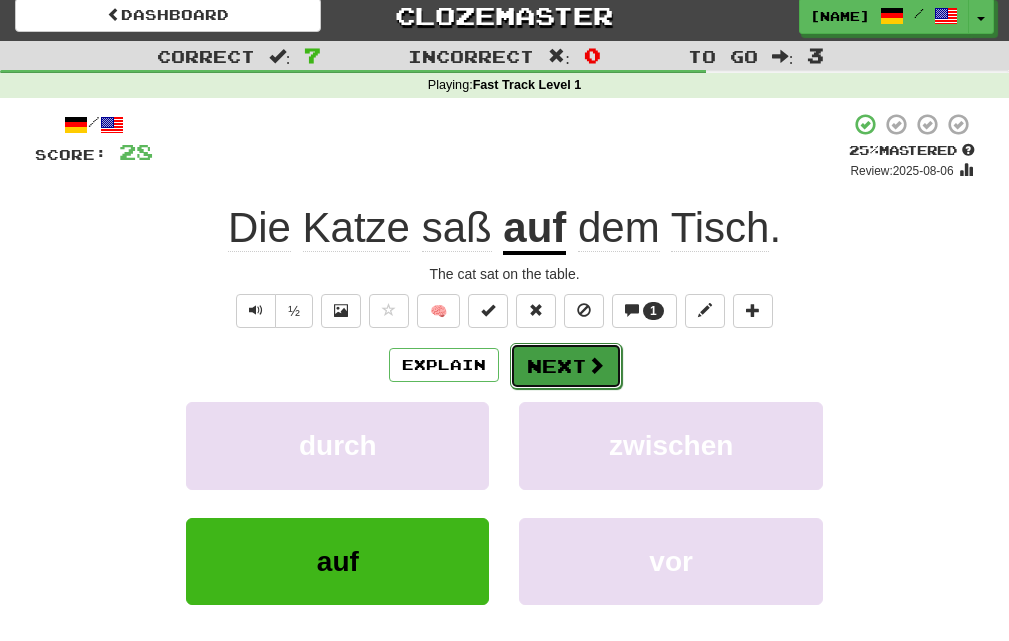 click on "Next" at bounding box center [566, 366] 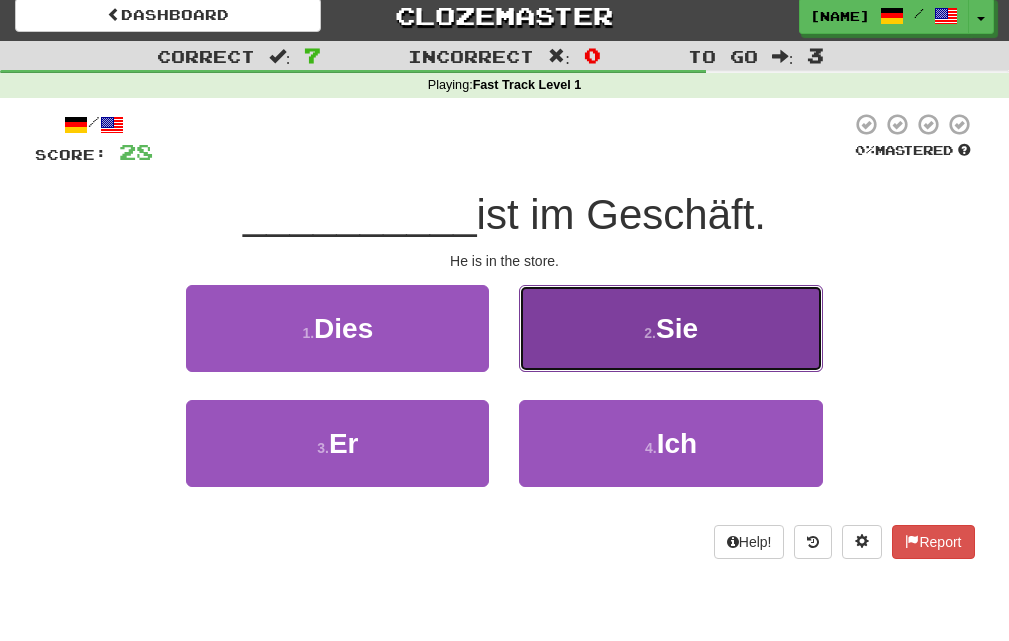 click on "2 .  Sie" at bounding box center [670, 328] 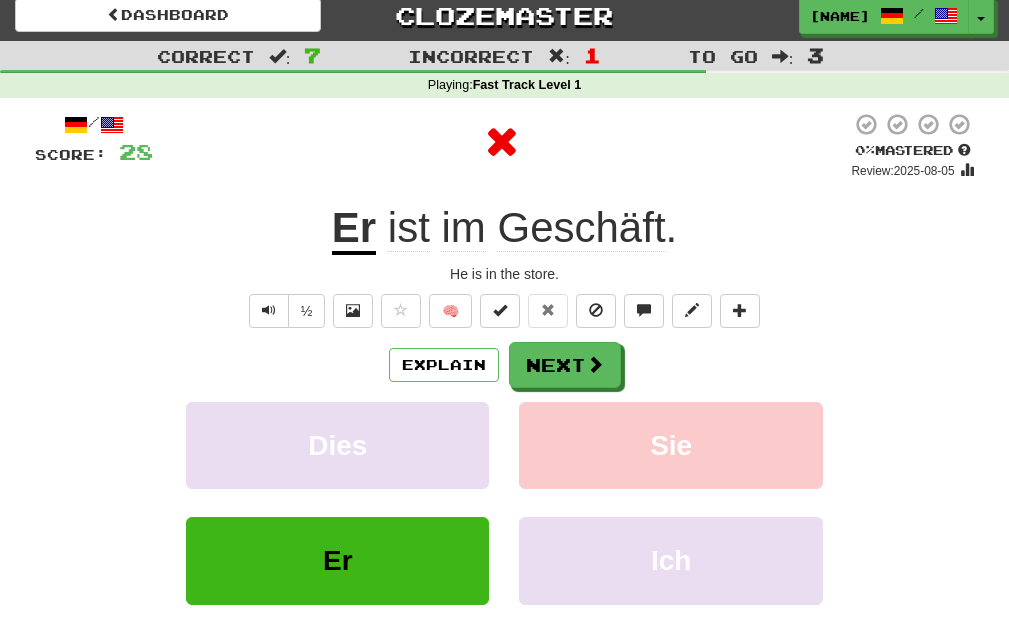 click on "Geschäft" at bounding box center [581, 228] 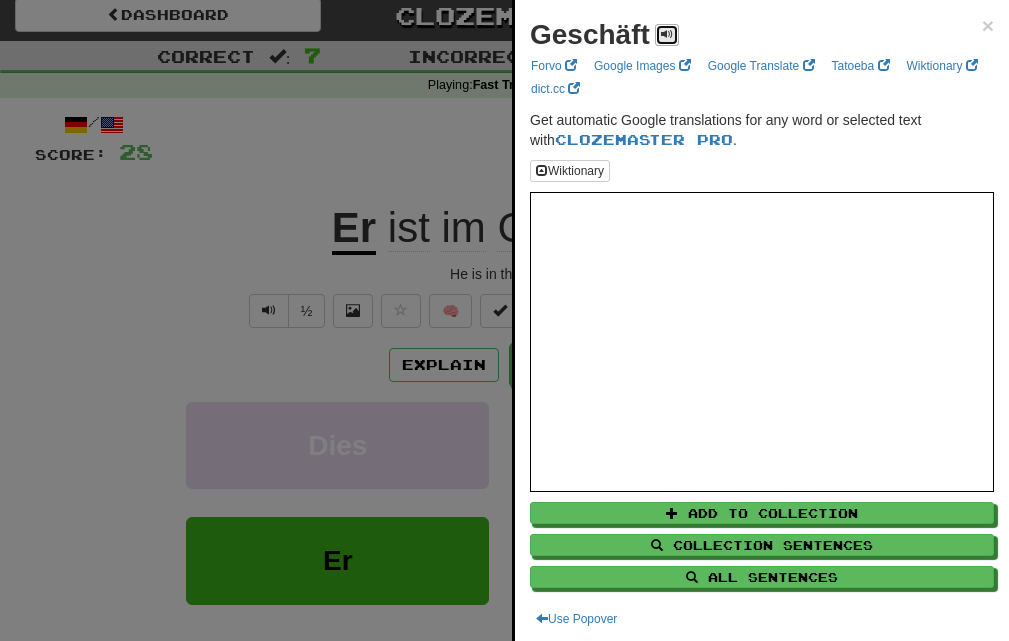 click at bounding box center [667, 35] 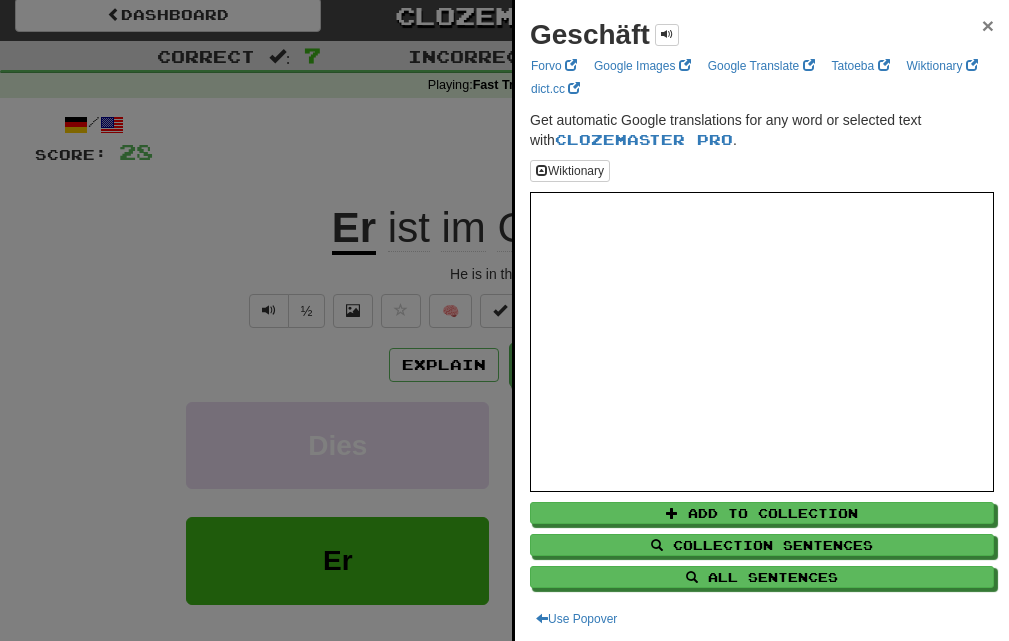 click on "×" at bounding box center [988, 25] 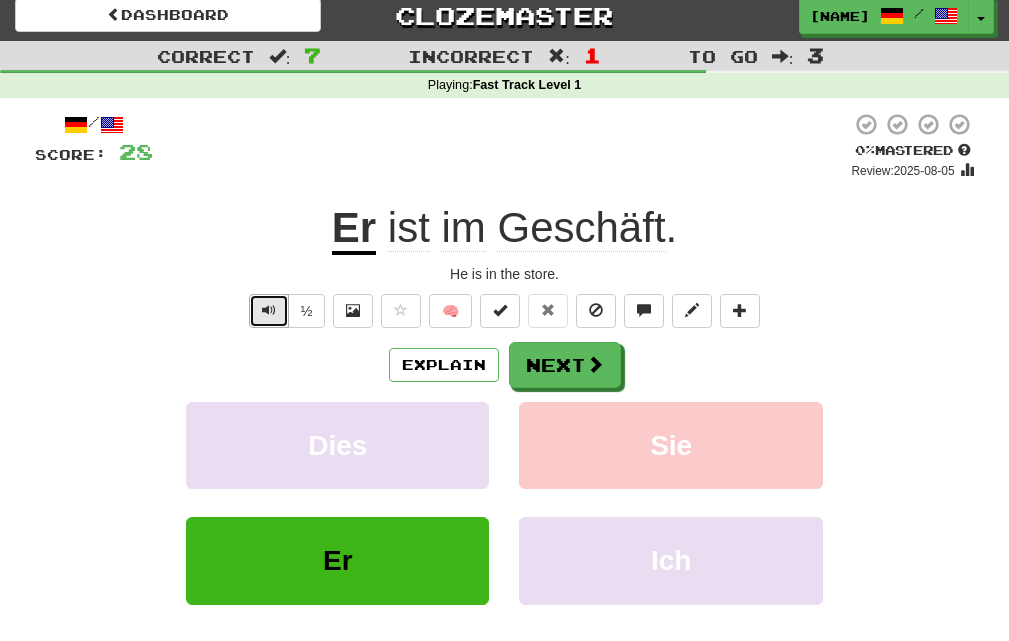 click at bounding box center (269, 310) 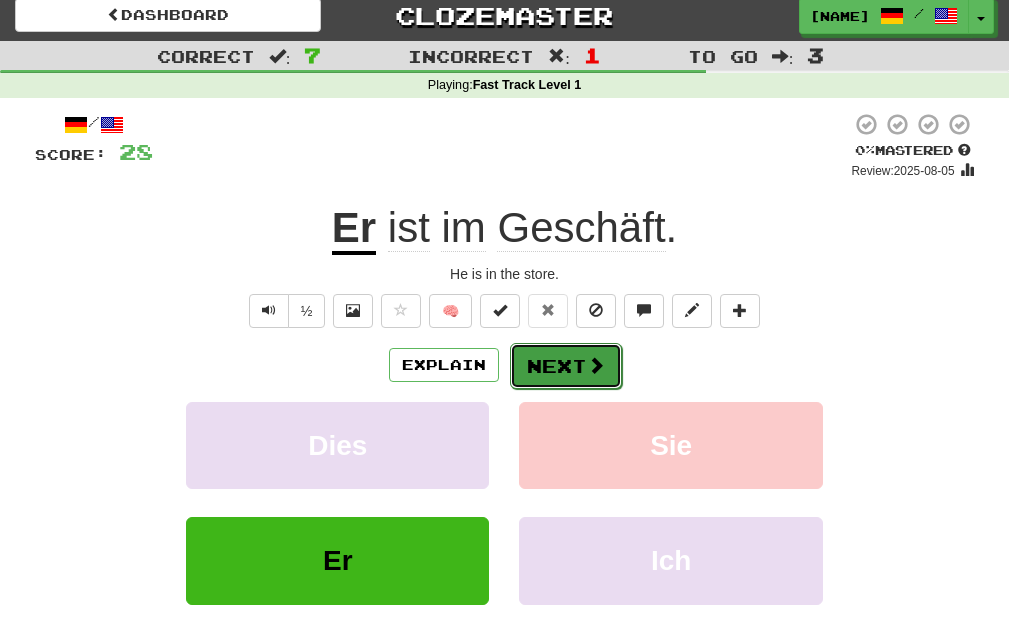 click on "Next" at bounding box center [566, 366] 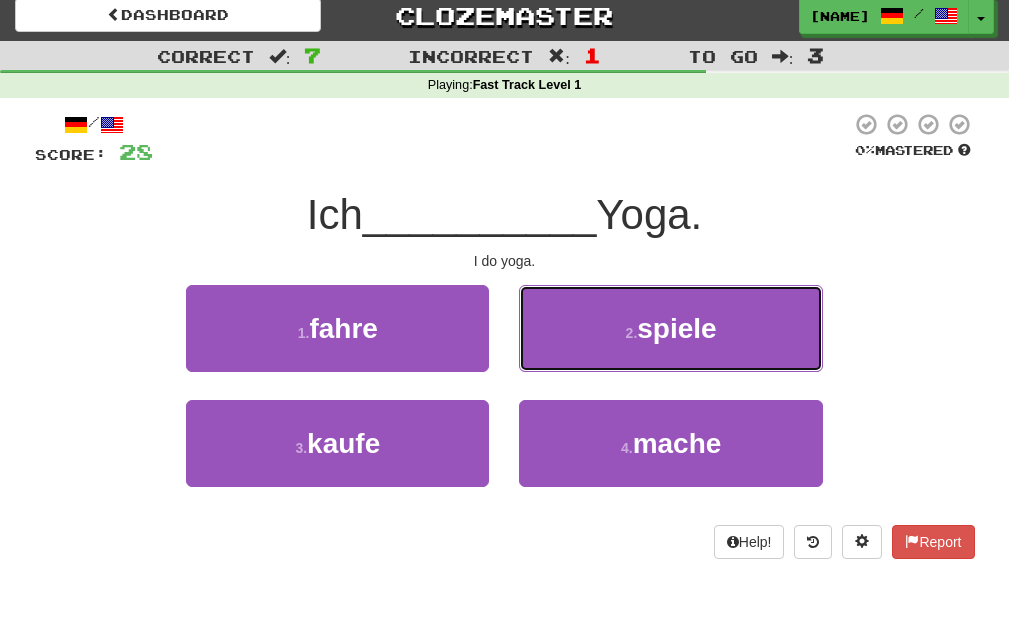 click on "2 .  spiele" at bounding box center (670, 328) 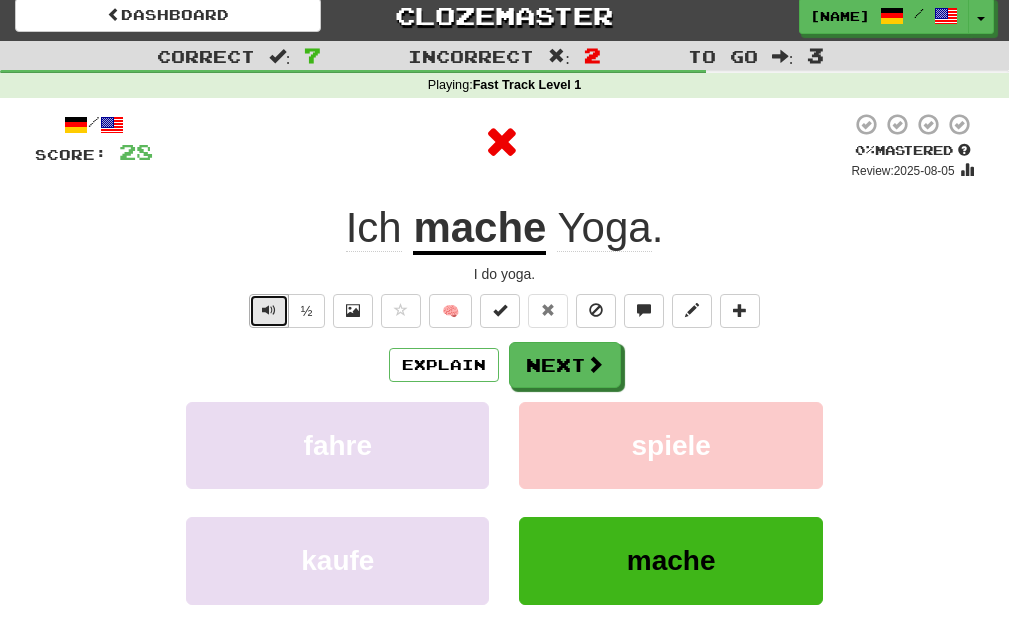 click at bounding box center (269, 310) 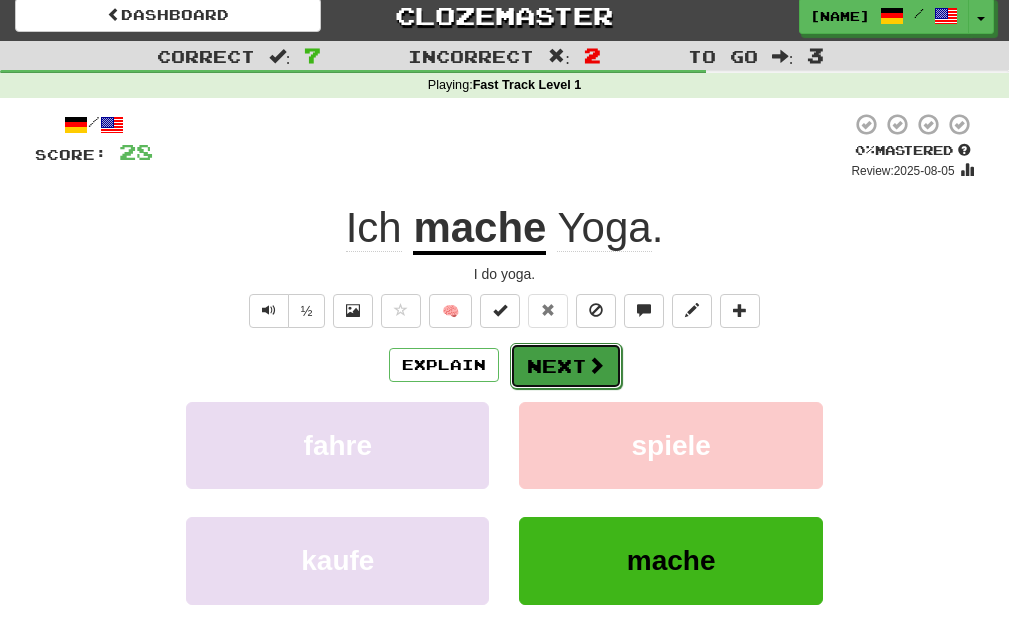 click on "Next" at bounding box center (566, 366) 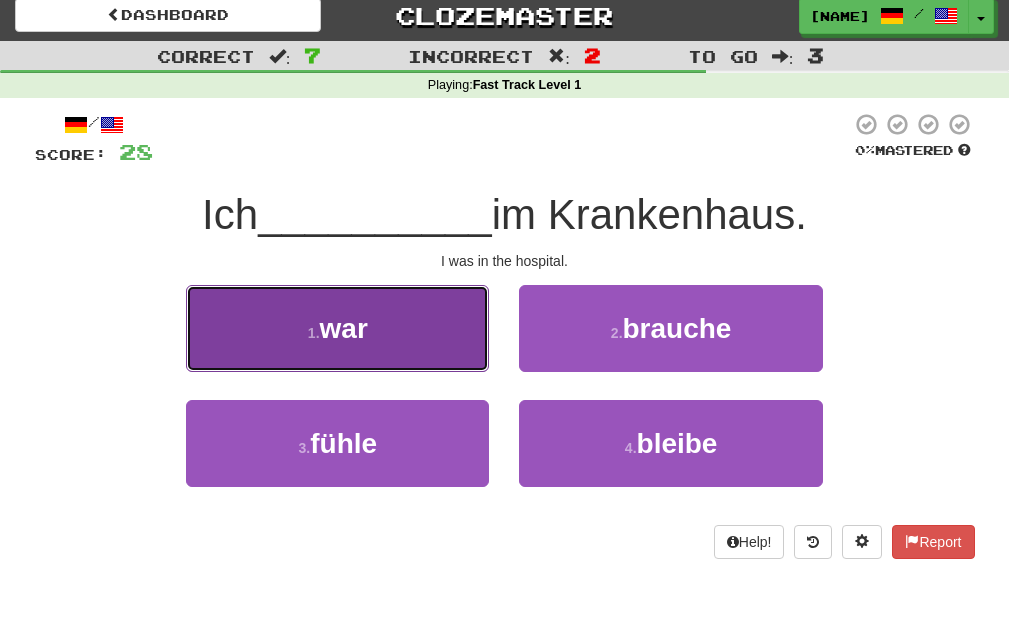 click on "1 .  war" at bounding box center (337, 328) 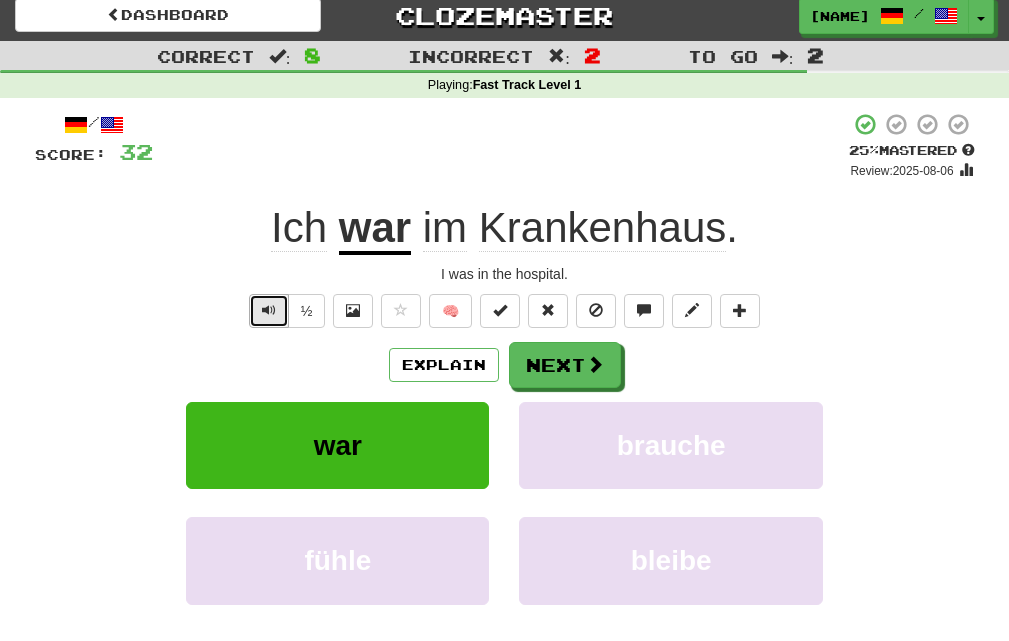 click at bounding box center [269, 310] 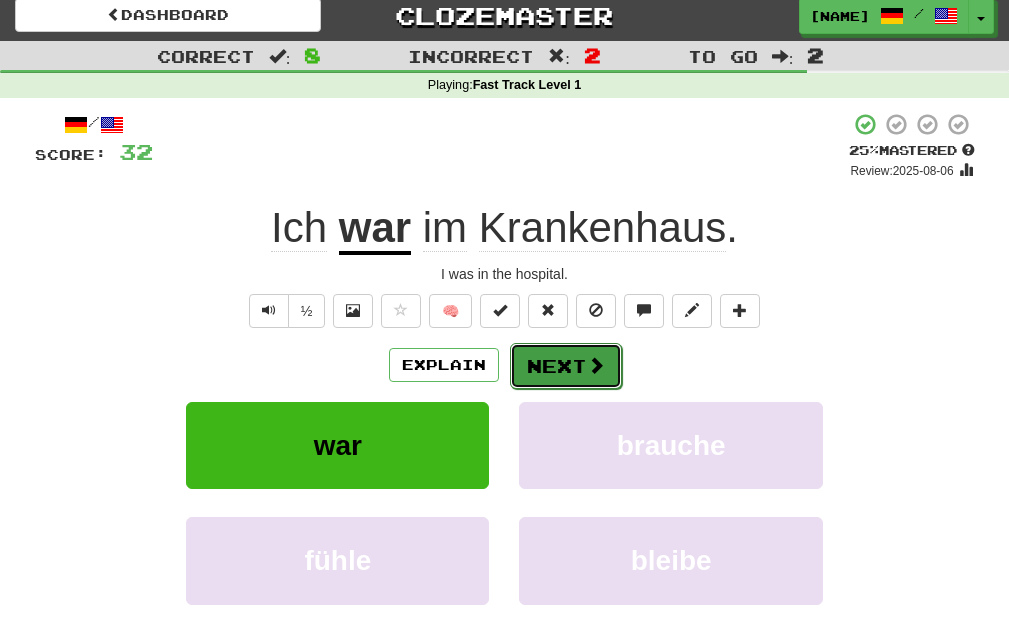 click on "Next" at bounding box center [566, 366] 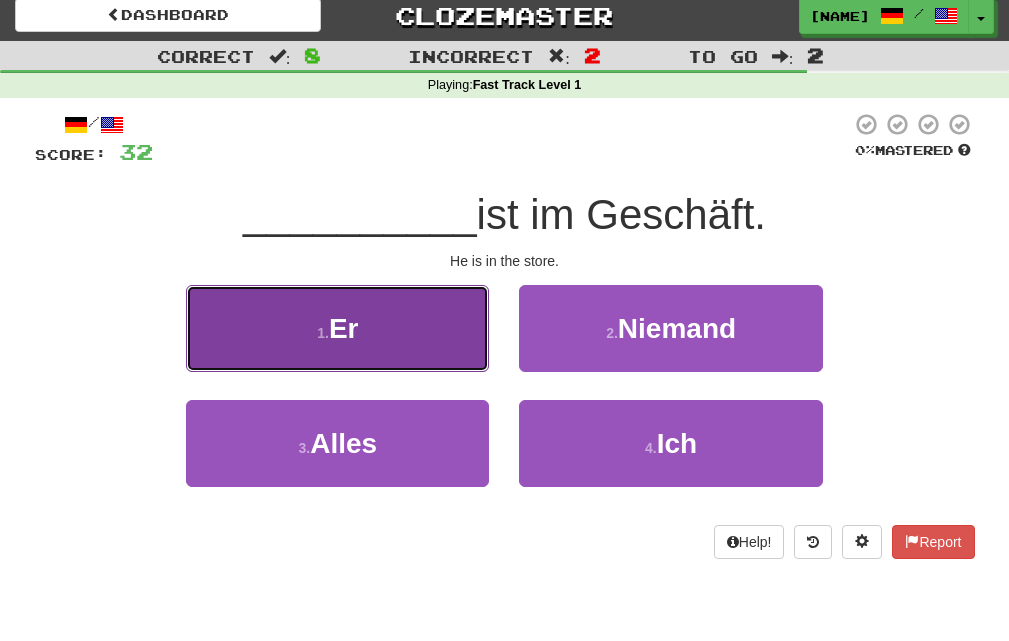 click on "1 .  Er" at bounding box center [337, 328] 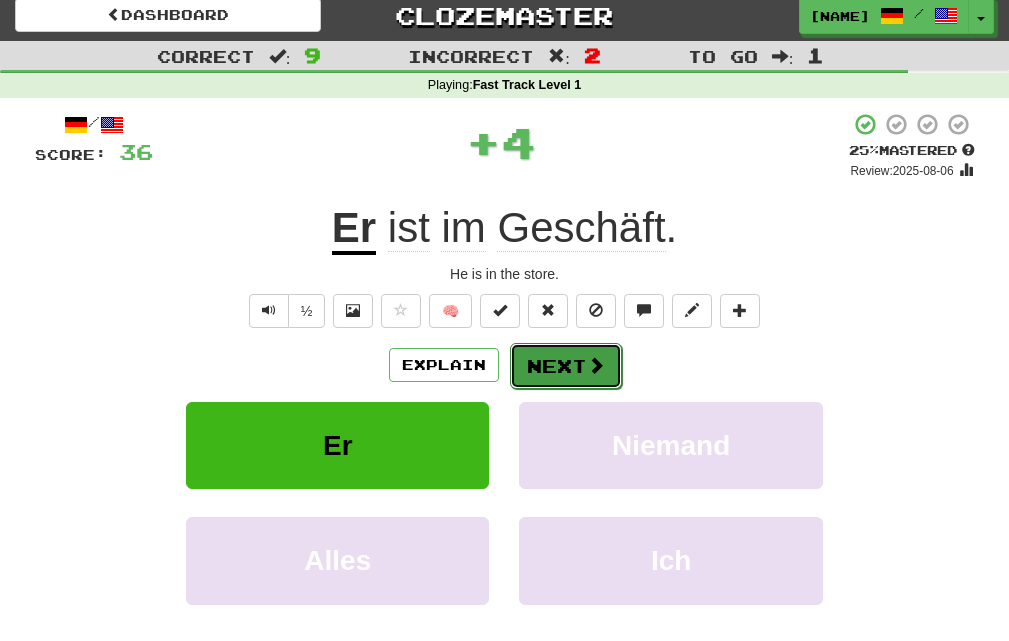 click at bounding box center (596, 365) 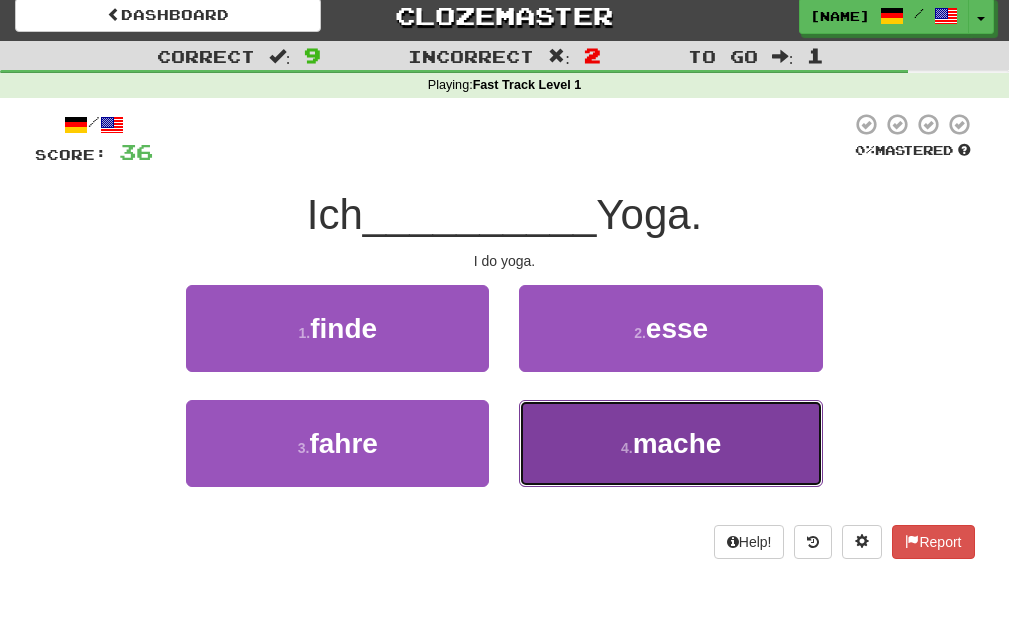 click on "4 .  mache" at bounding box center [670, 443] 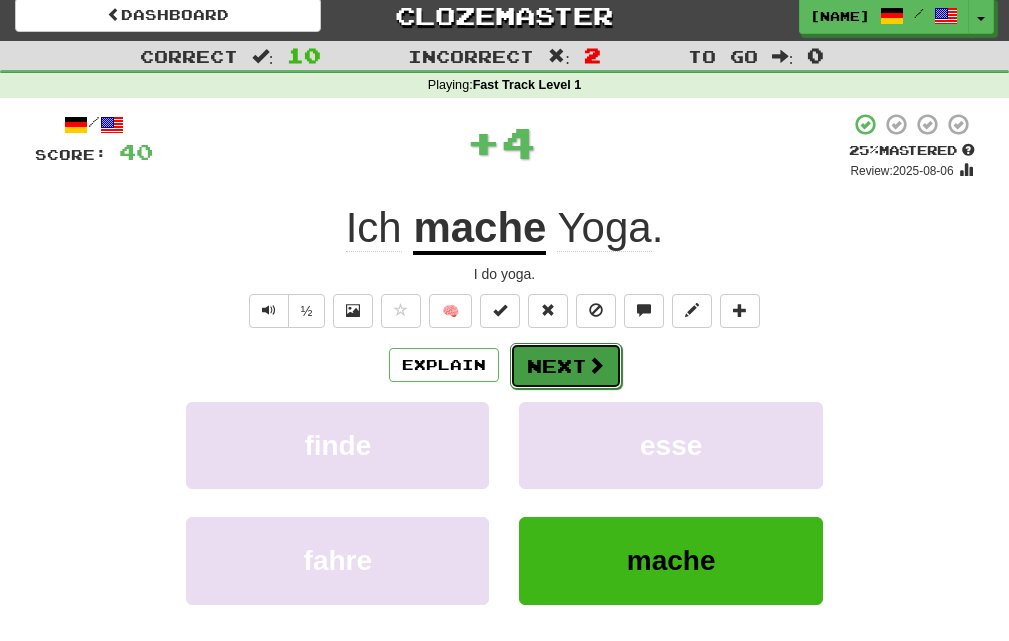 click on "Next" at bounding box center (566, 366) 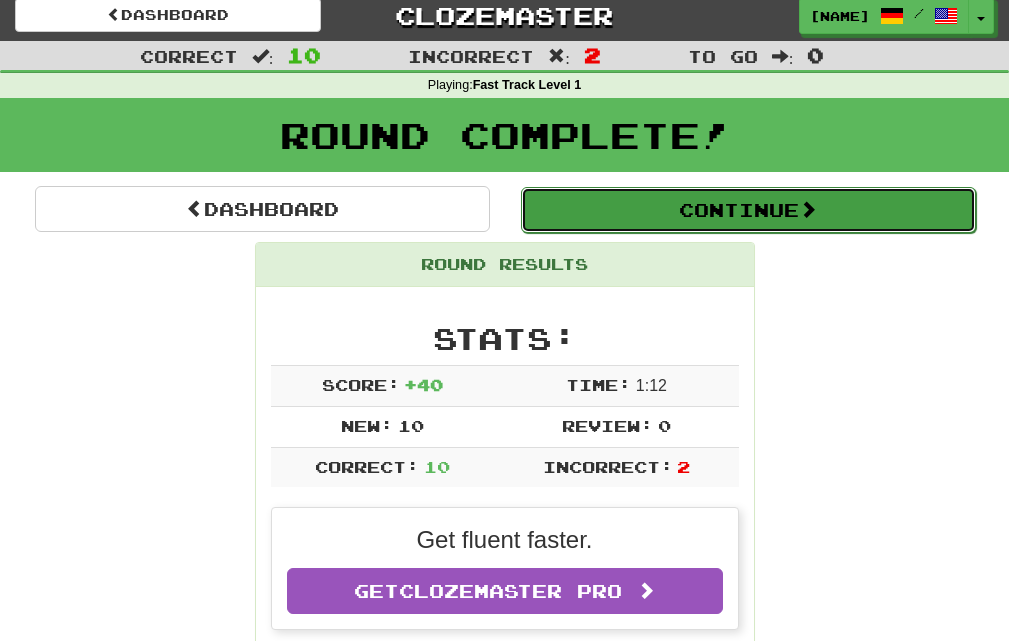 click on "Continue" at bounding box center [748, 210] 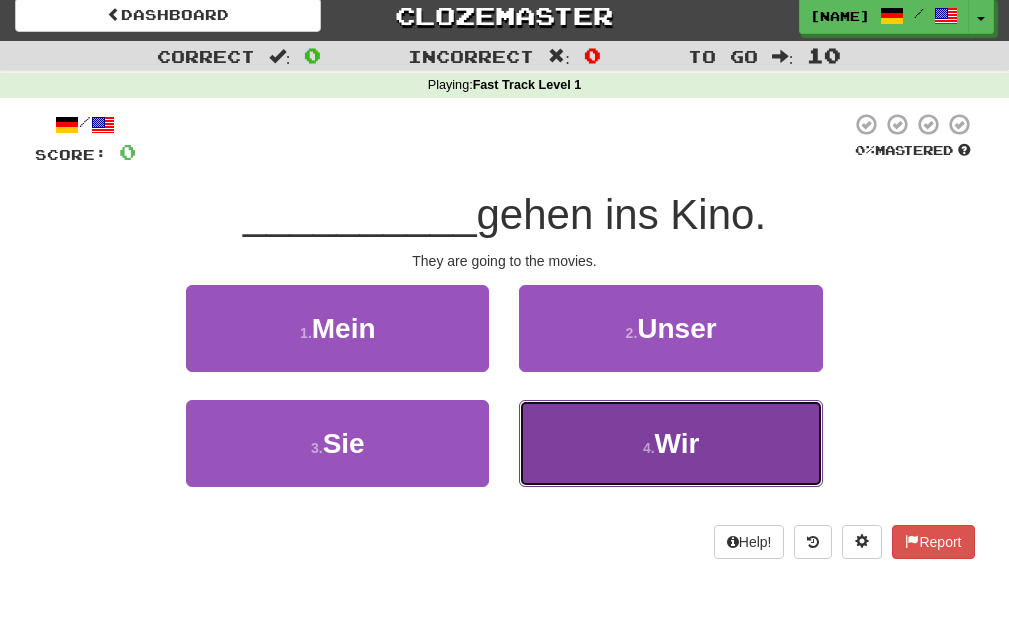 click on "4 .  Wir" at bounding box center (670, 443) 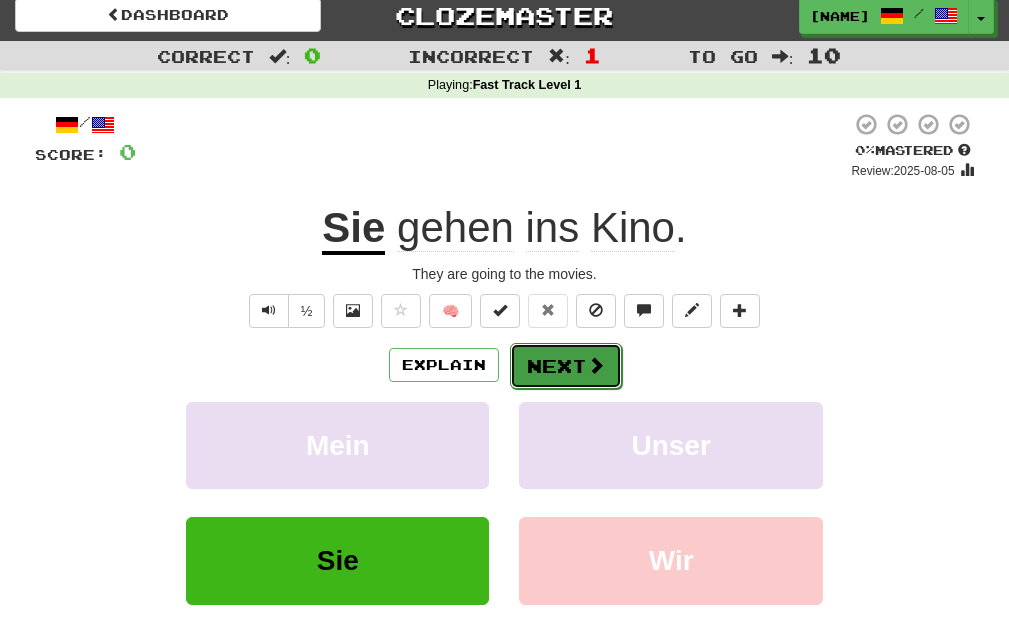 click on "Next" at bounding box center (566, 366) 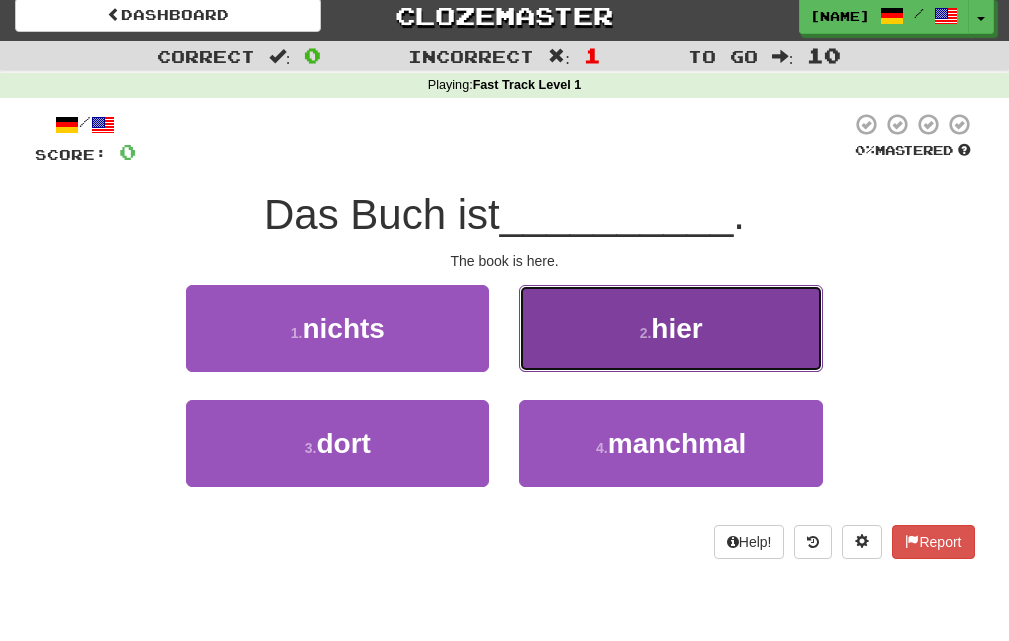 click on "2 .  hier" at bounding box center (670, 328) 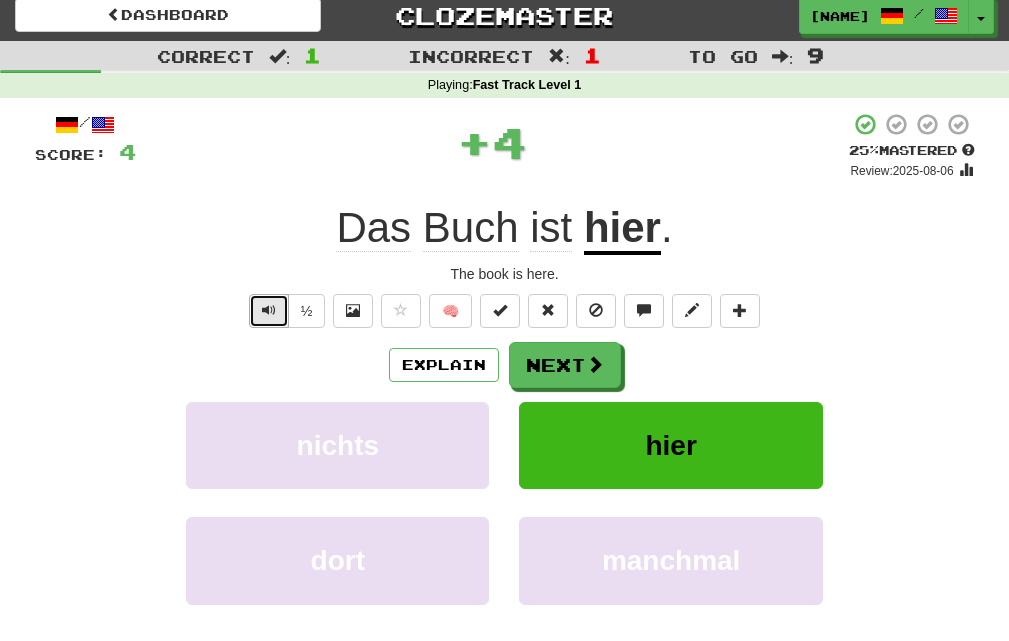 click at bounding box center (269, 311) 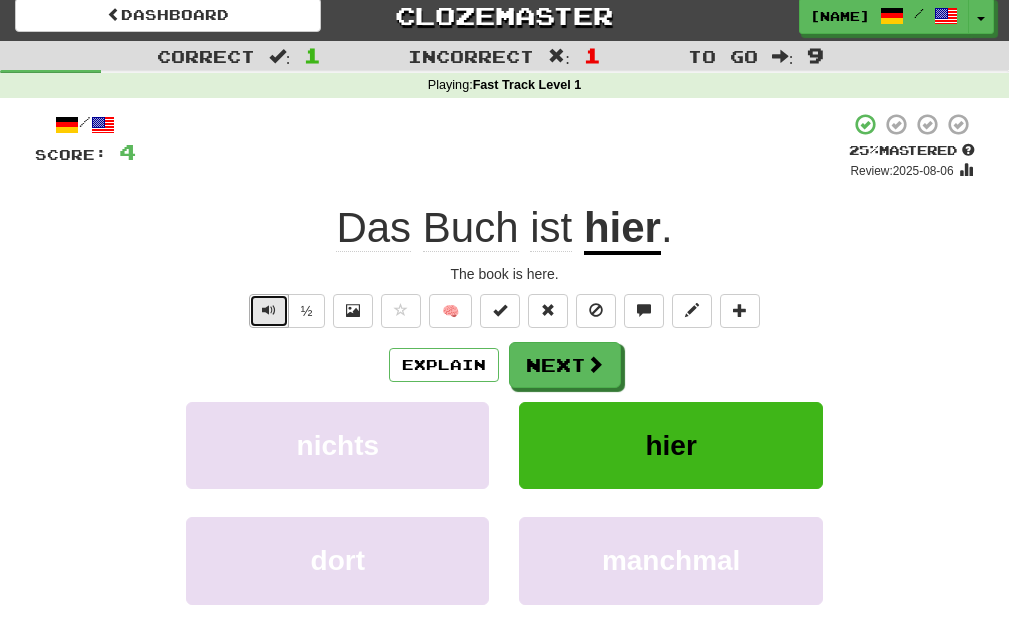 click at bounding box center [269, 311] 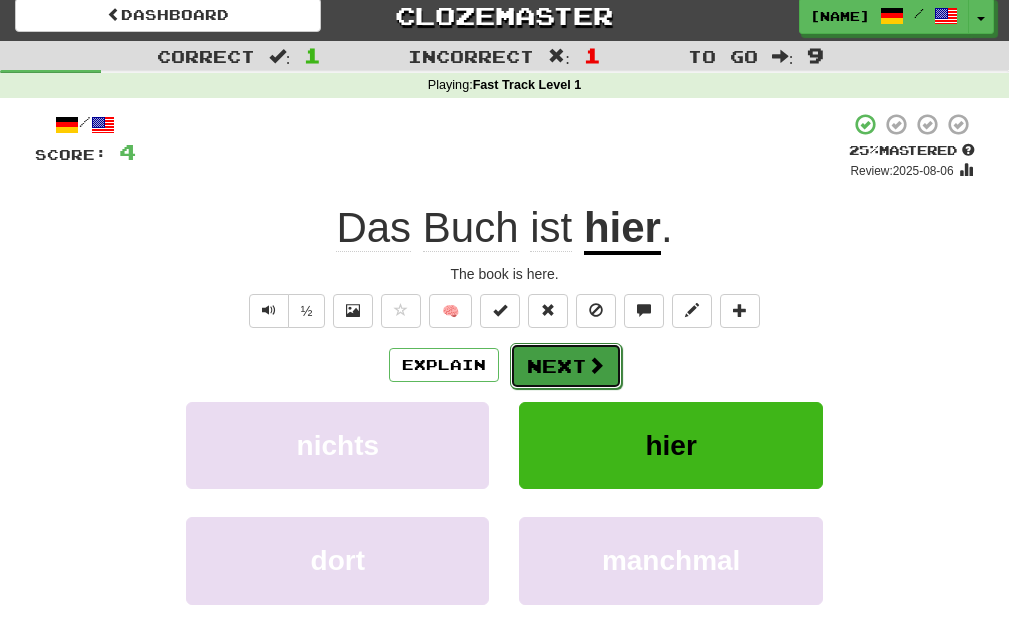 click at bounding box center (596, 365) 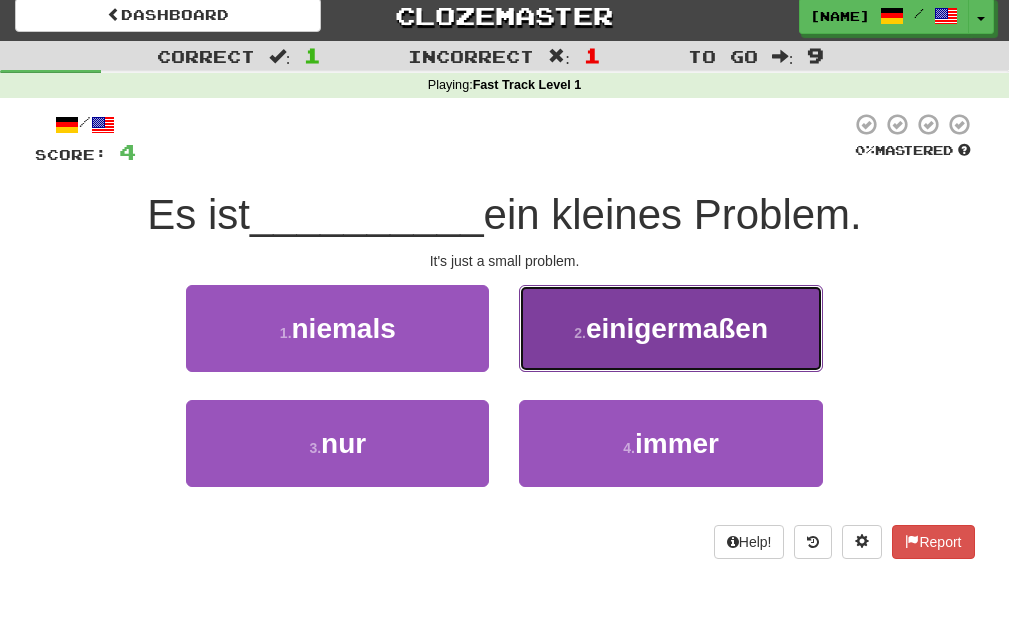 click on "2 .  einigermaßen" at bounding box center [670, 328] 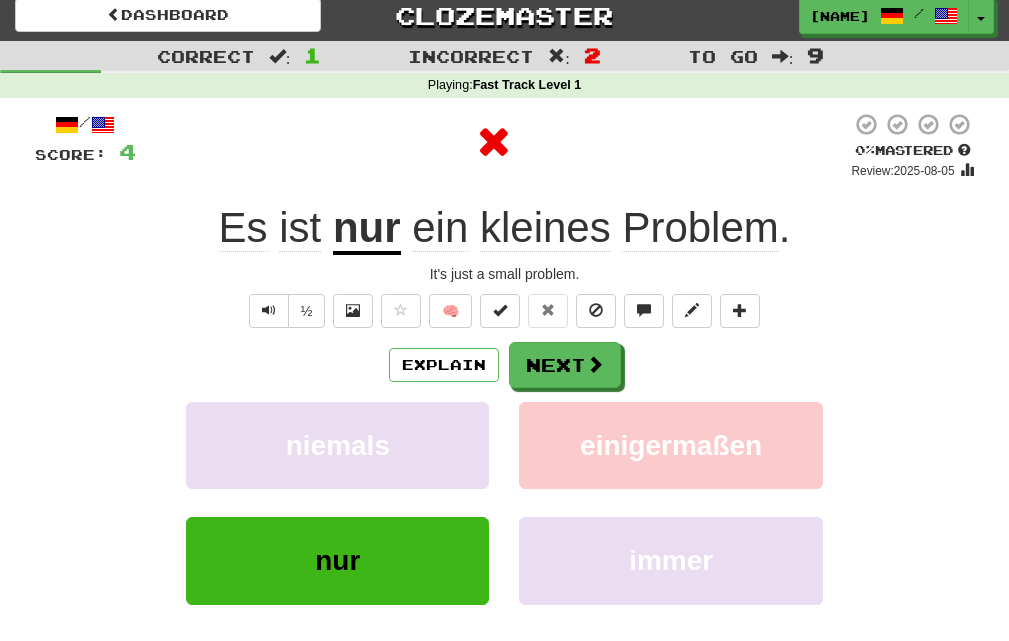 click on "nur" at bounding box center (367, 229) 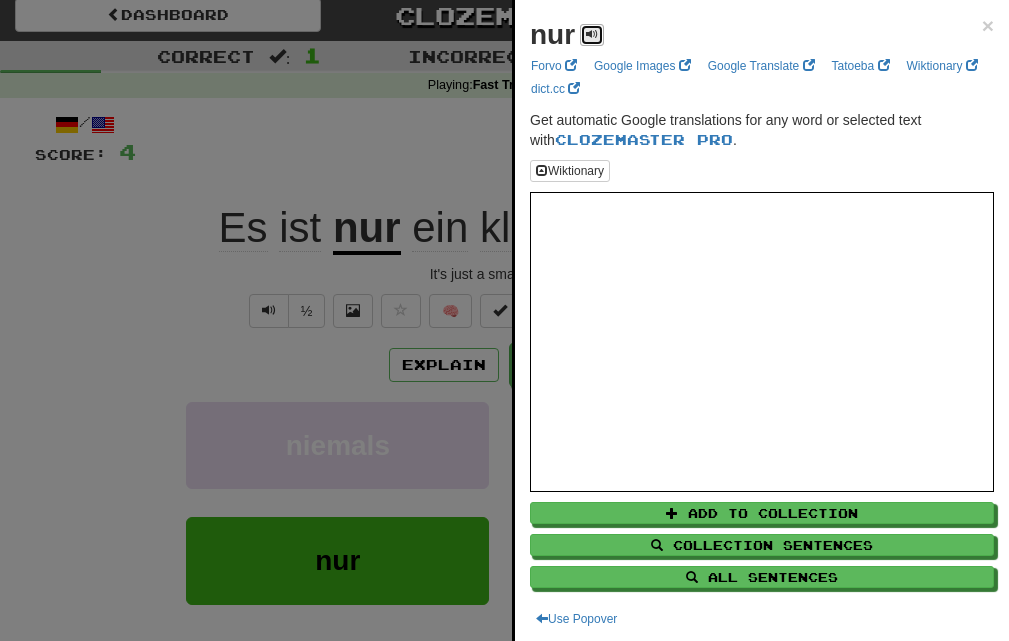 click at bounding box center (592, 35) 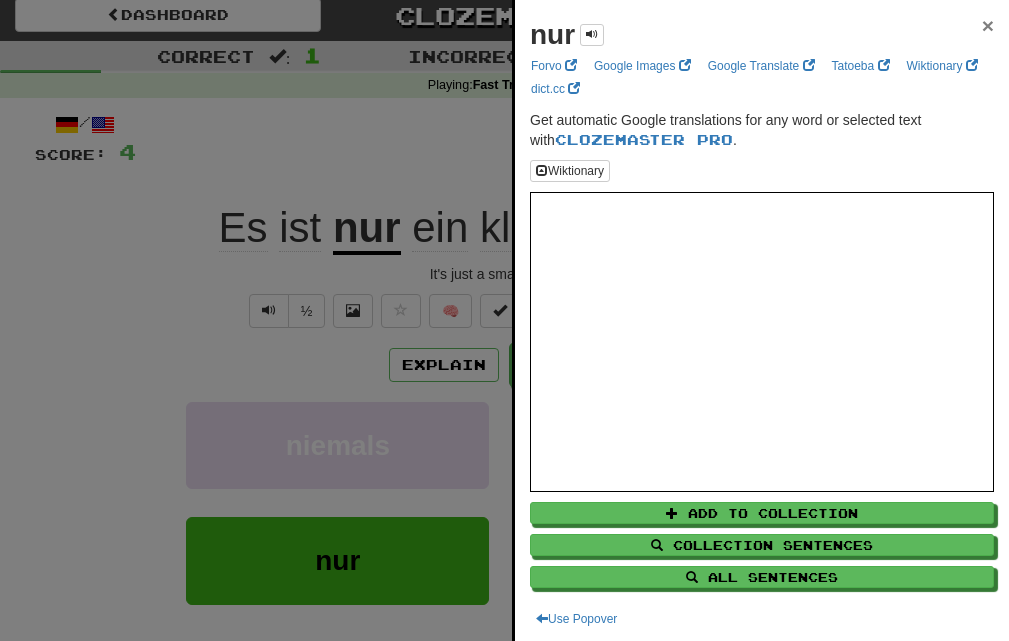 click on "×" at bounding box center (988, 25) 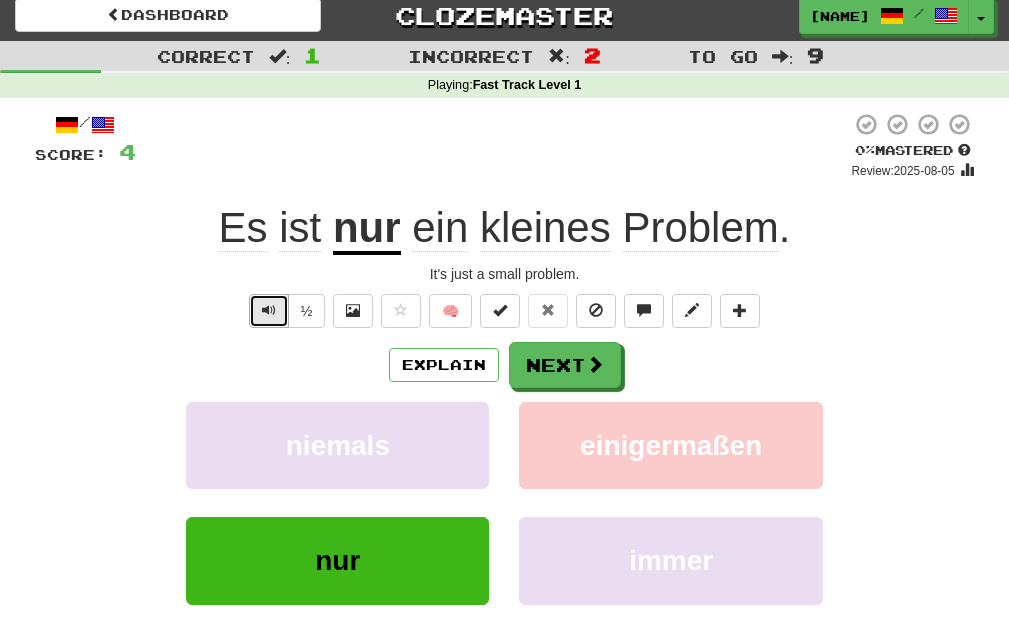 click at bounding box center (269, 310) 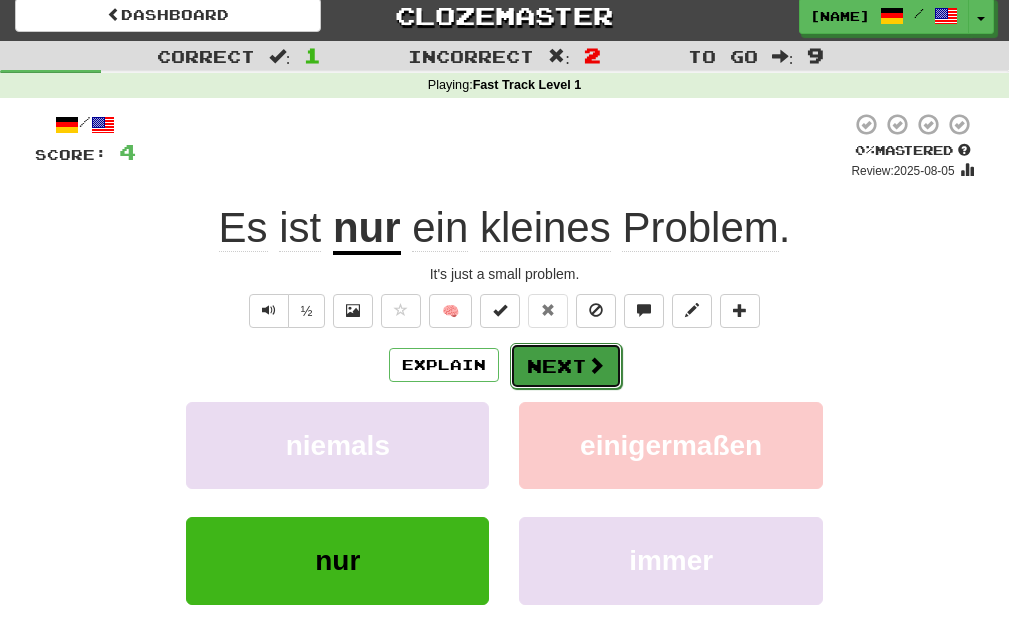 click on "Next" at bounding box center (566, 366) 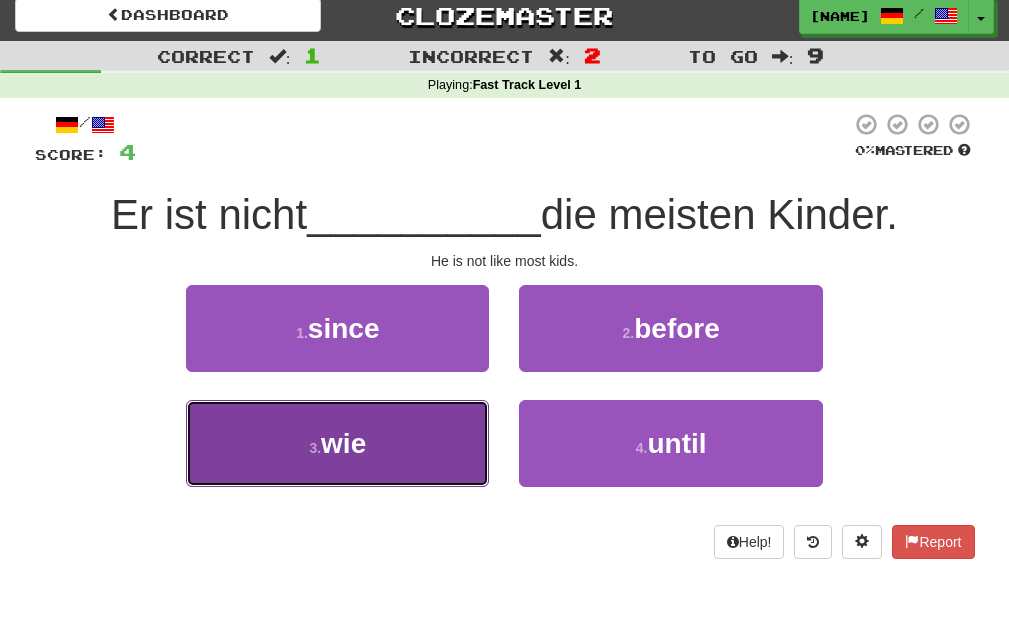 click on "3 .  wie" at bounding box center [337, 443] 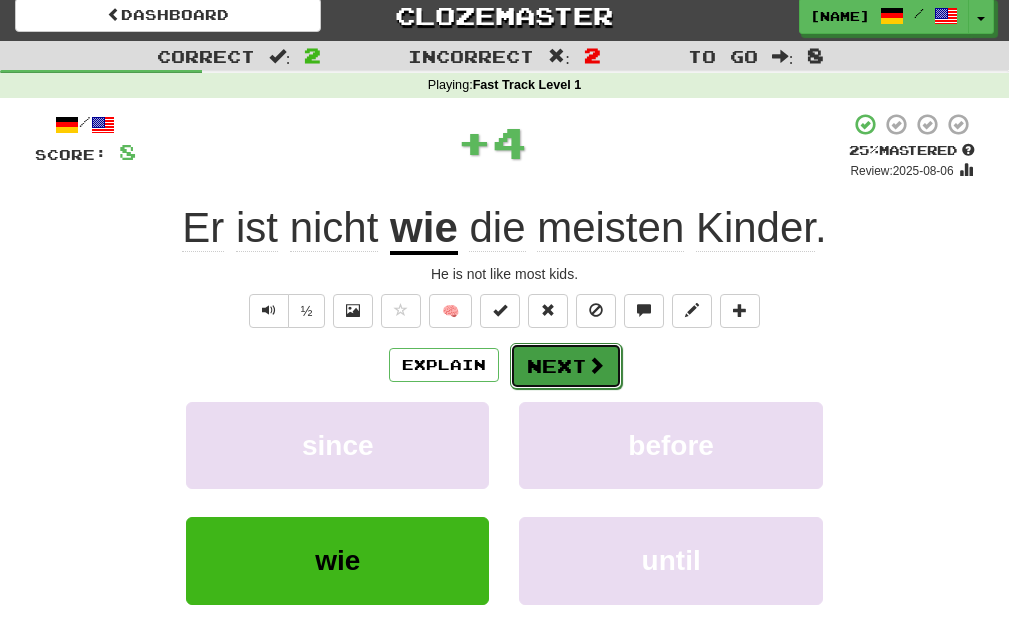 click on "Next" at bounding box center (566, 366) 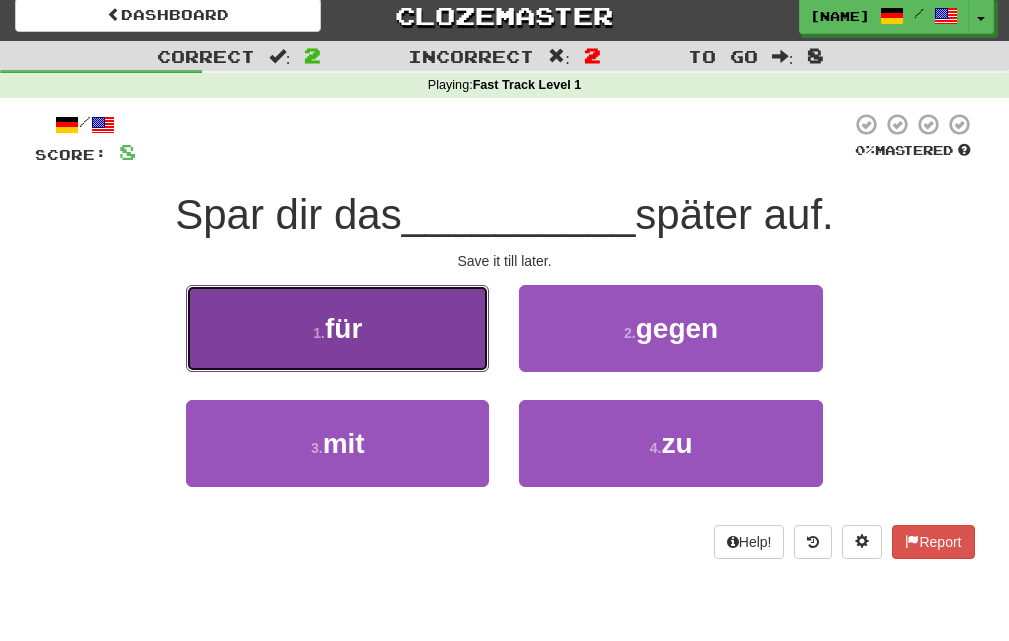 click on "1 .  für" at bounding box center [337, 328] 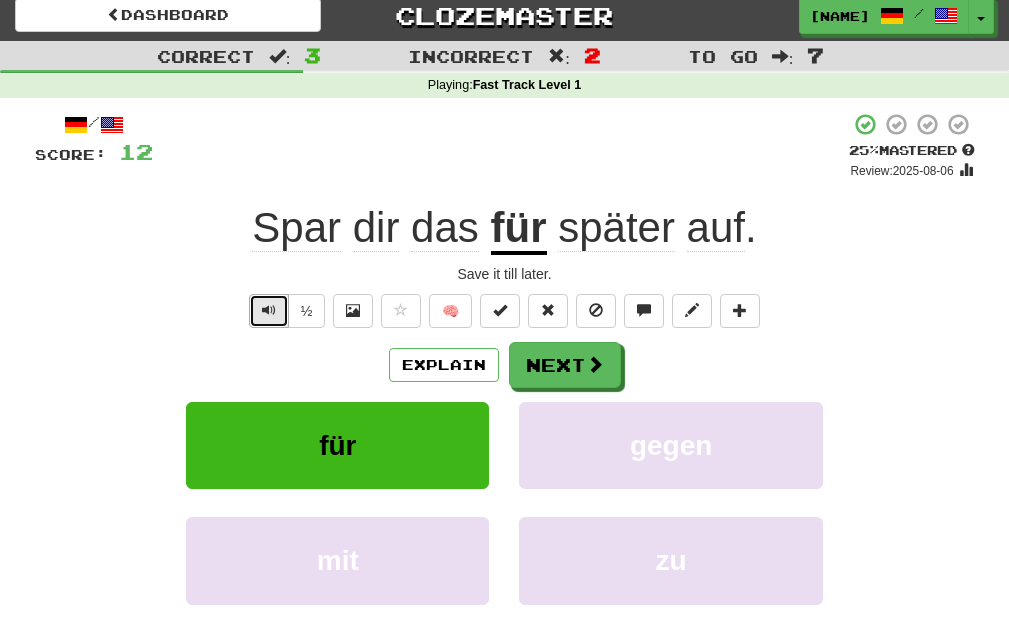 click at bounding box center (269, 310) 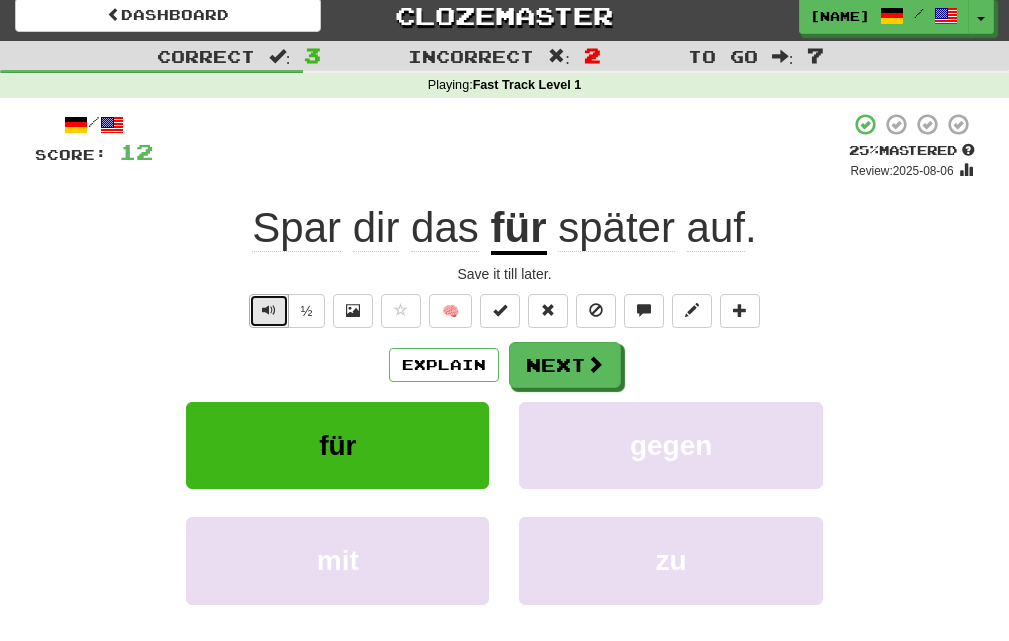 click at bounding box center (269, 310) 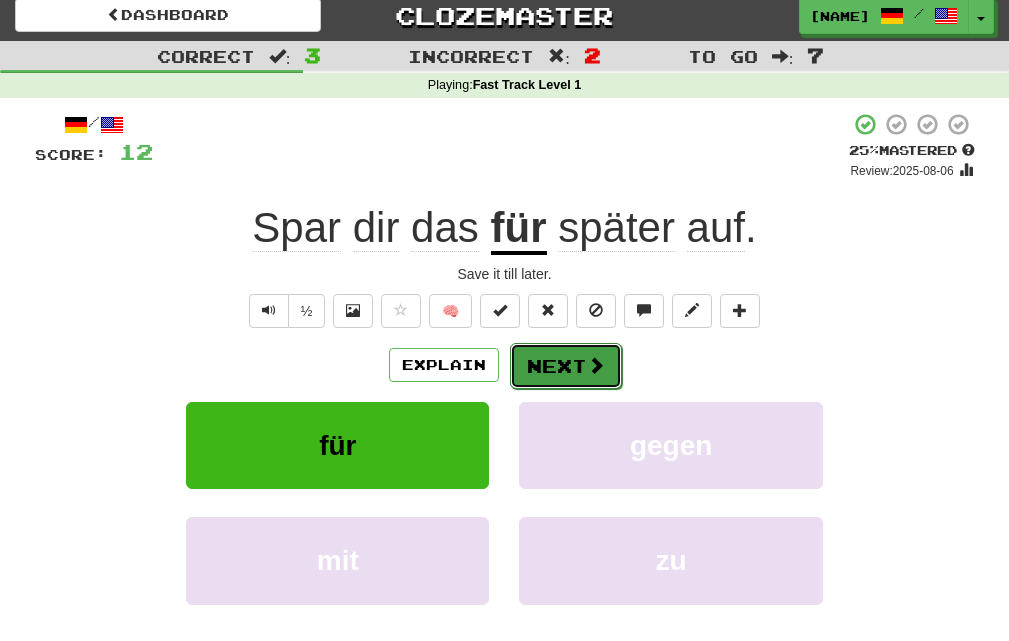 click on "Next" at bounding box center [566, 366] 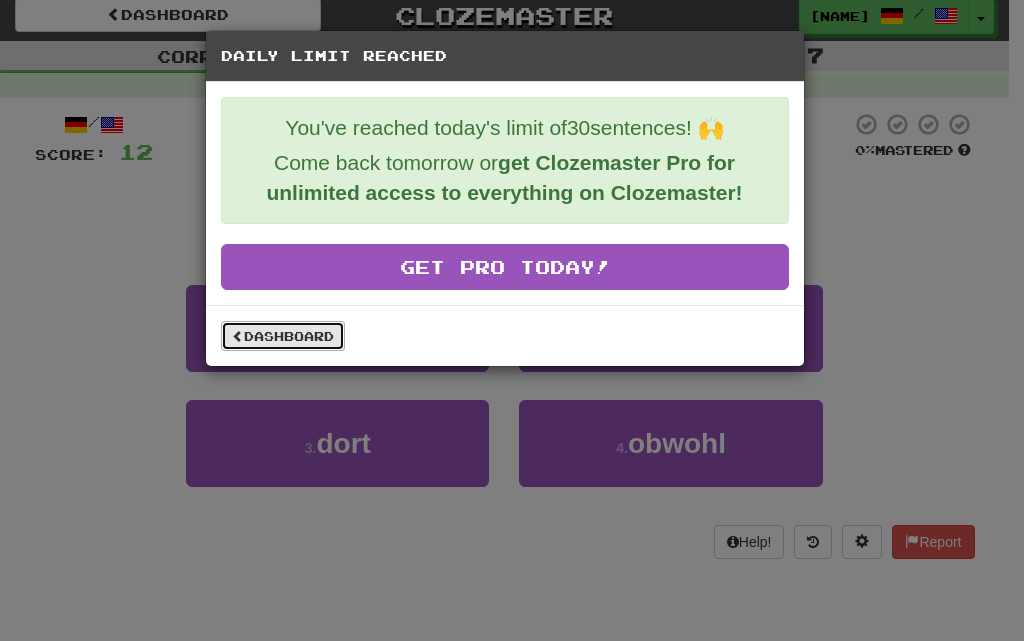 click on "Dashboard" at bounding box center [283, 336] 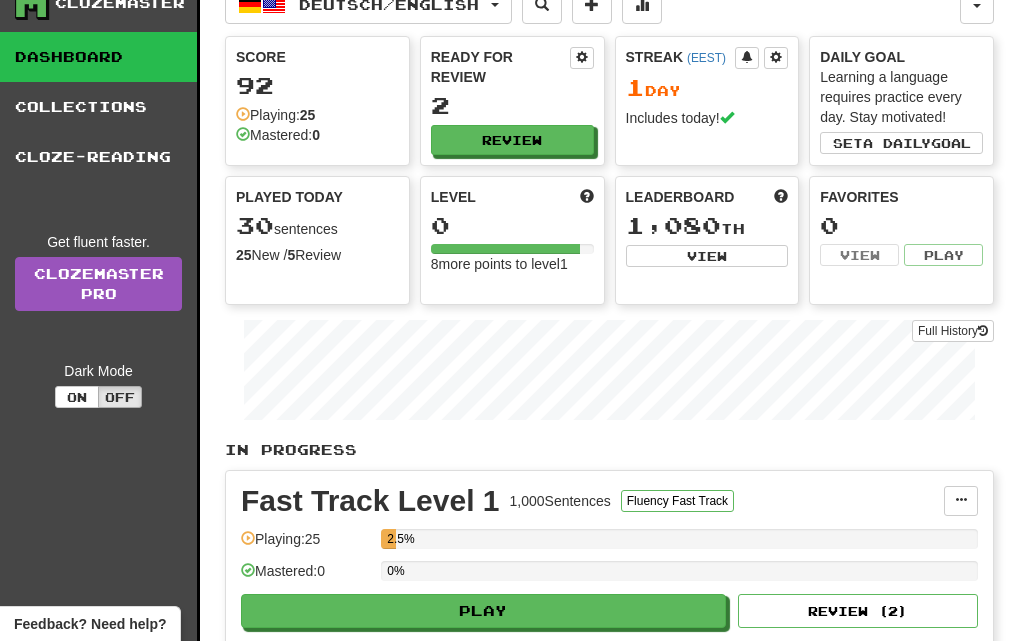 scroll, scrollTop: 100, scrollLeft: 0, axis: vertical 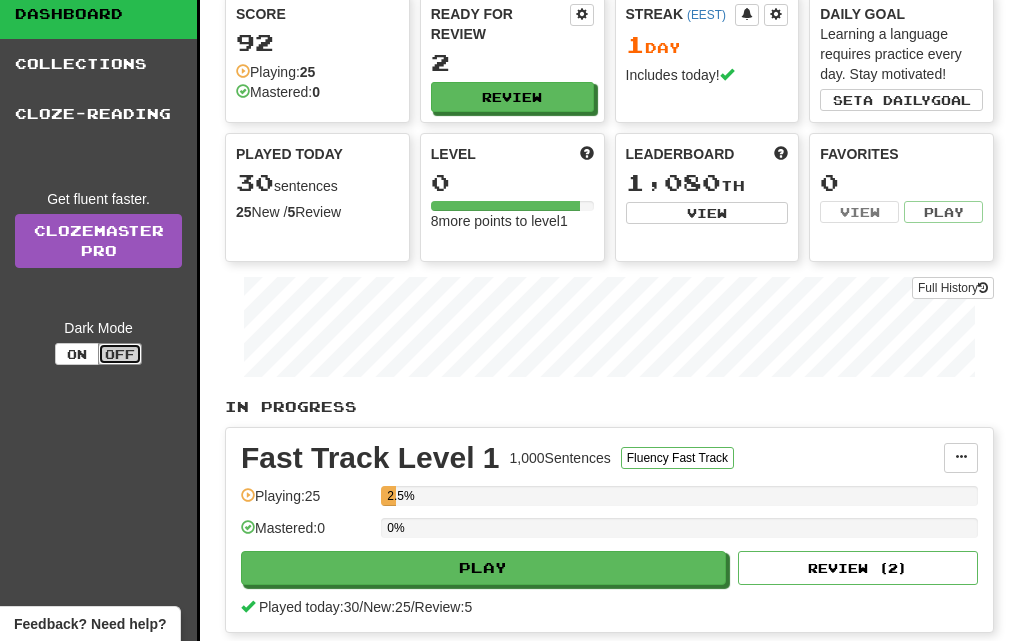 click on "Off" at bounding box center (120, 354) 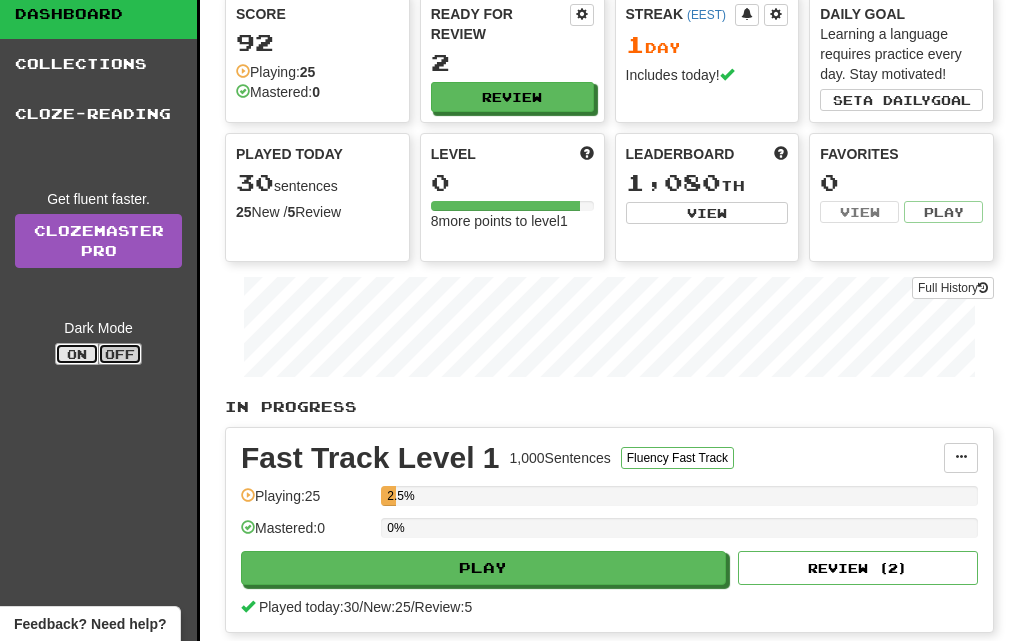 click on "On" at bounding box center (77, 354) 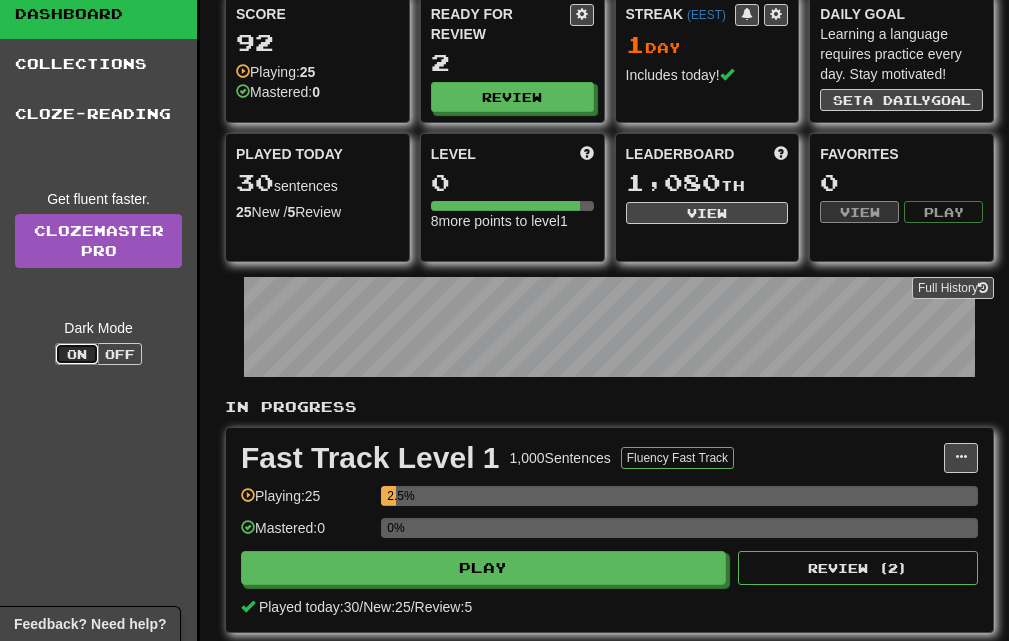 scroll, scrollTop: 0, scrollLeft: 0, axis: both 